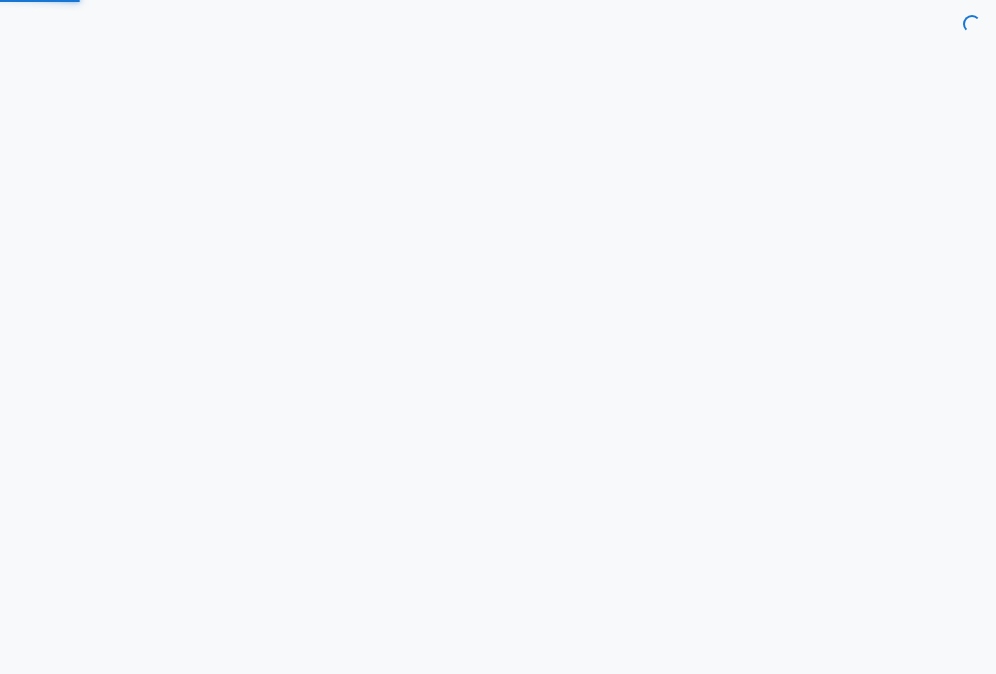 scroll, scrollTop: 0, scrollLeft: 0, axis: both 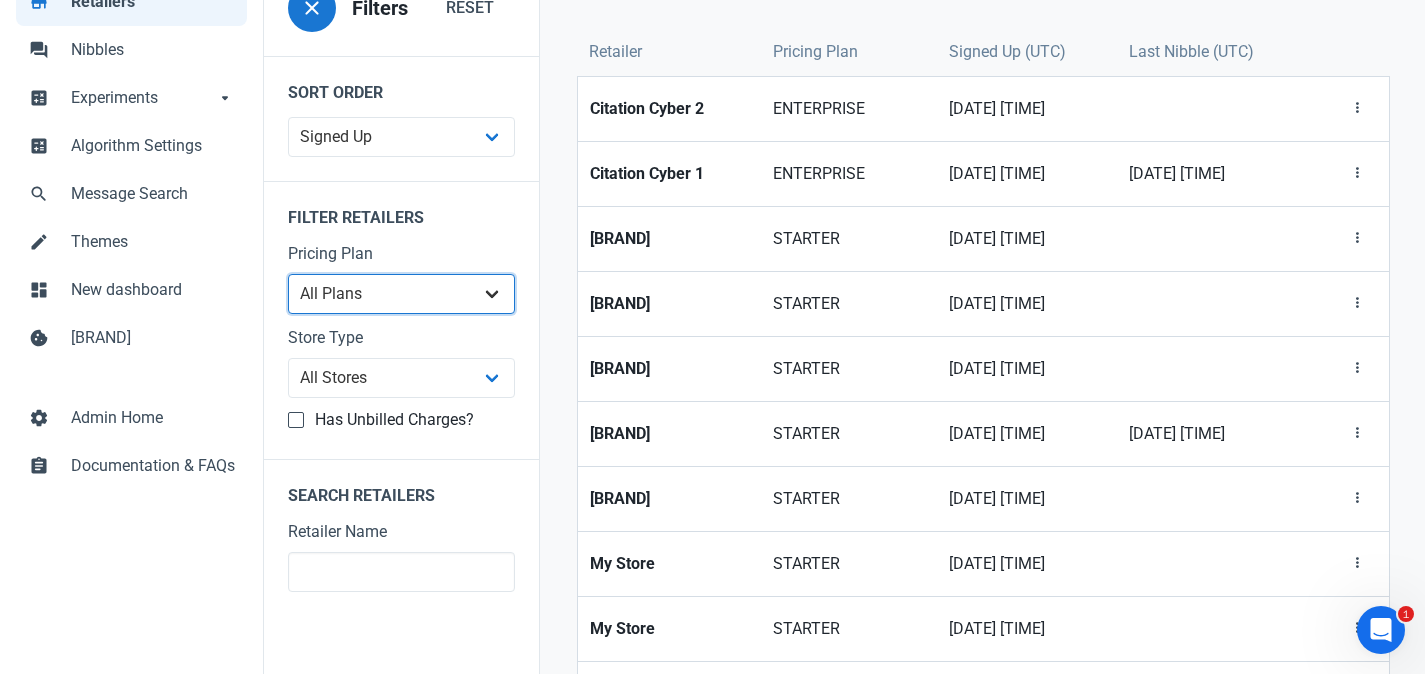 click on "All Plans Starter Professional Enterprise Basic (Legacy) Professional (Legacy) Premium (Legacy)" at bounding box center [401, 137] 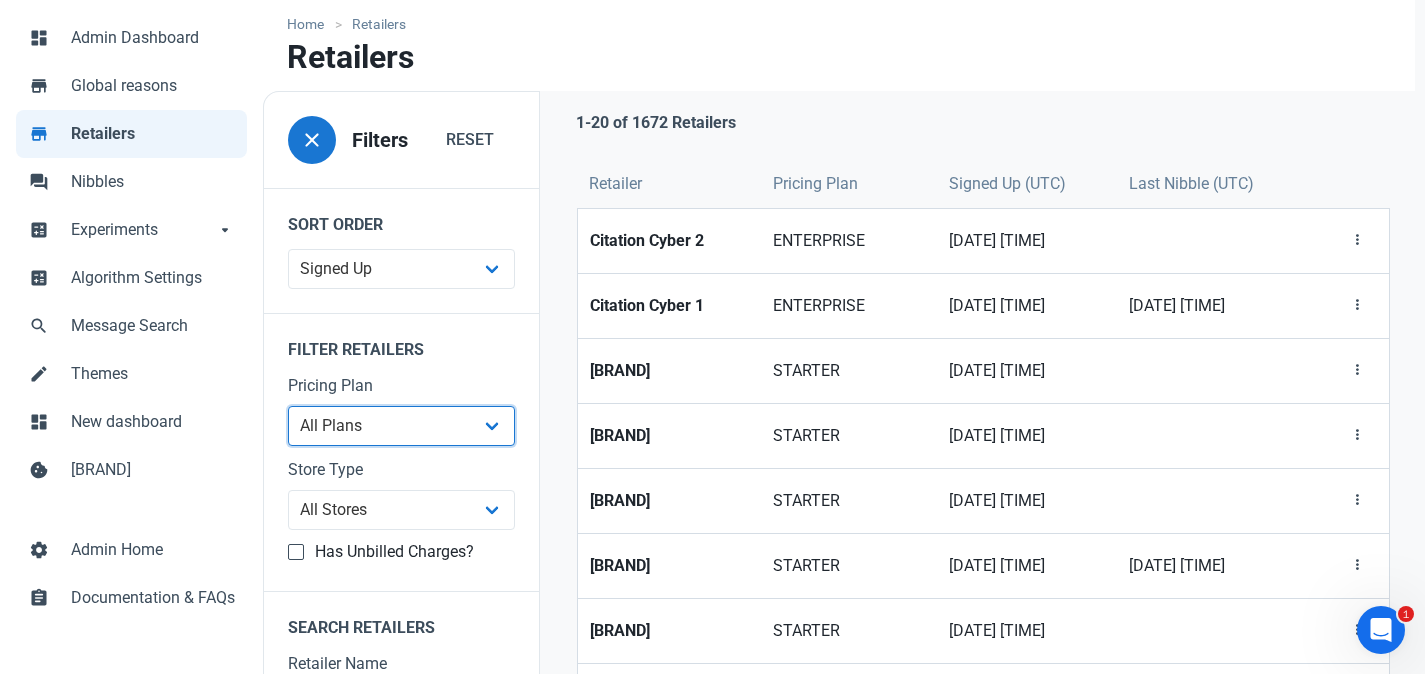 scroll, scrollTop: 0, scrollLeft: 0, axis: both 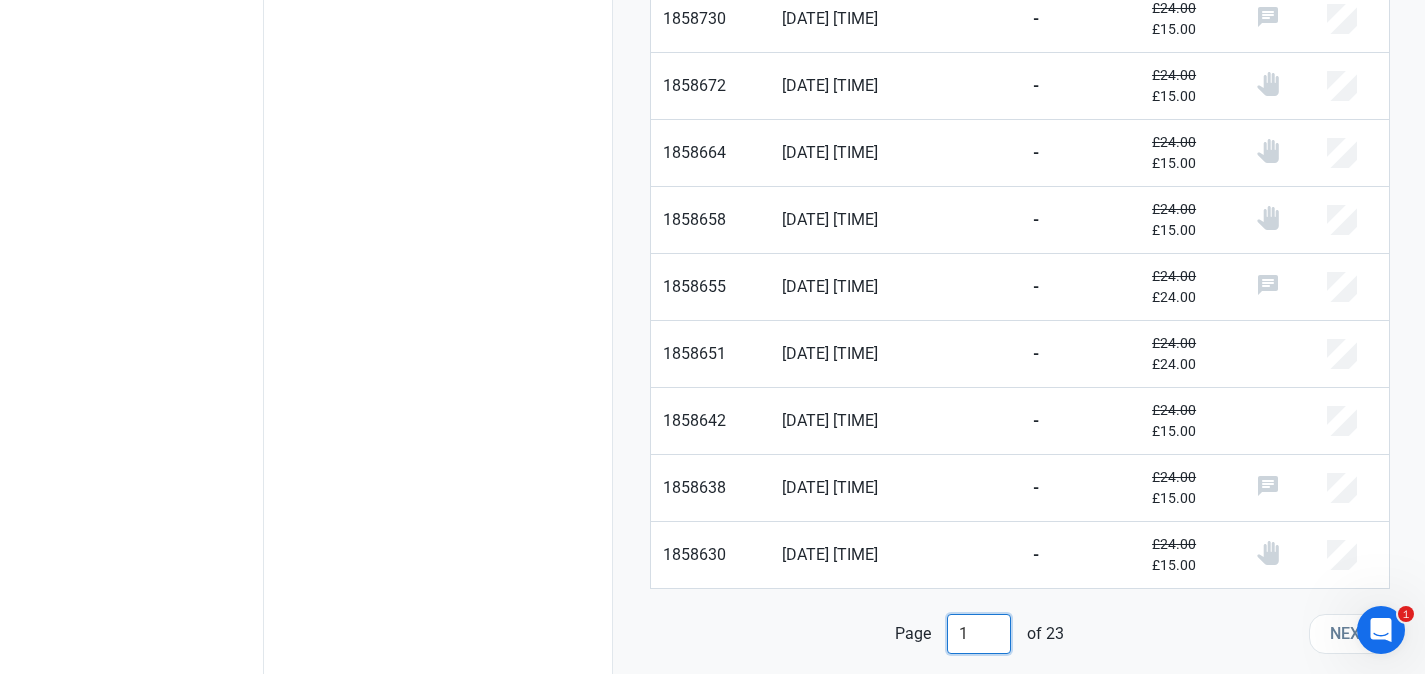drag, startPoint x: 977, startPoint y: 629, endPoint x: 922, endPoint y: 627, distance: 55.03635 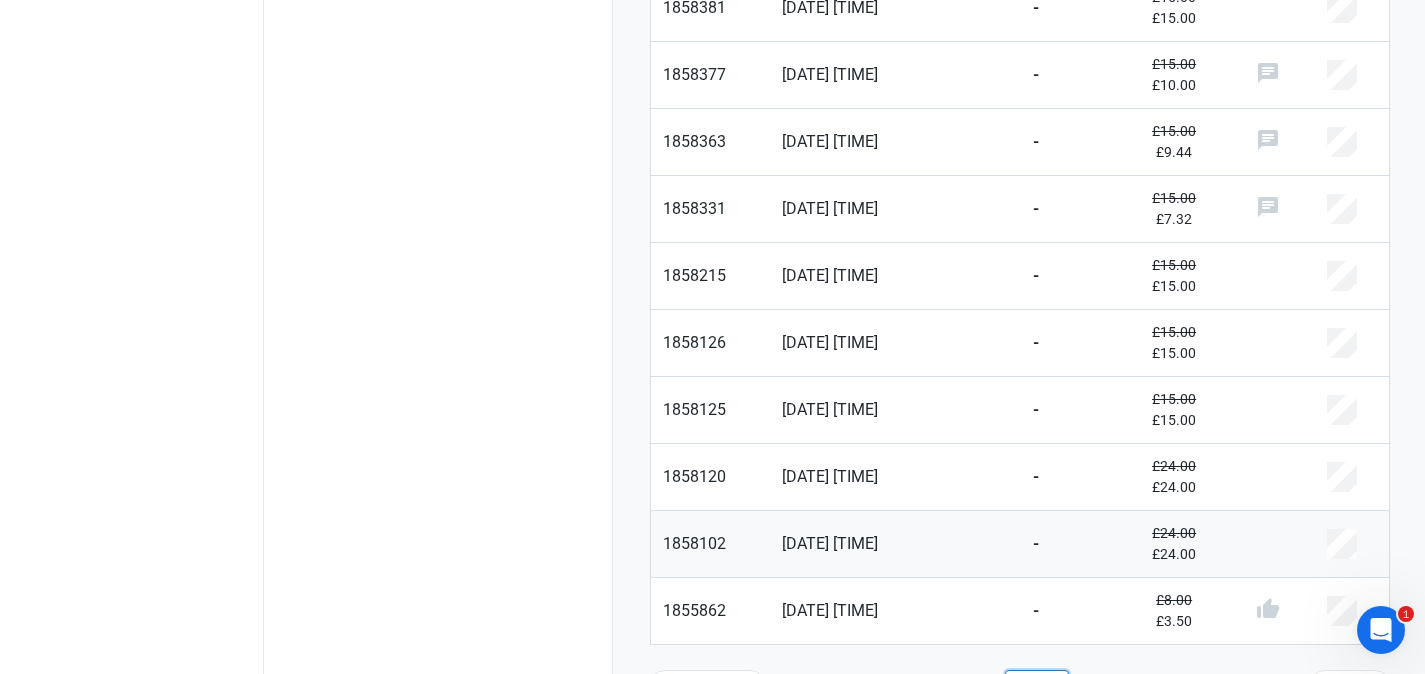 scroll, scrollTop: 1058, scrollLeft: 0, axis: vertical 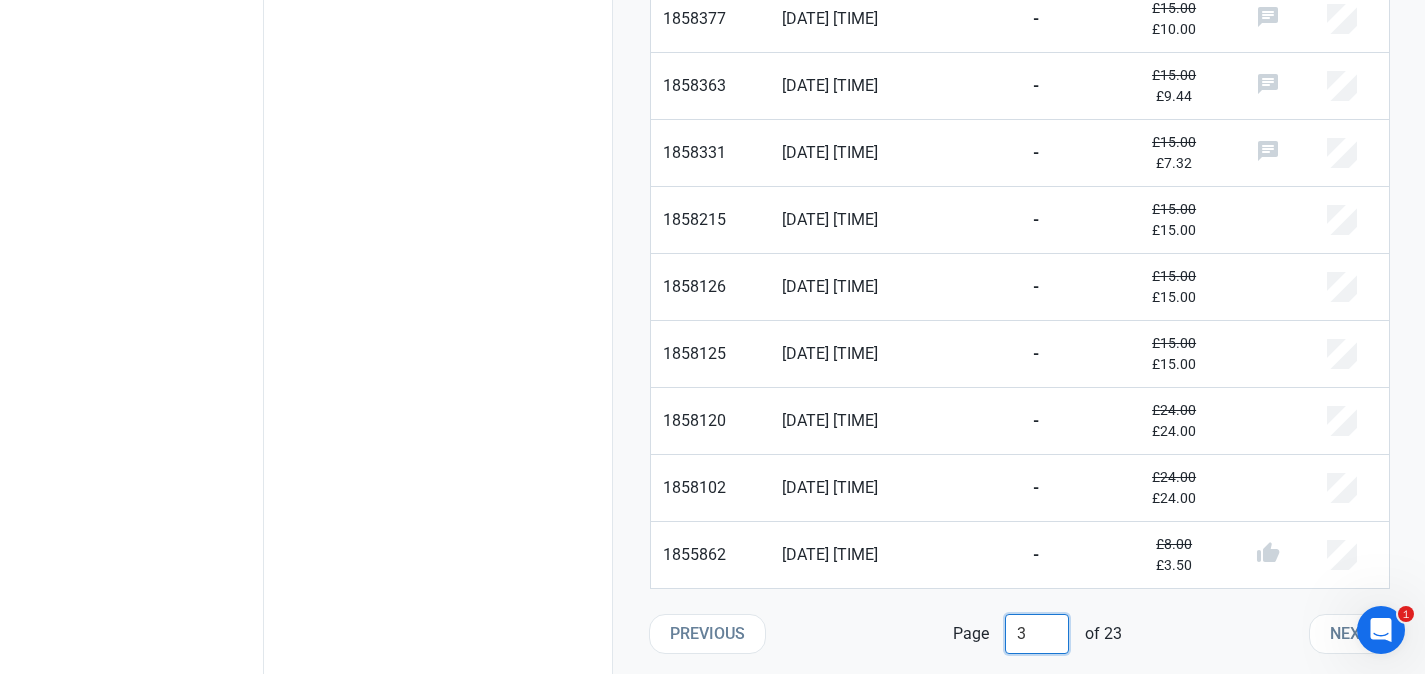 drag, startPoint x: 1035, startPoint y: 625, endPoint x: 935, endPoint y: 625, distance: 100 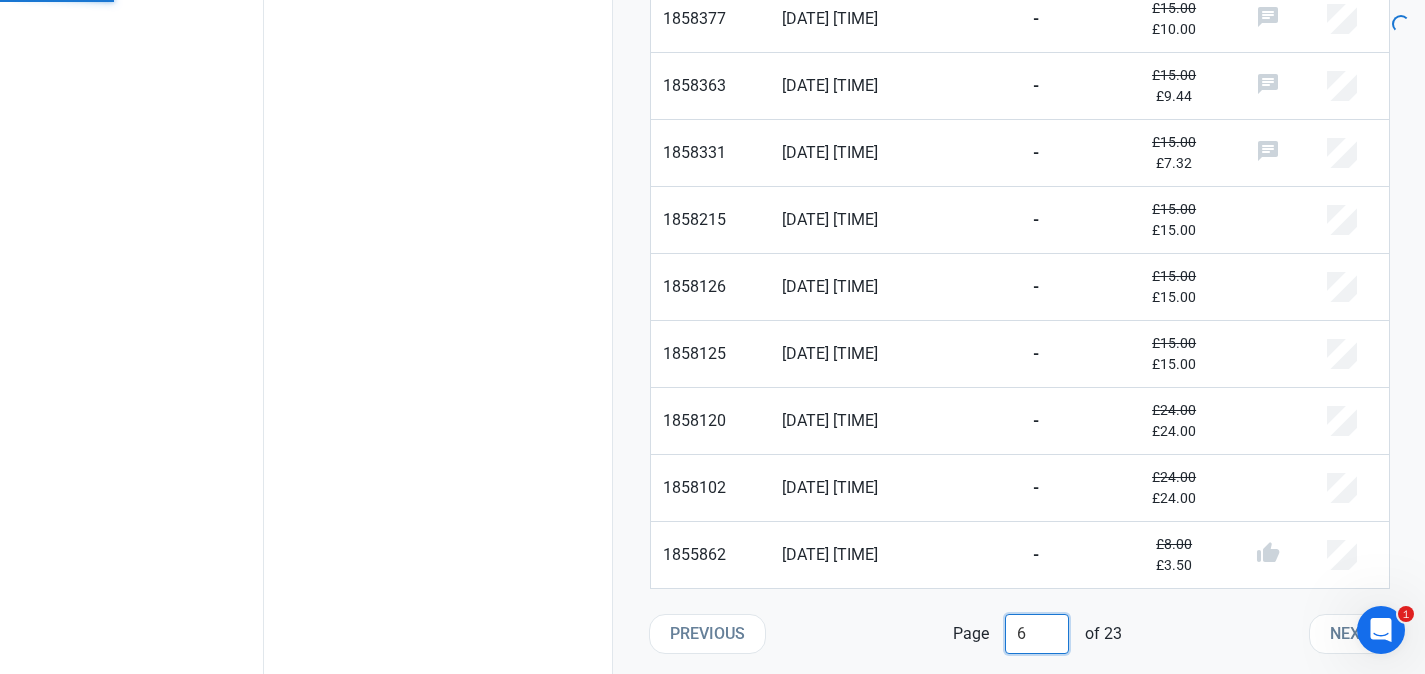 scroll, scrollTop: 1027, scrollLeft: 0, axis: vertical 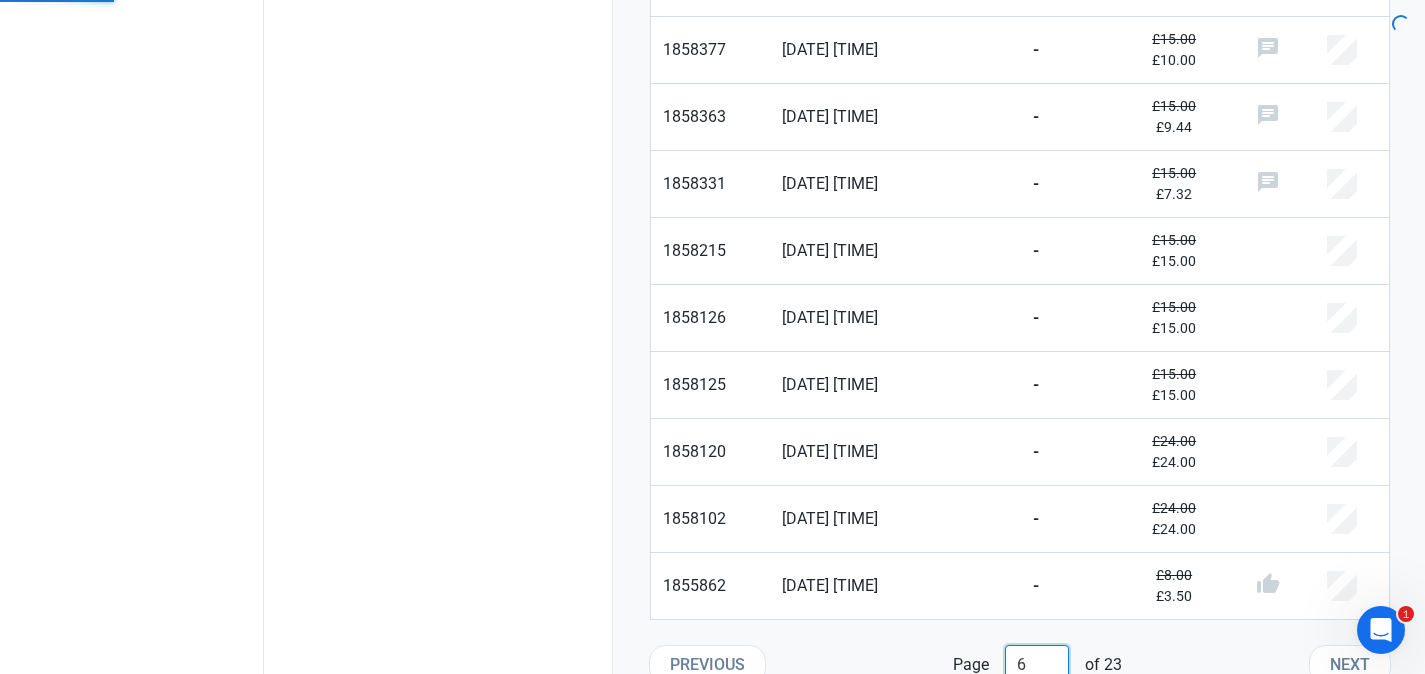 type on "6" 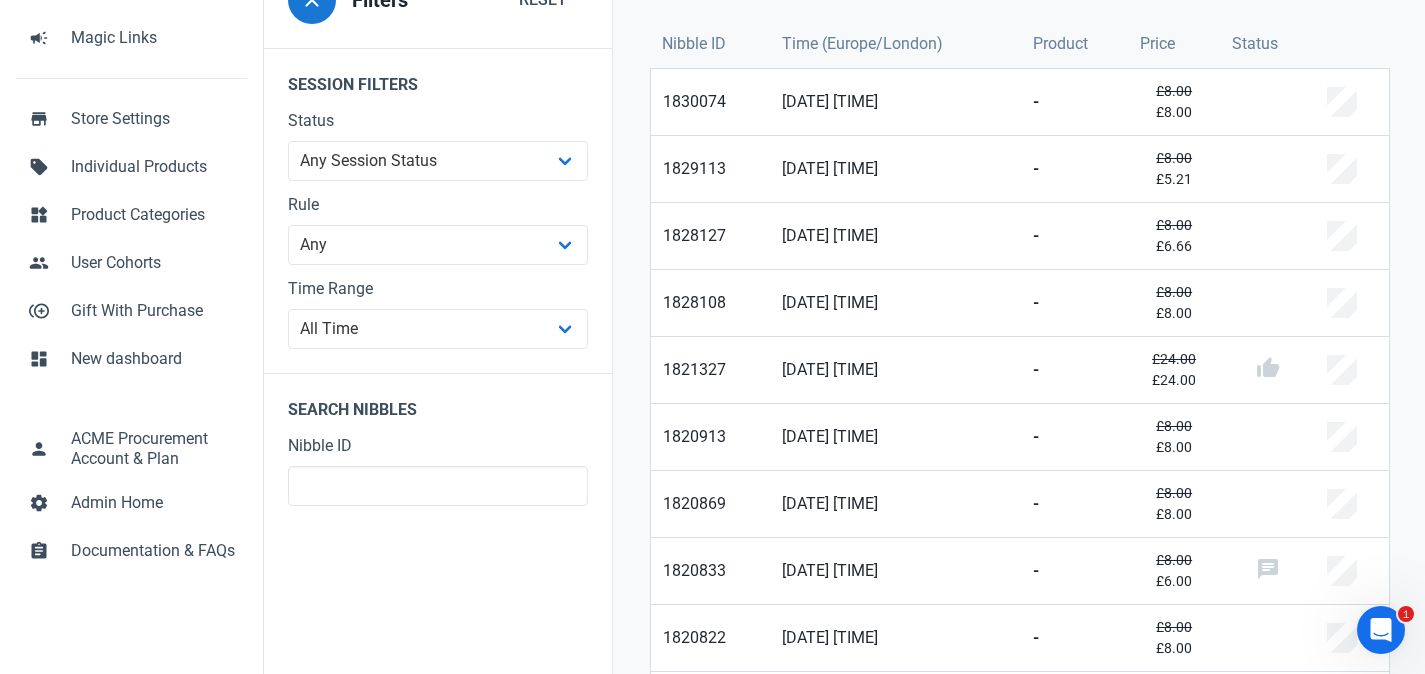 scroll, scrollTop: 221, scrollLeft: 0, axis: vertical 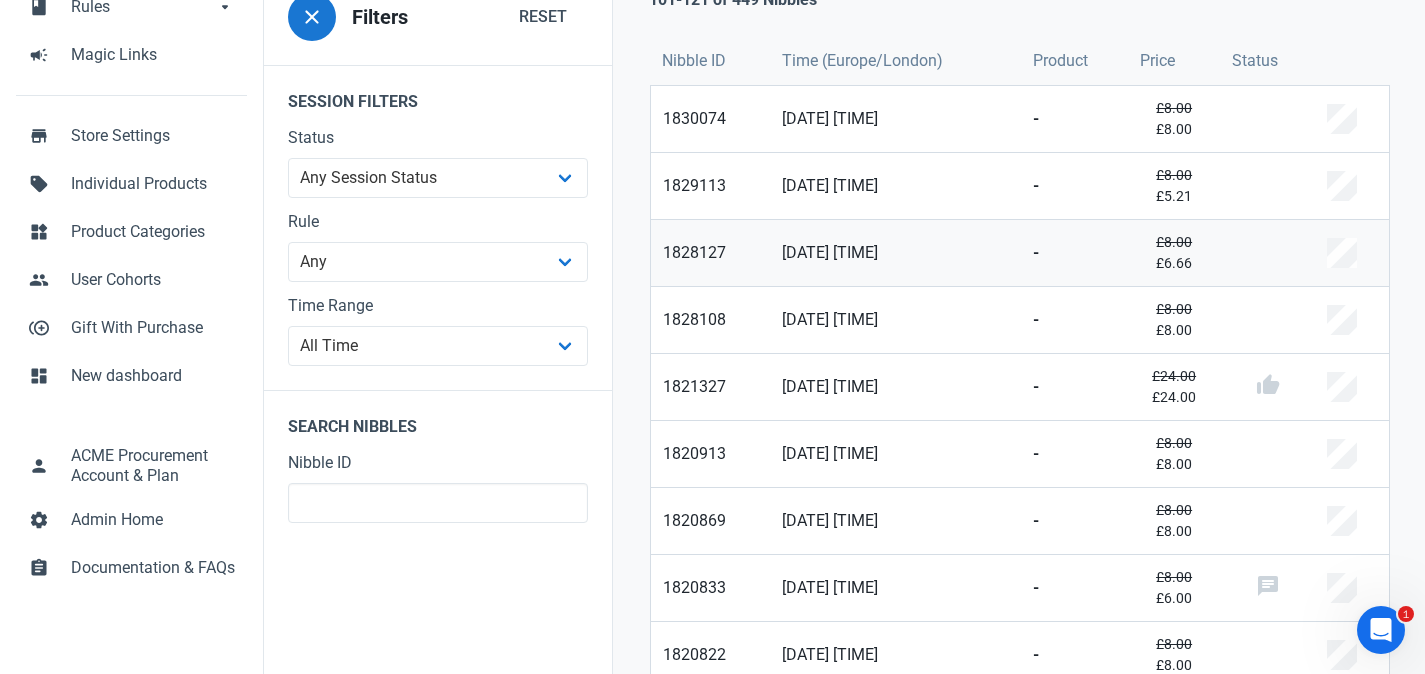 click on "18/06/2025 04:37 PM" at bounding box center [710, 265] 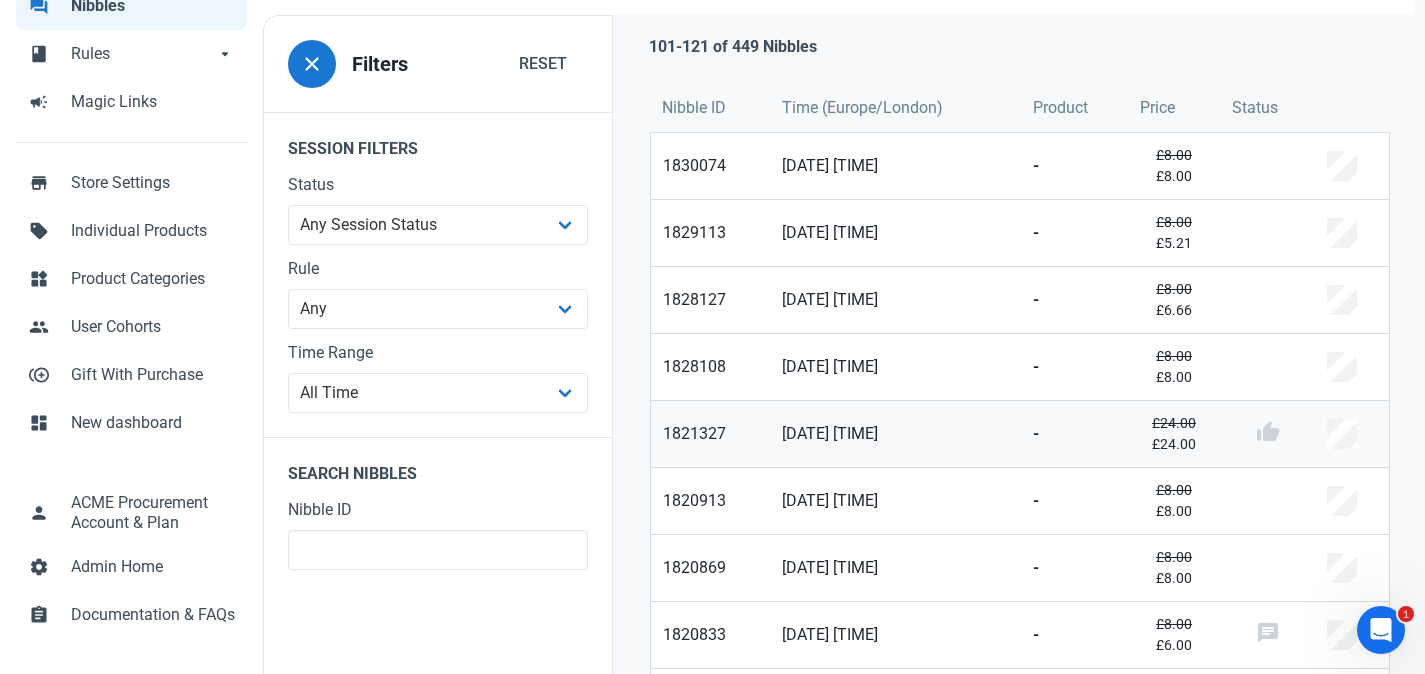 scroll, scrollTop: 1058, scrollLeft: 0, axis: vertical 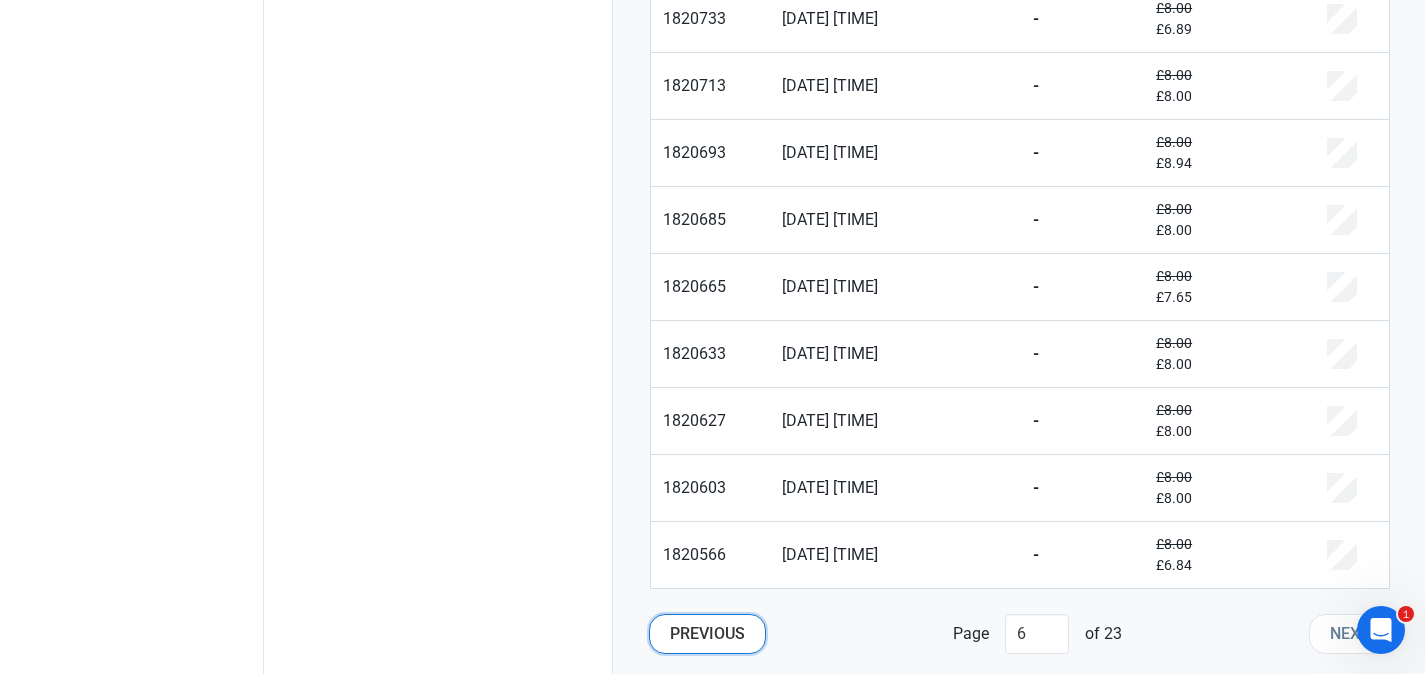 click on "Previous" at bounding box center [707, 634] 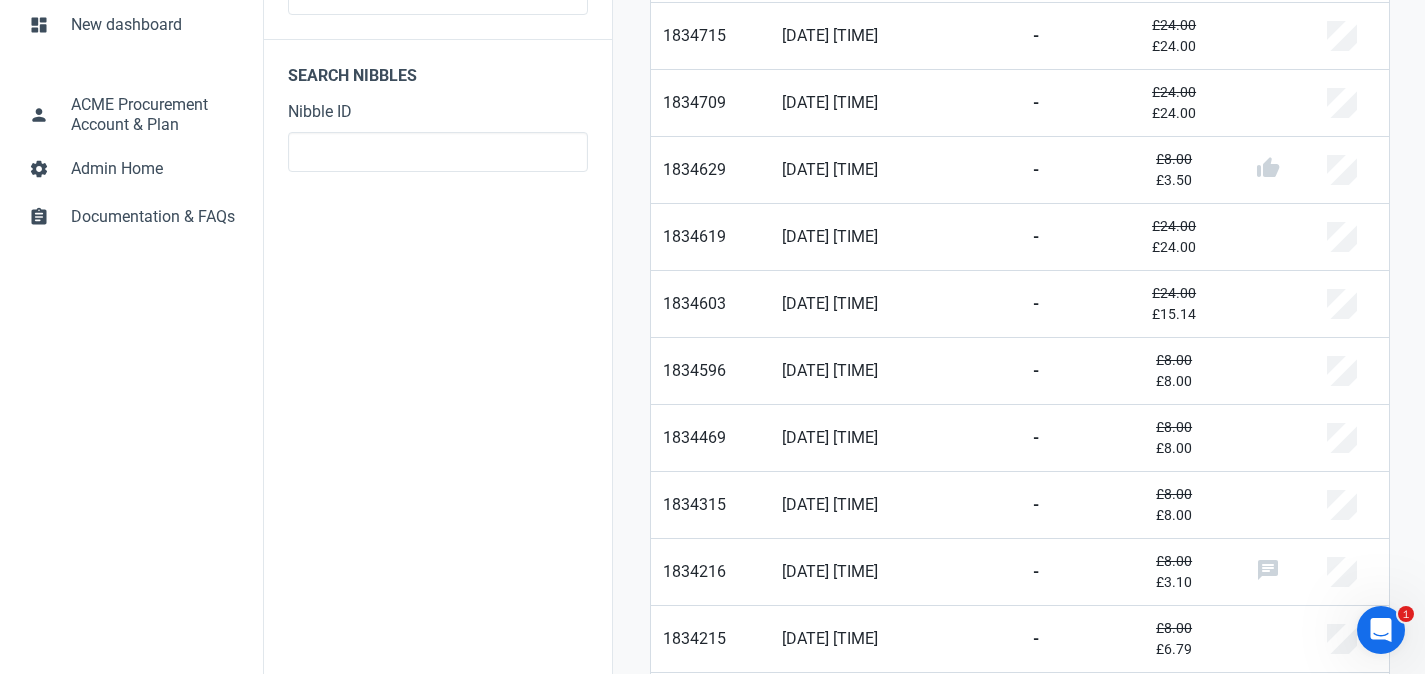 scroll, scrollTop: 1058, scrollLeft: 0, axis: vertical 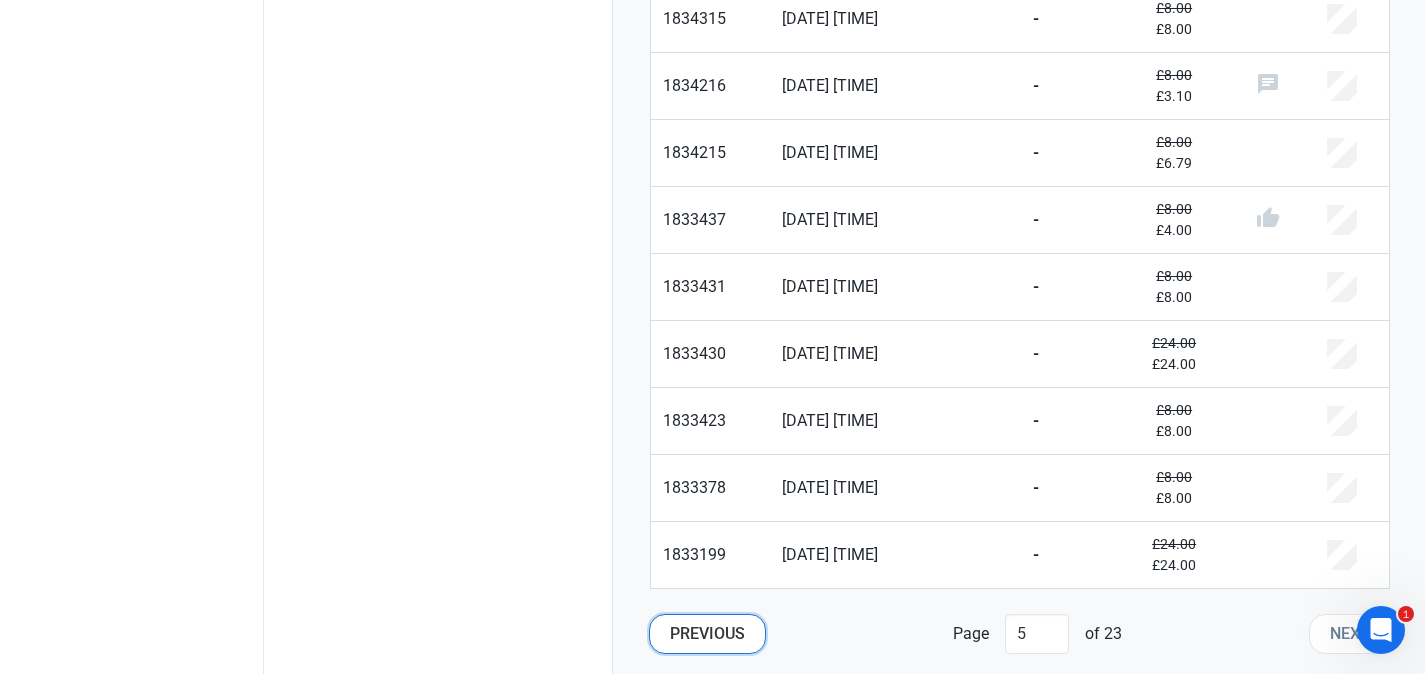type 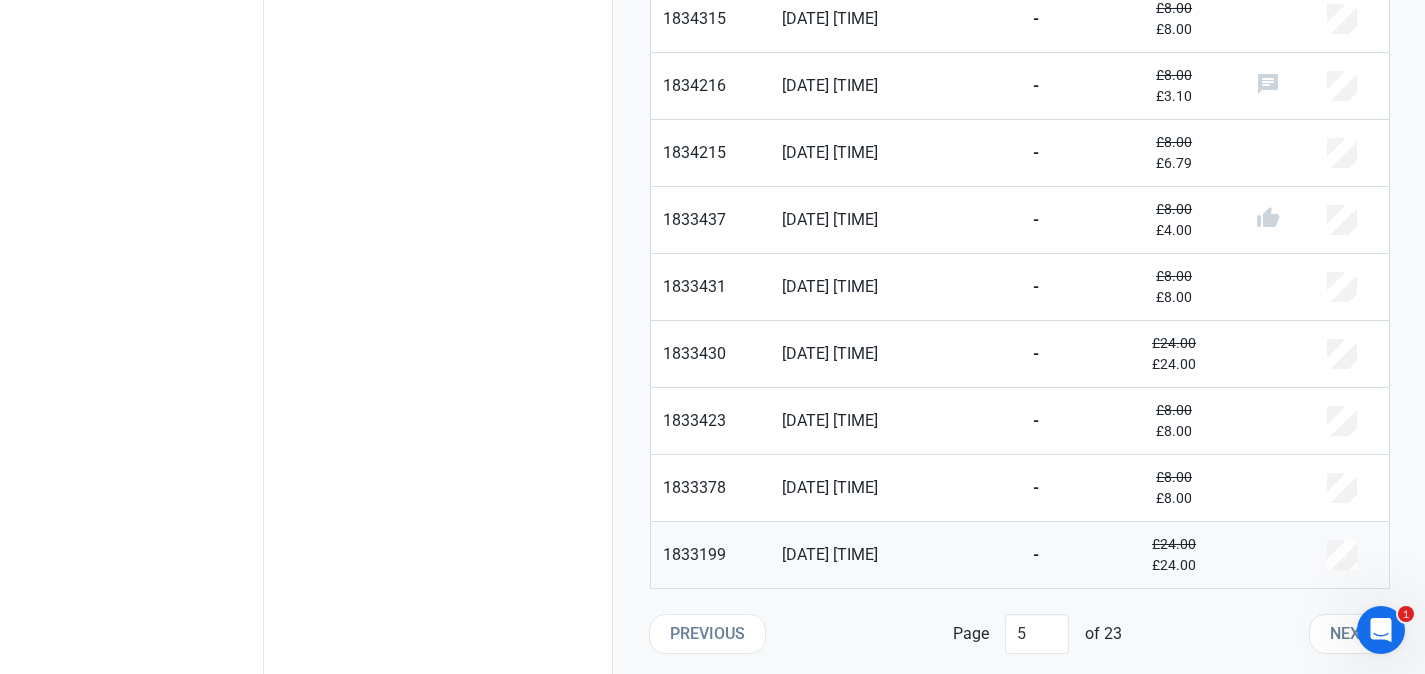click on "23/06/2025 10:53 AM" at bounding box center (710, 567) 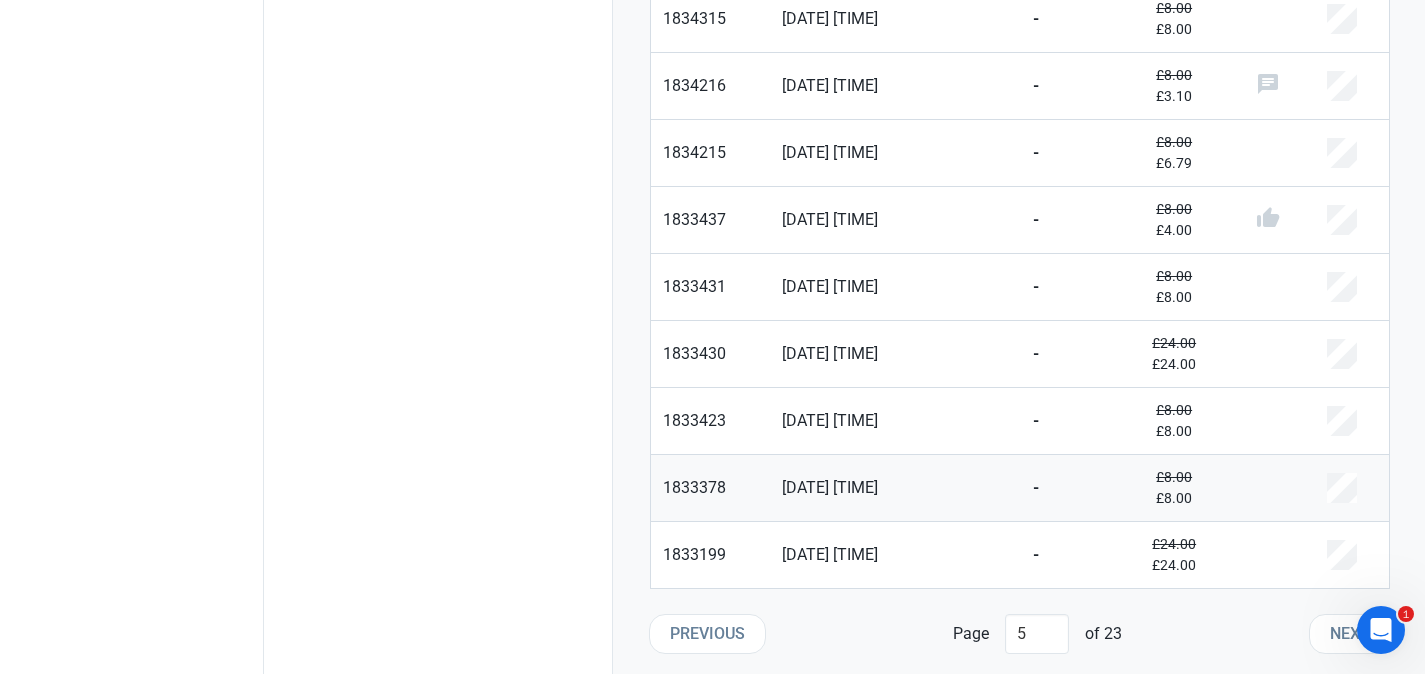 click on "23/06/2025 02:47 PM" at bounding box center [710, 500] 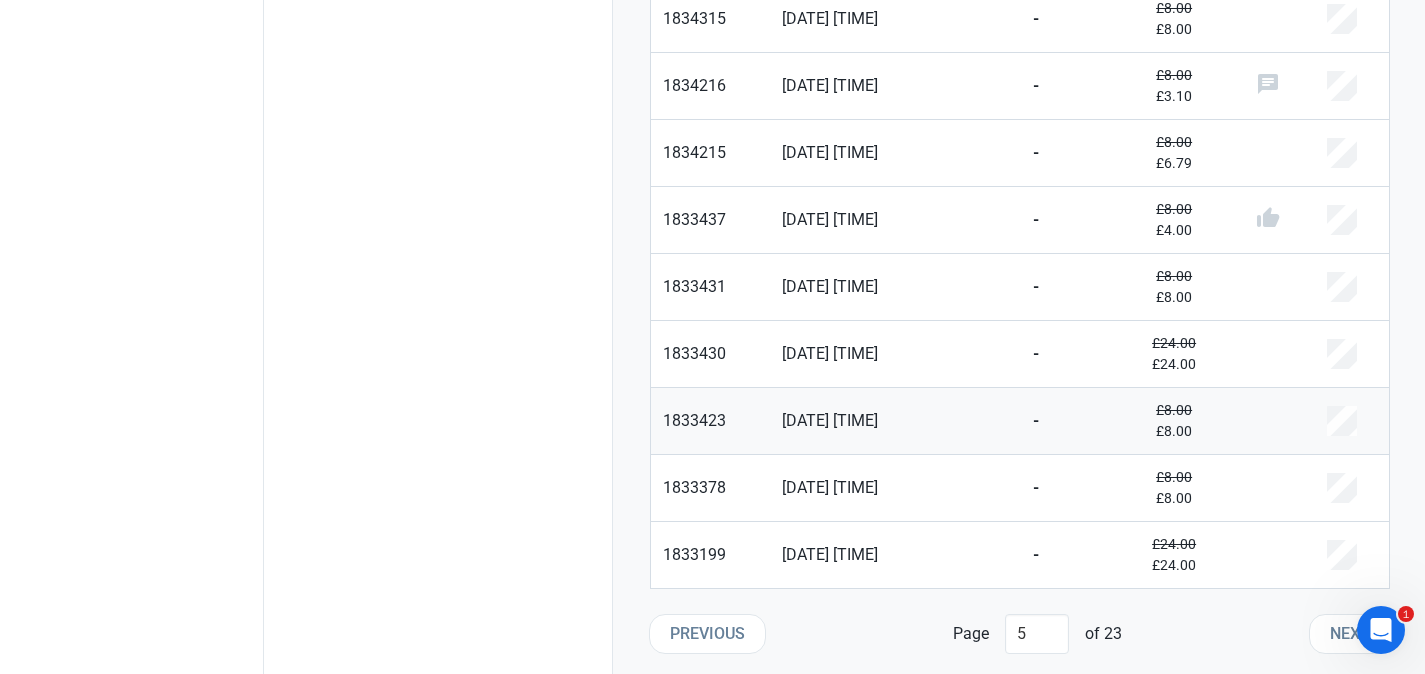click on "23/06/2025 03:24 PM" at bounding box center [710, 433] 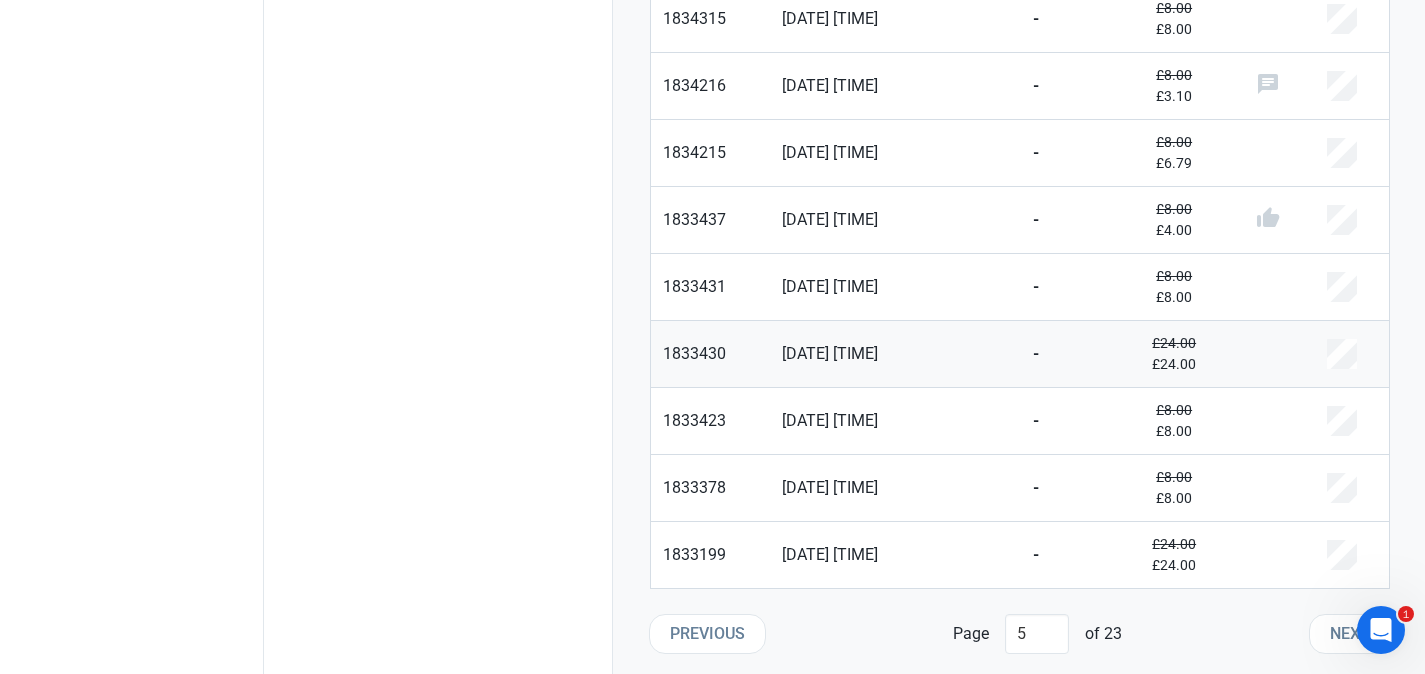 click on "23/06/2025 03:29 PM" at bounding box center [710, 366] 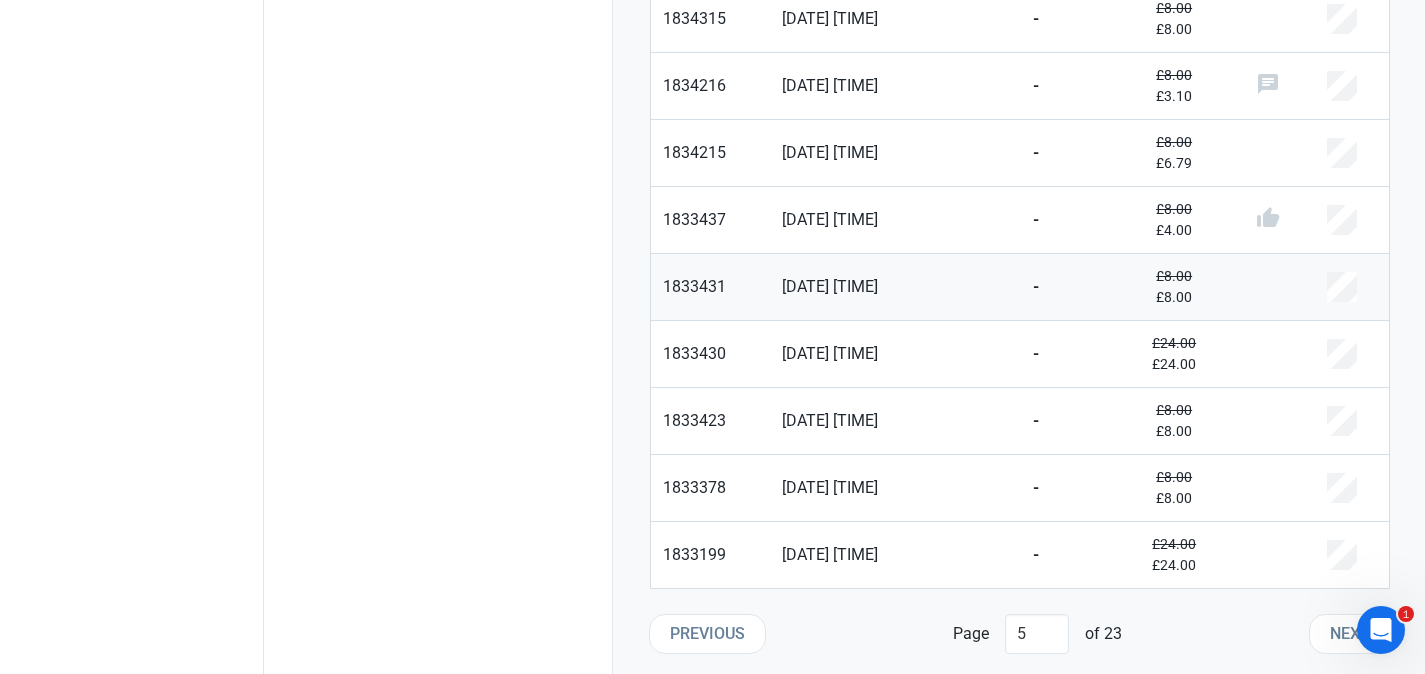 click on "23/06/2025 03:29 PM" at bounding box center (710, 299) 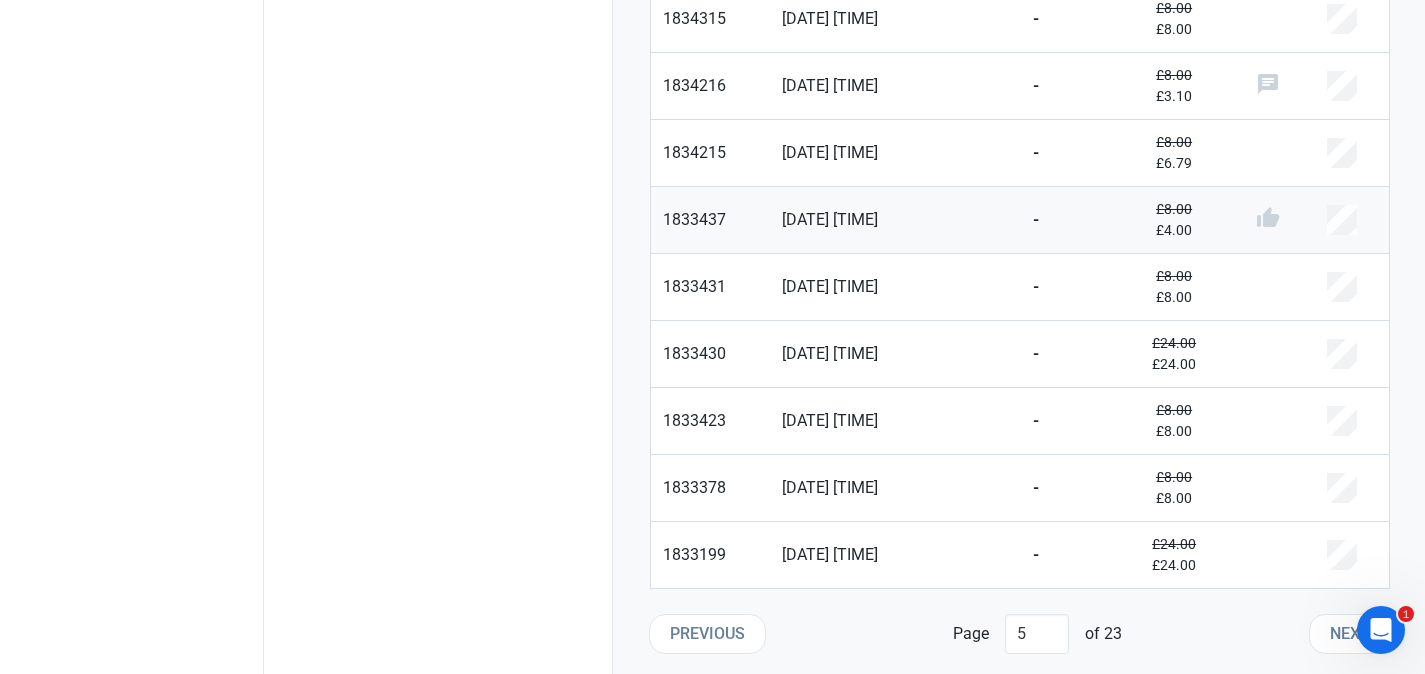 click on "23/06/2025 03:39 PM" at bounding box center [710, 232] 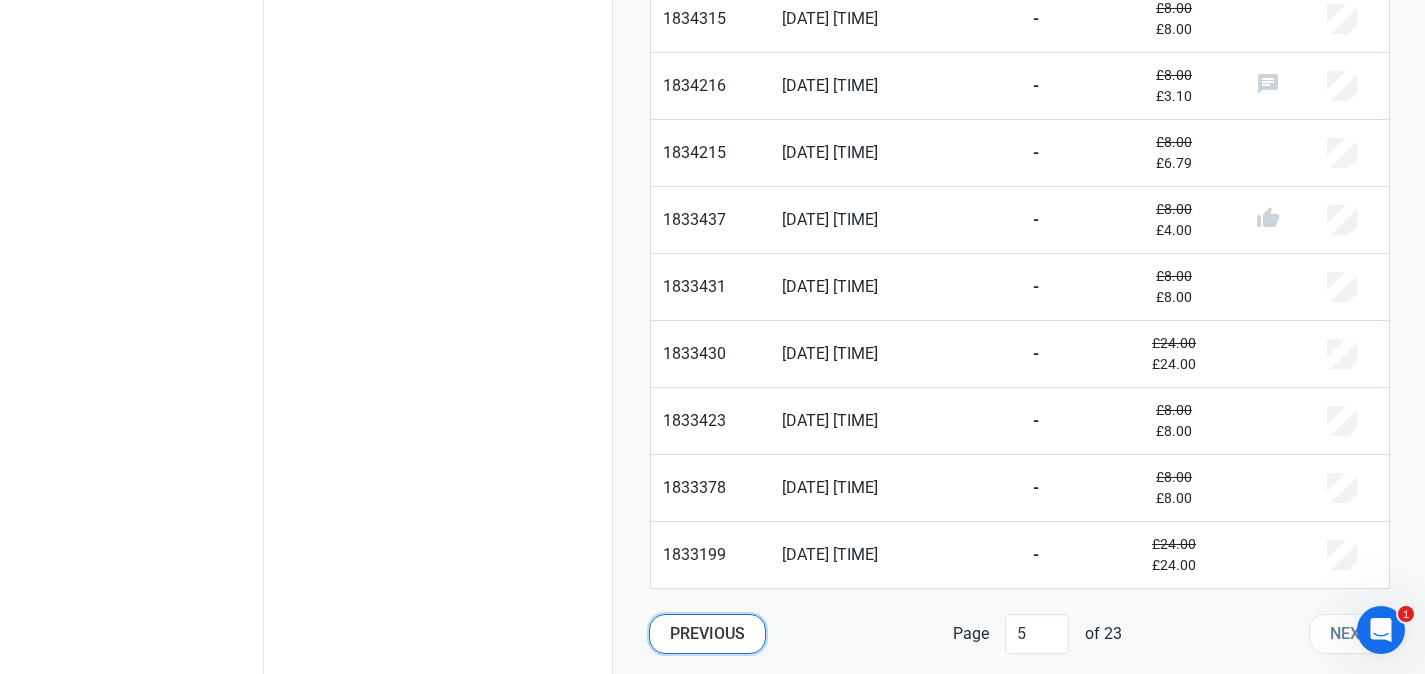 click on "Previous" at bounding box center [707, 634] 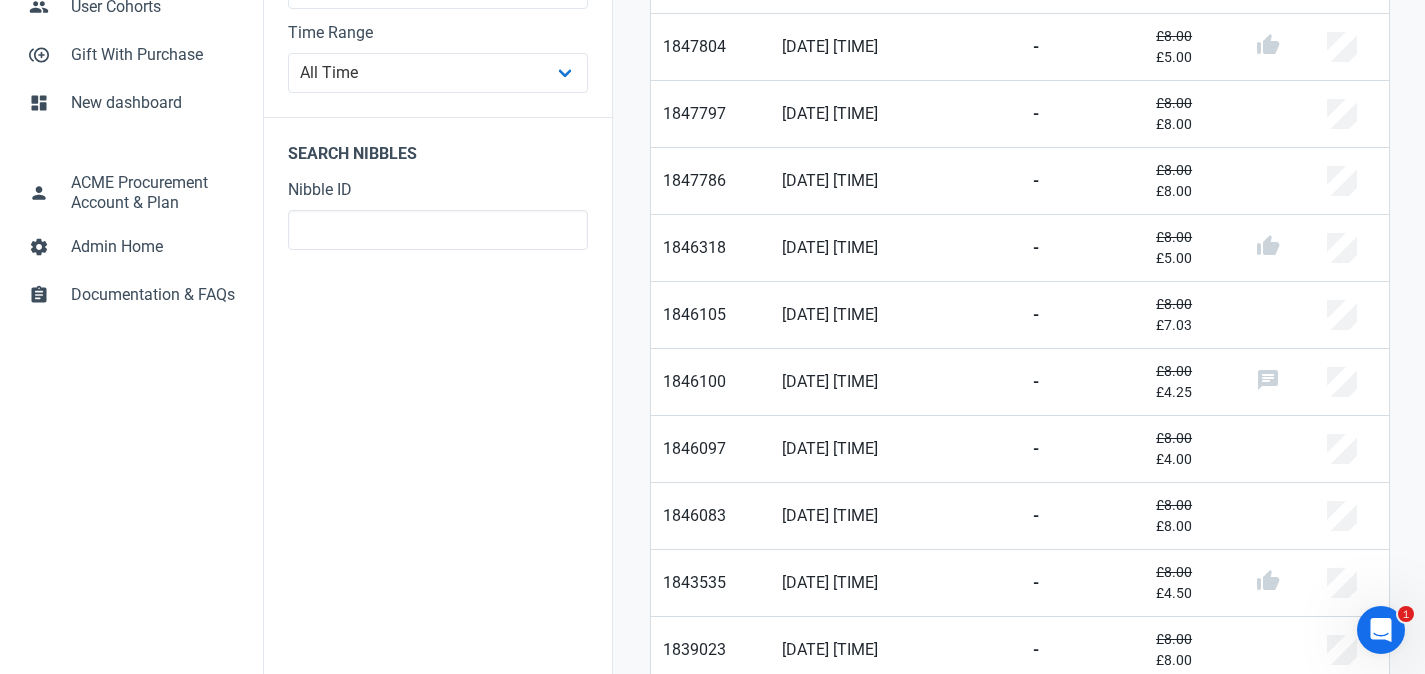 scroll, scrollTop: 472, scrollLeft: 0, axis: vertical 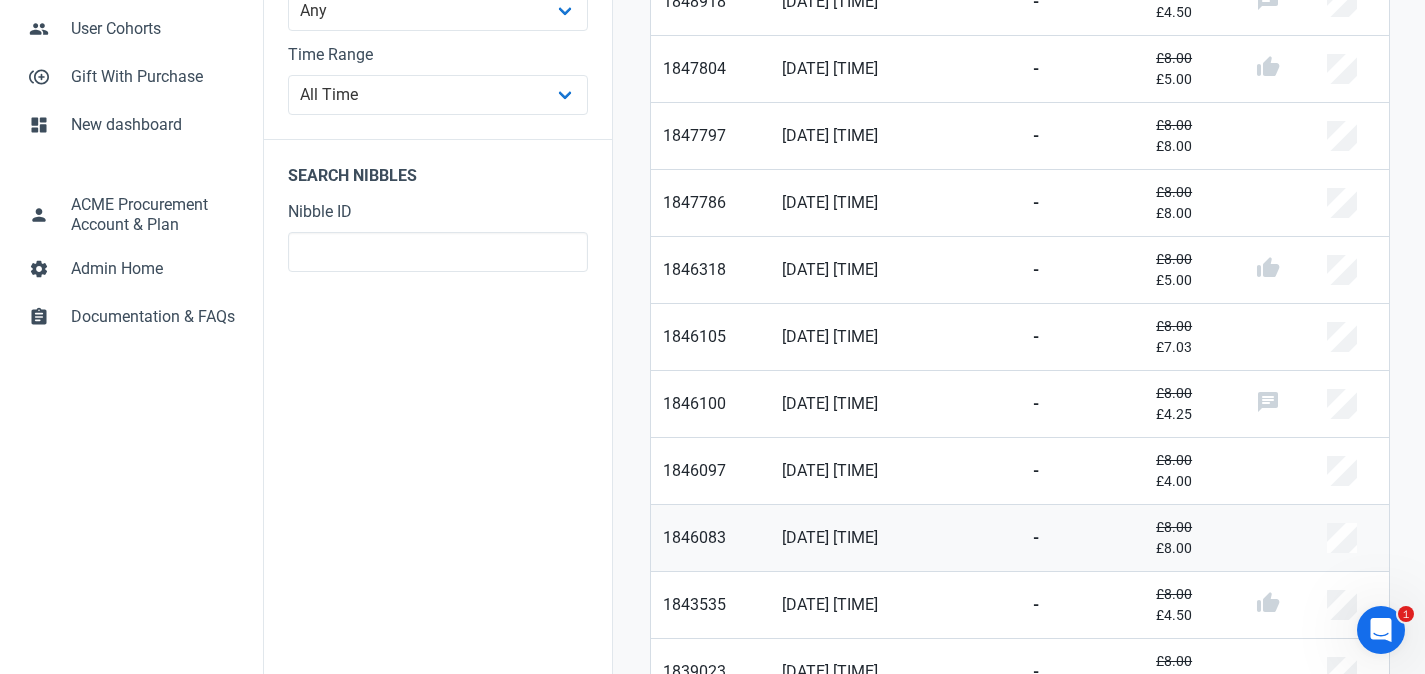 click on "02/07/2025 09:18 AM" at bounding box center [710, 550] 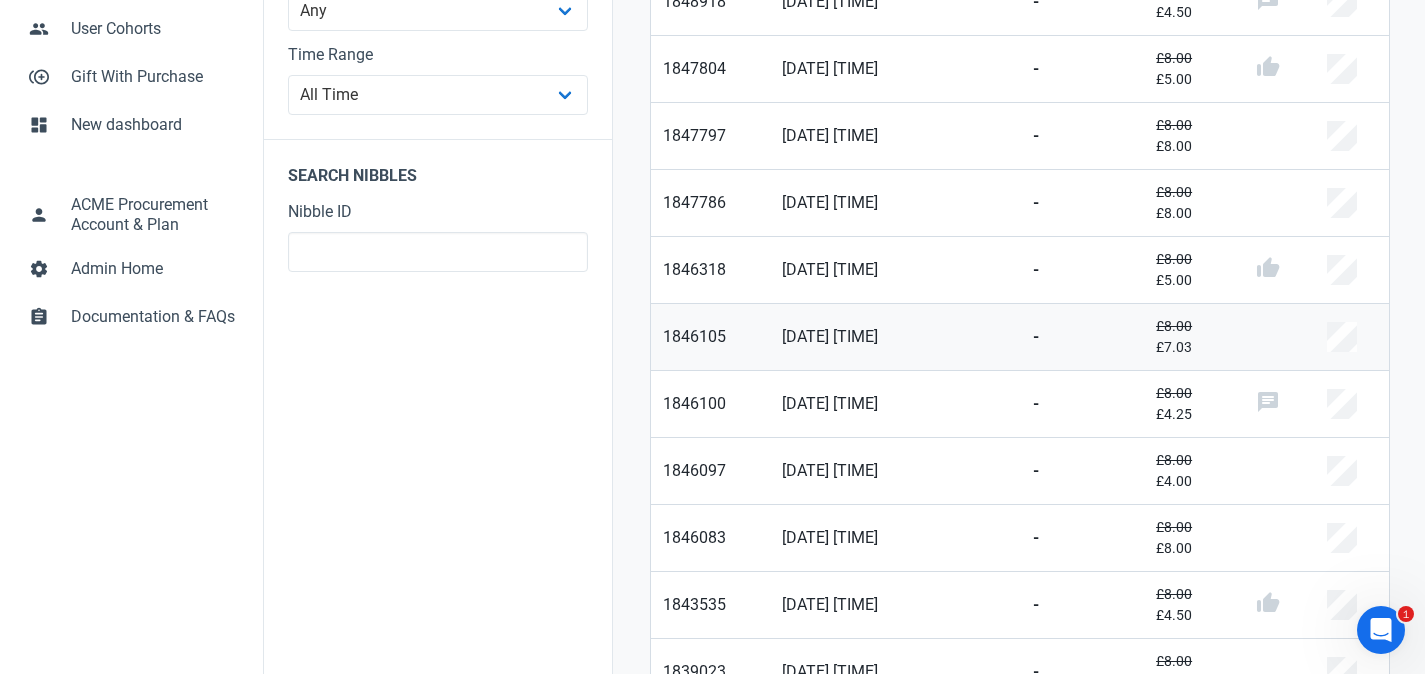 click on "02/07/2025 09:47 AM" at bounding box center (710, 349) 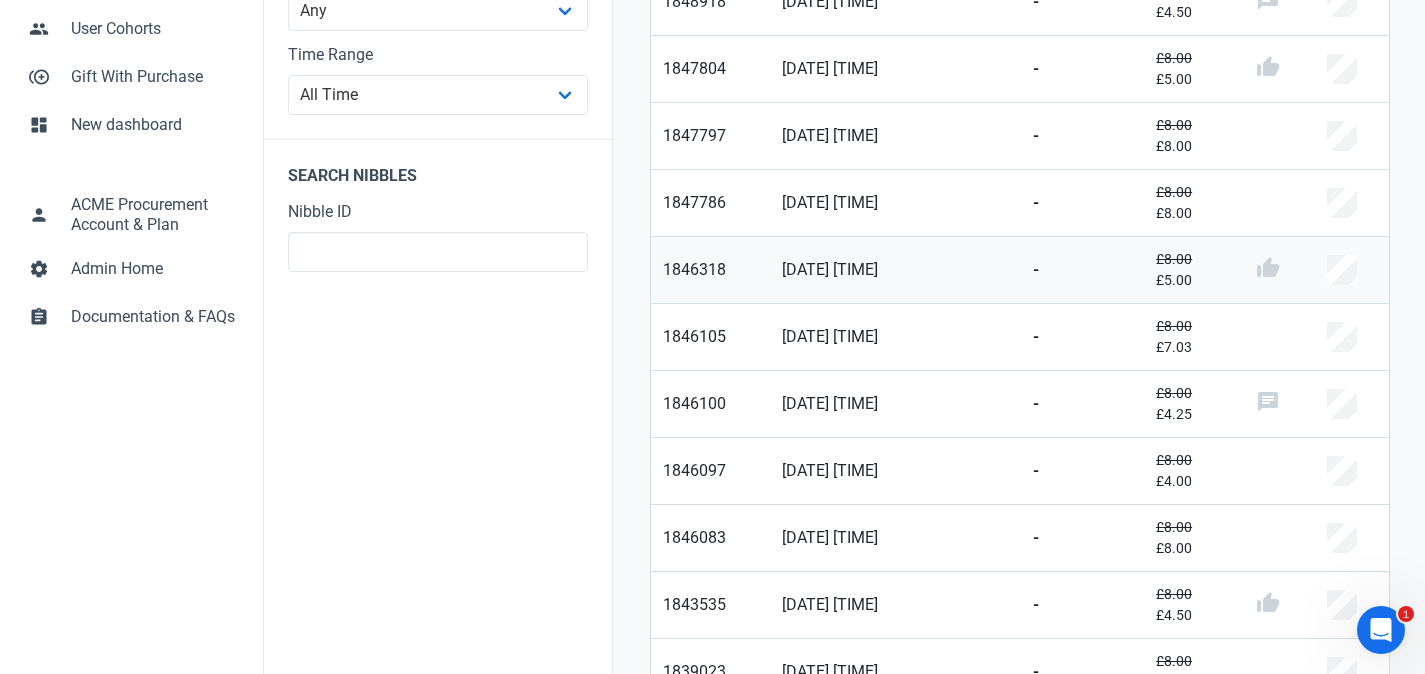click on "02/07/2025 01:39 PM" at bounding box center (710, 282) 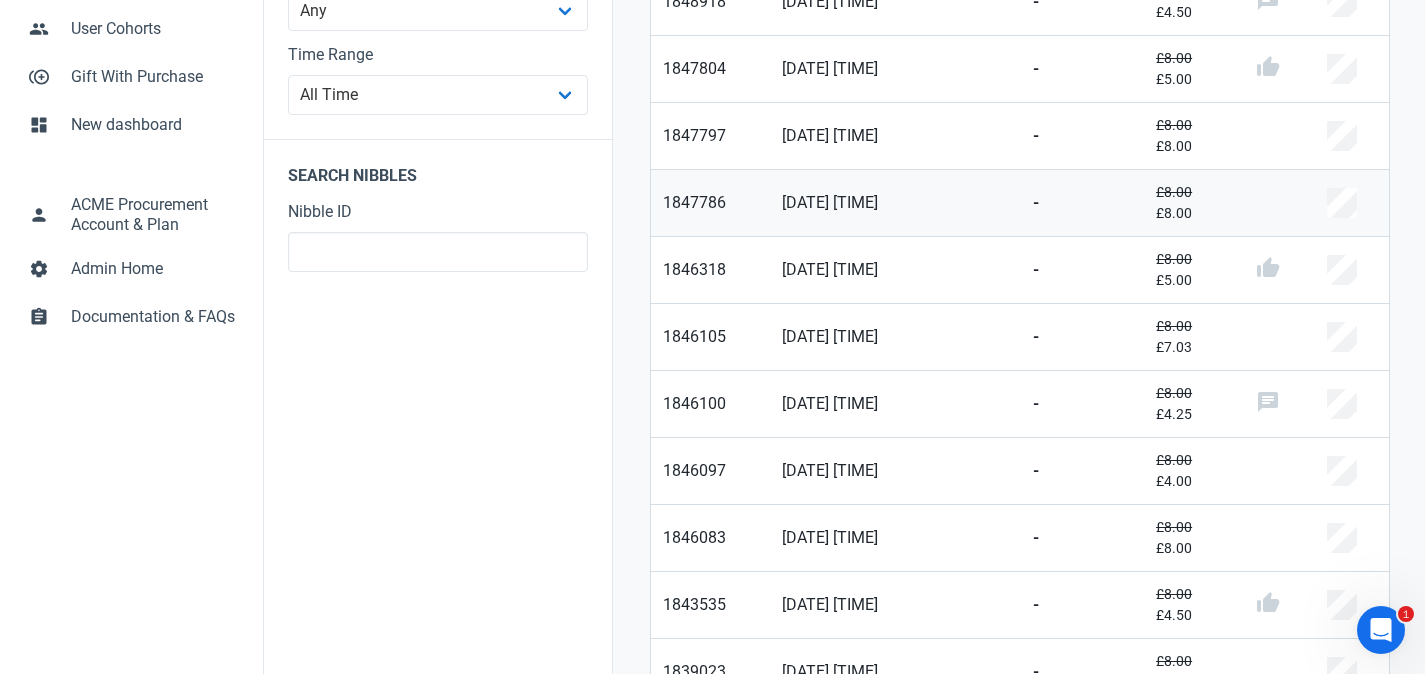 click on "03/07/2025 05:57 PM" at bounding box center [710, 215] 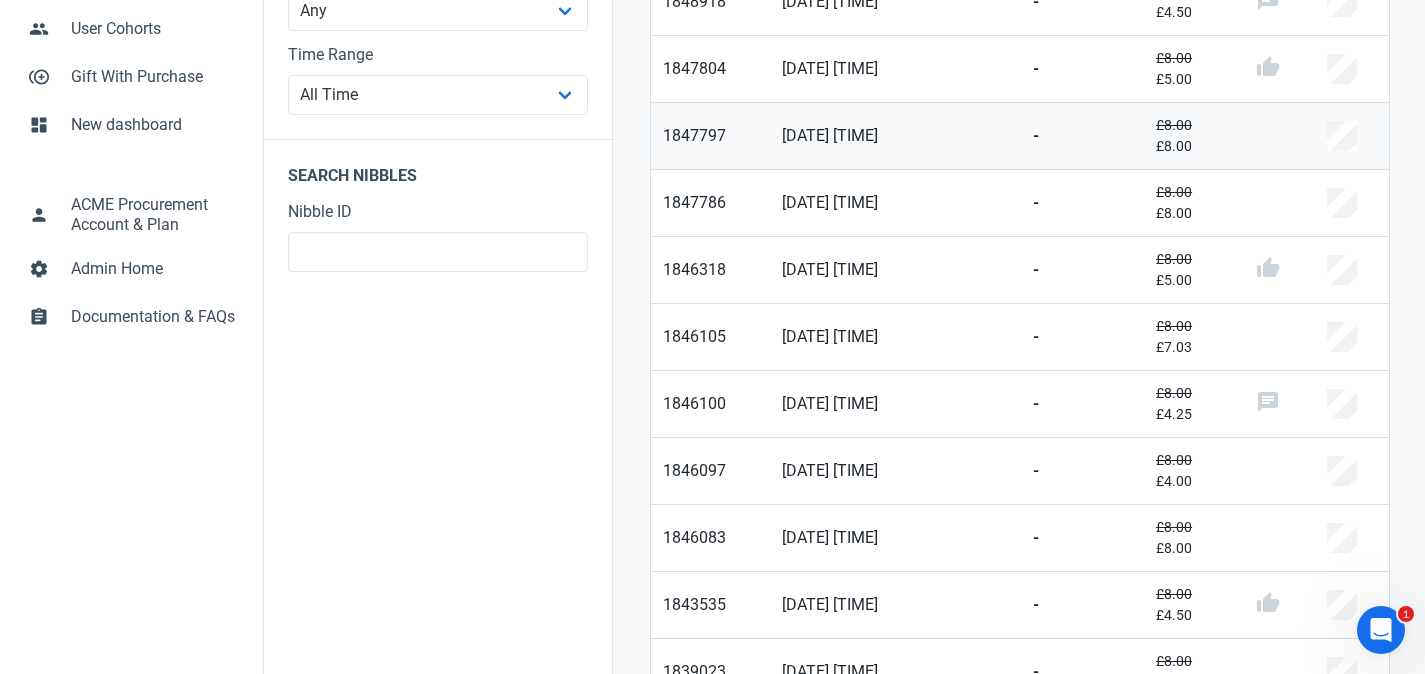 click on "03/07/2025 06:05 PM" at bounding box center (710, 148) 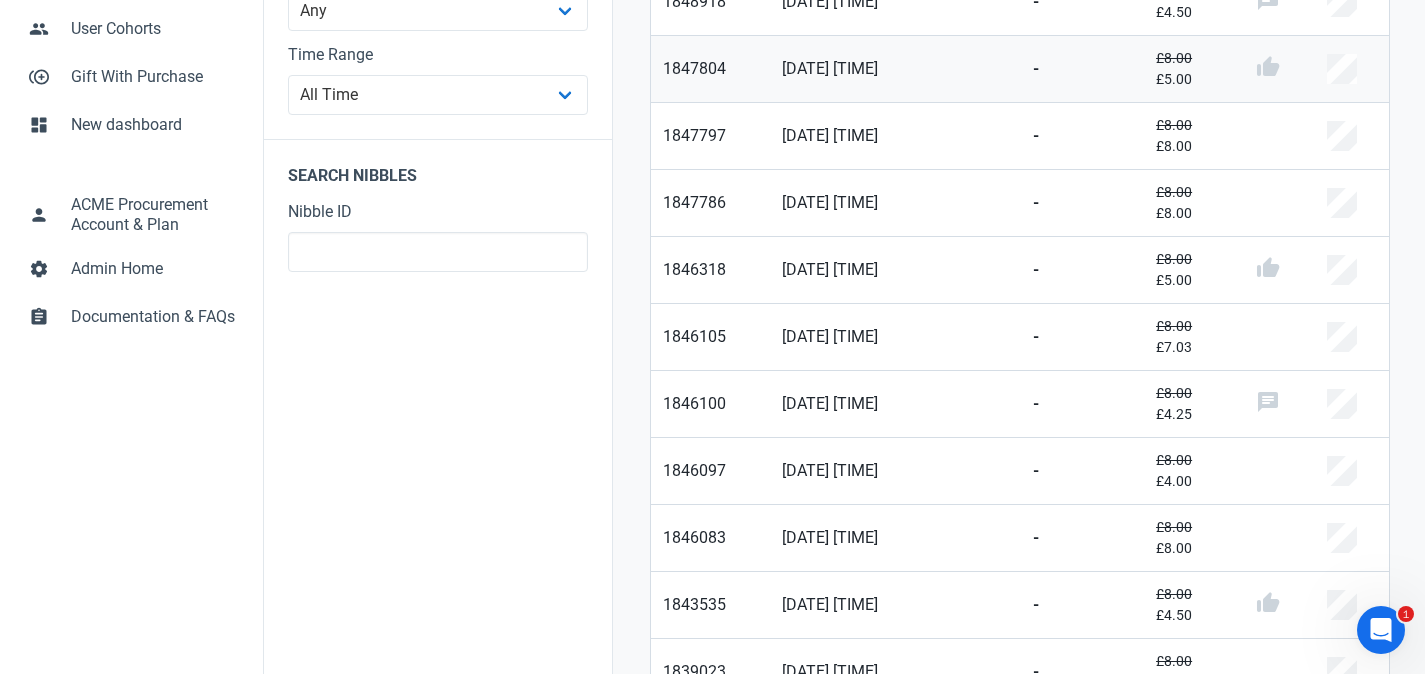 click on "03/07/2025 06:08 PM" at bounding box center (710, 81) 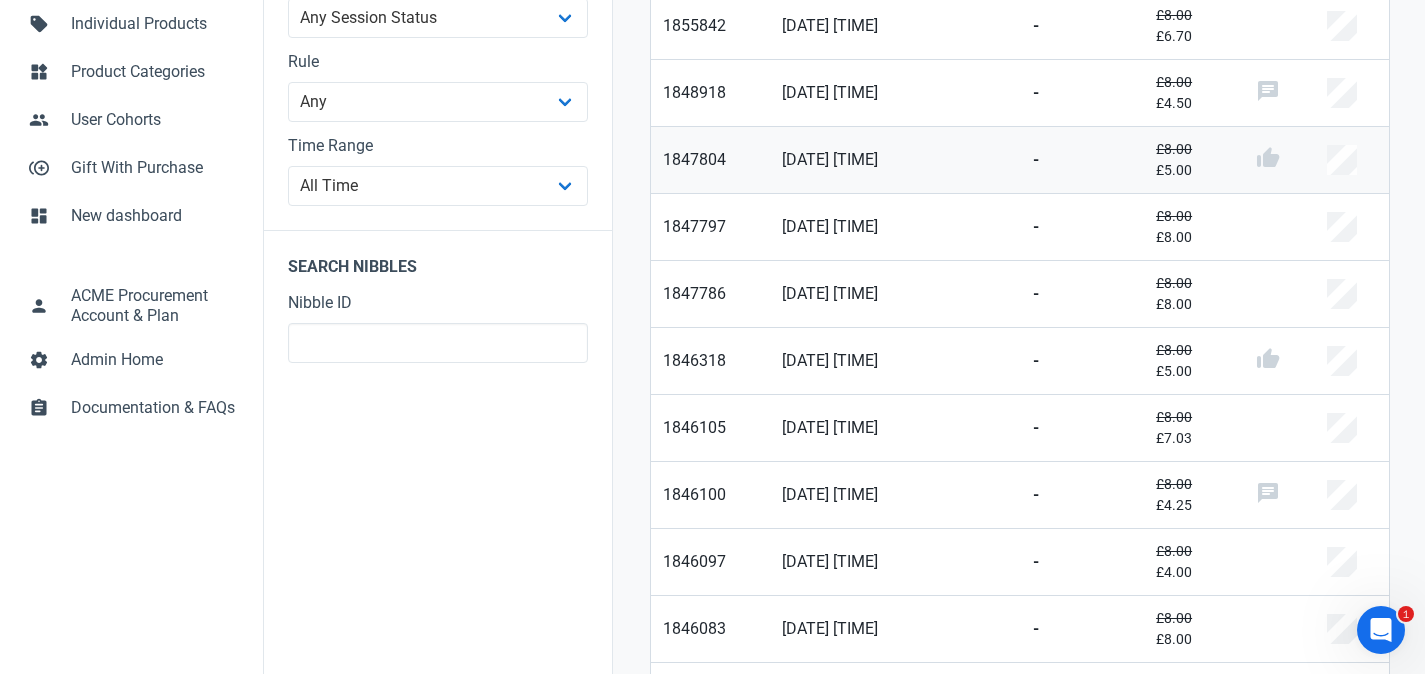 scroll, scrollTop: 378, scrollLeft: 0, axis: vertical 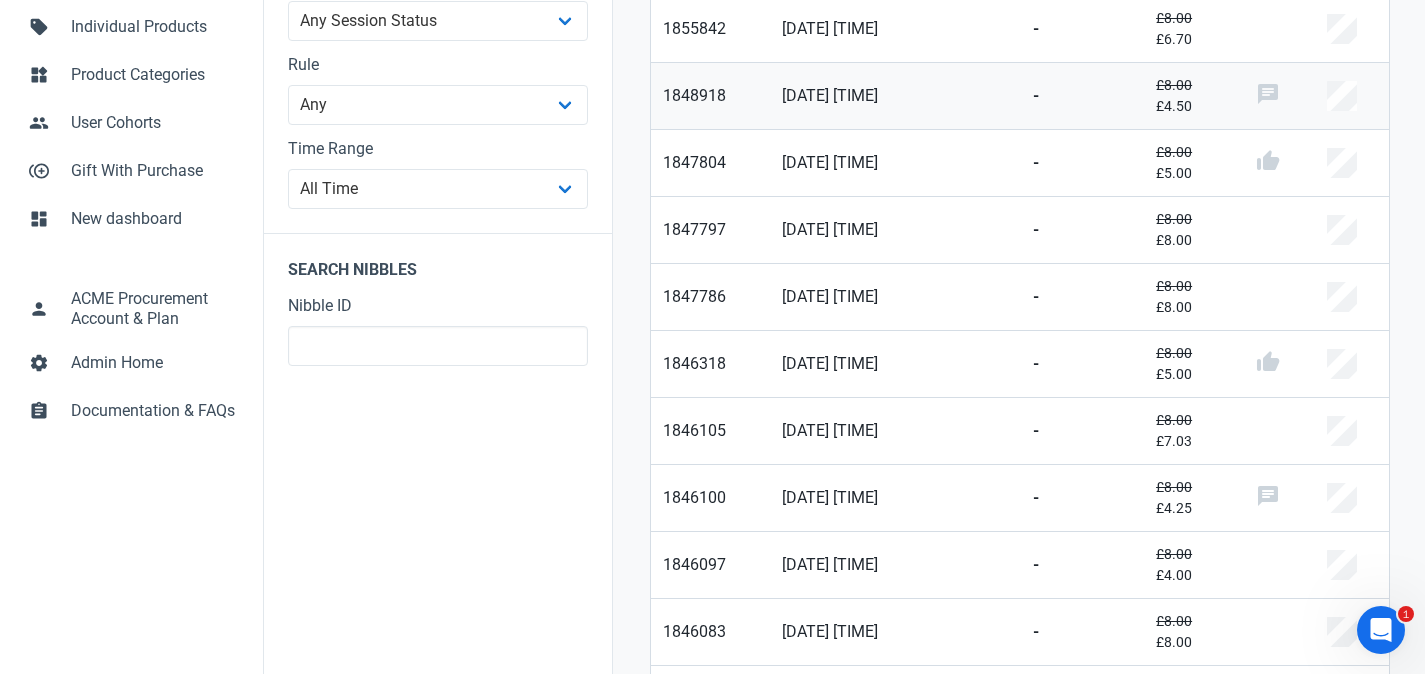 click on "04/07/2025 01:10 PM" at bounding box center (710, 108) 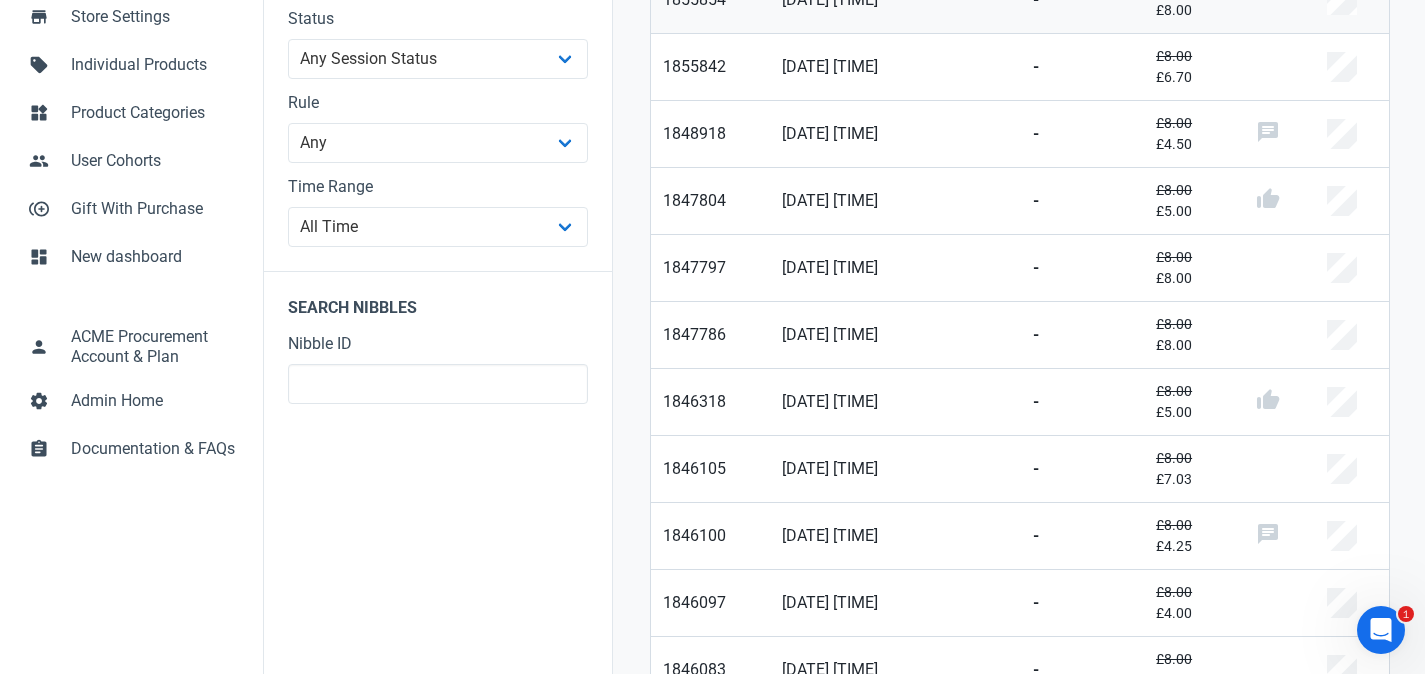 scroll, scrollTop: 381, scrollLeft: 0, axis: vertical 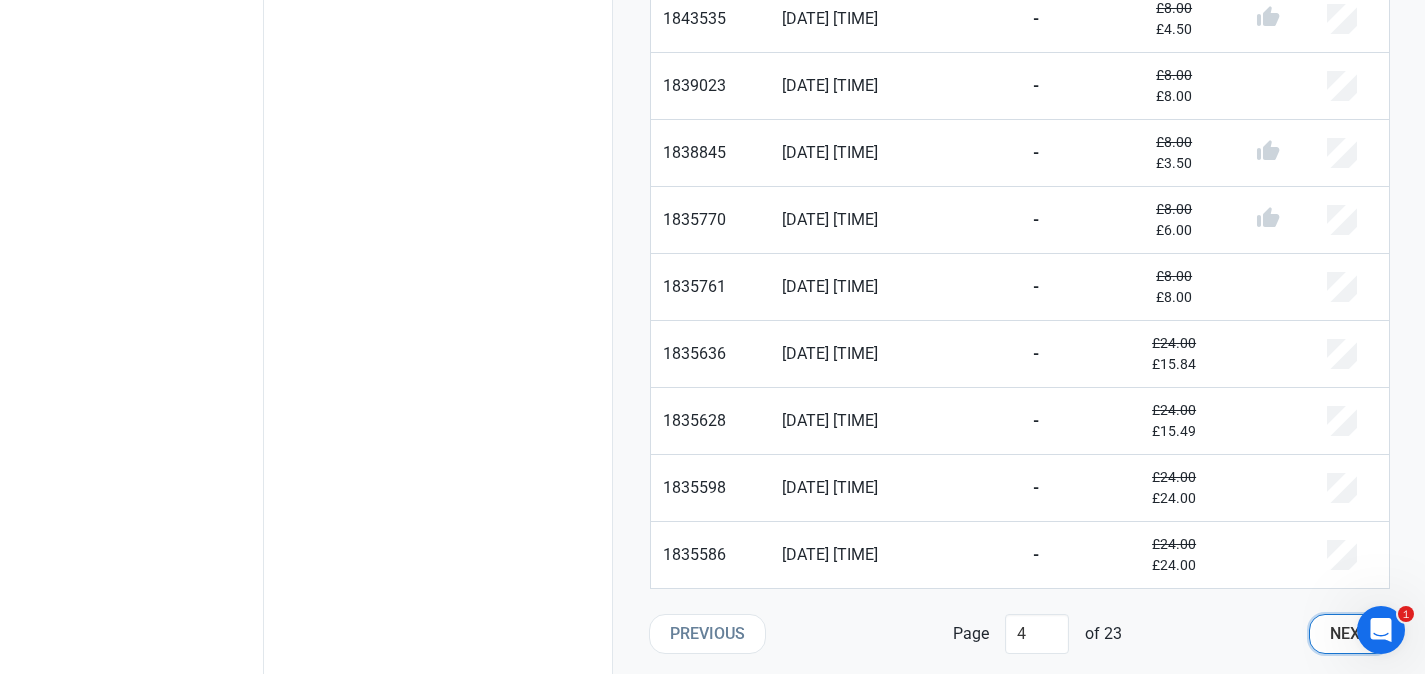 click on "Next" at bounding box center (1350, 634) 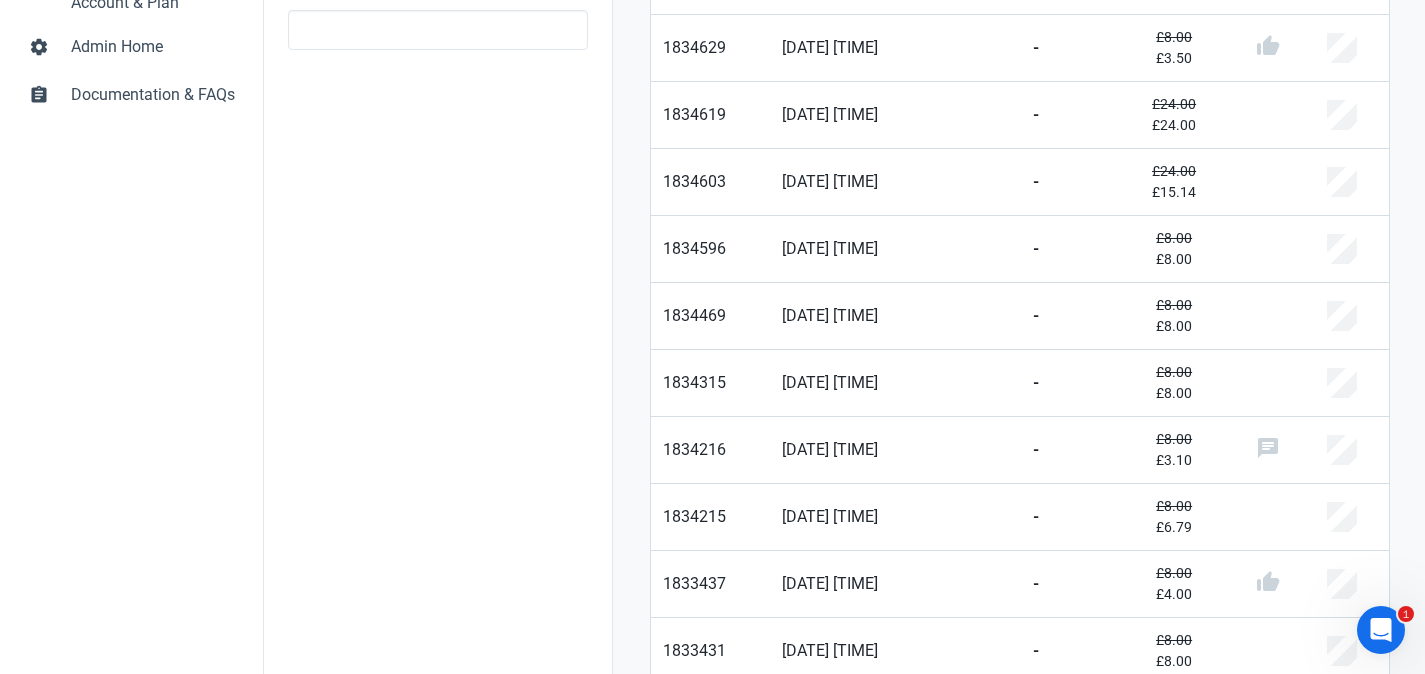 scroll, scrollTop: 1058, scrollLeft: 0, axis: vertical 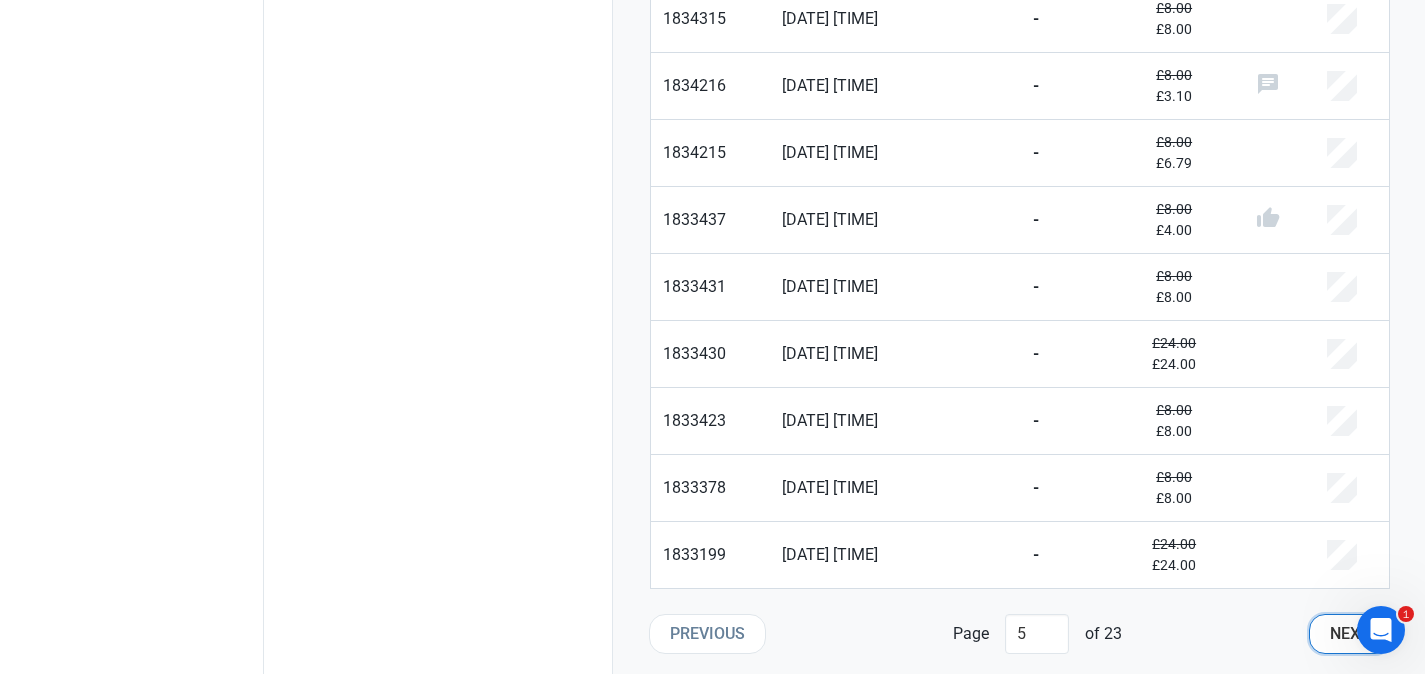 click on "Next" at bounding box center (1350, 634) 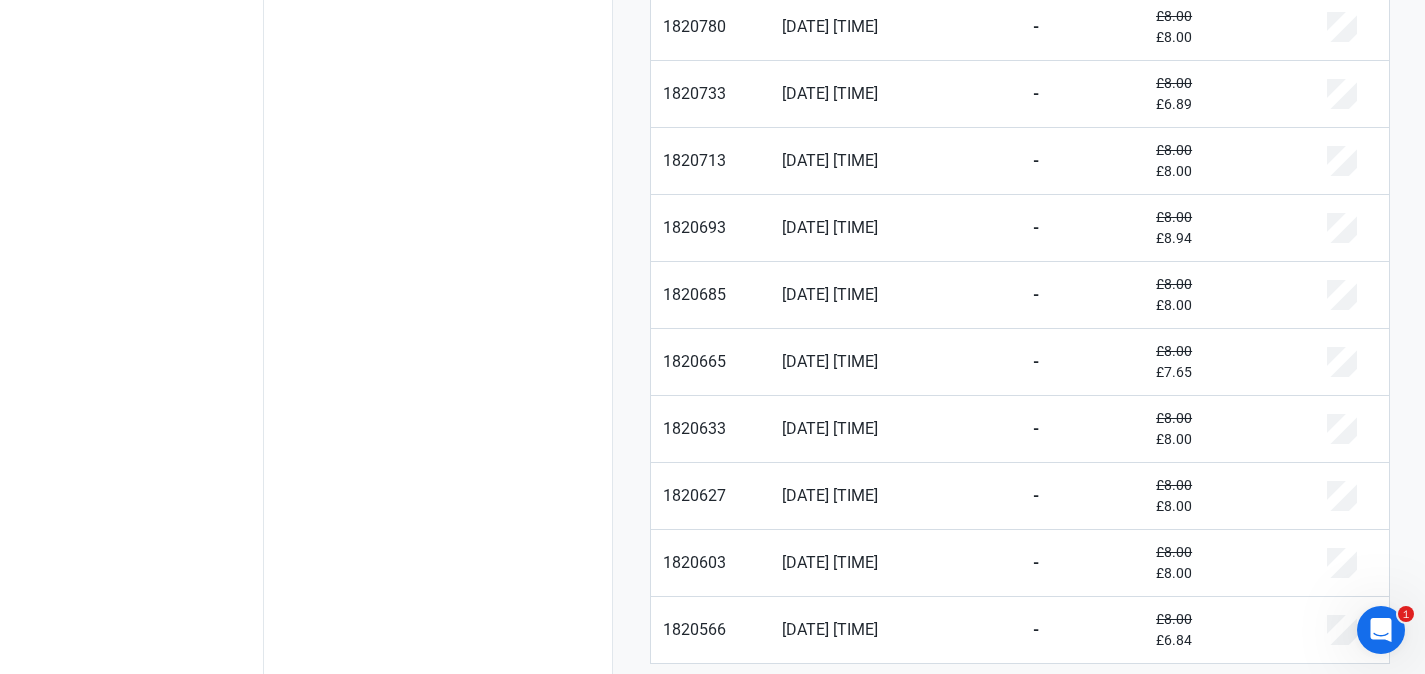 scroll, scrollTop: 1058, scrollLeft: 0, axis: vertical 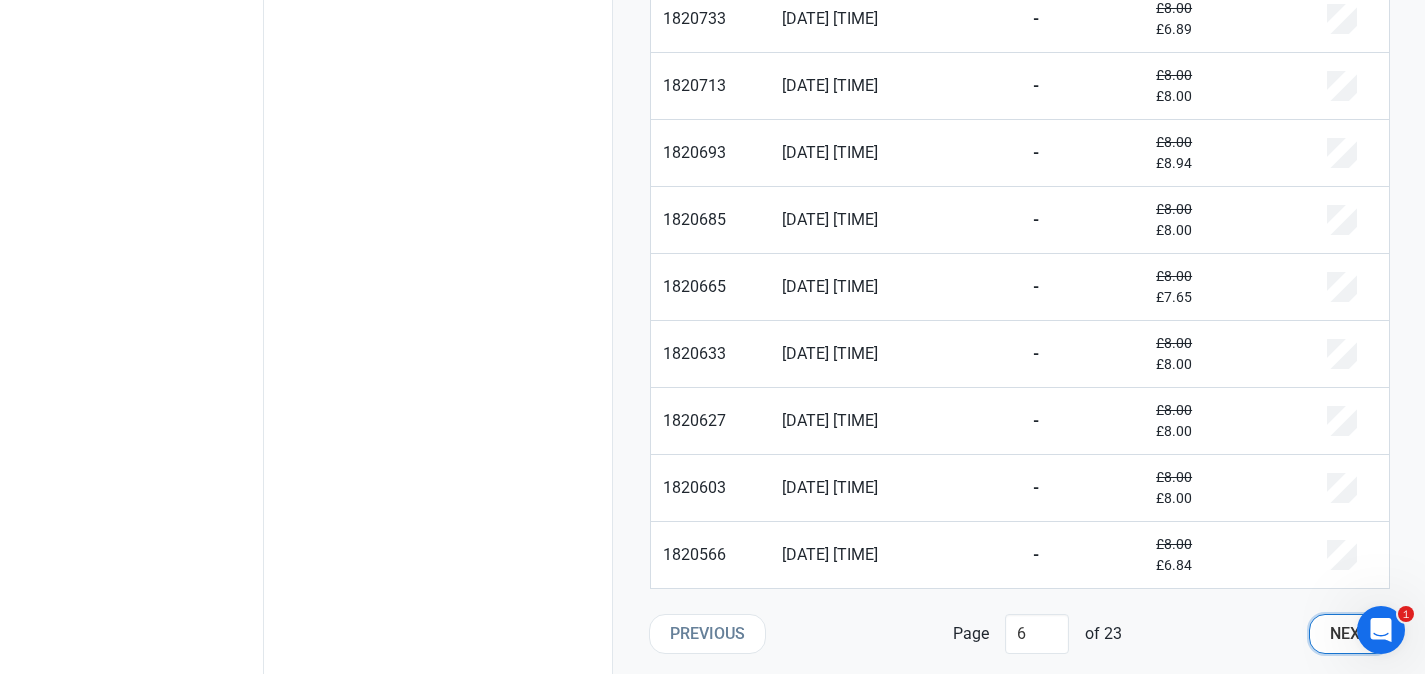 type 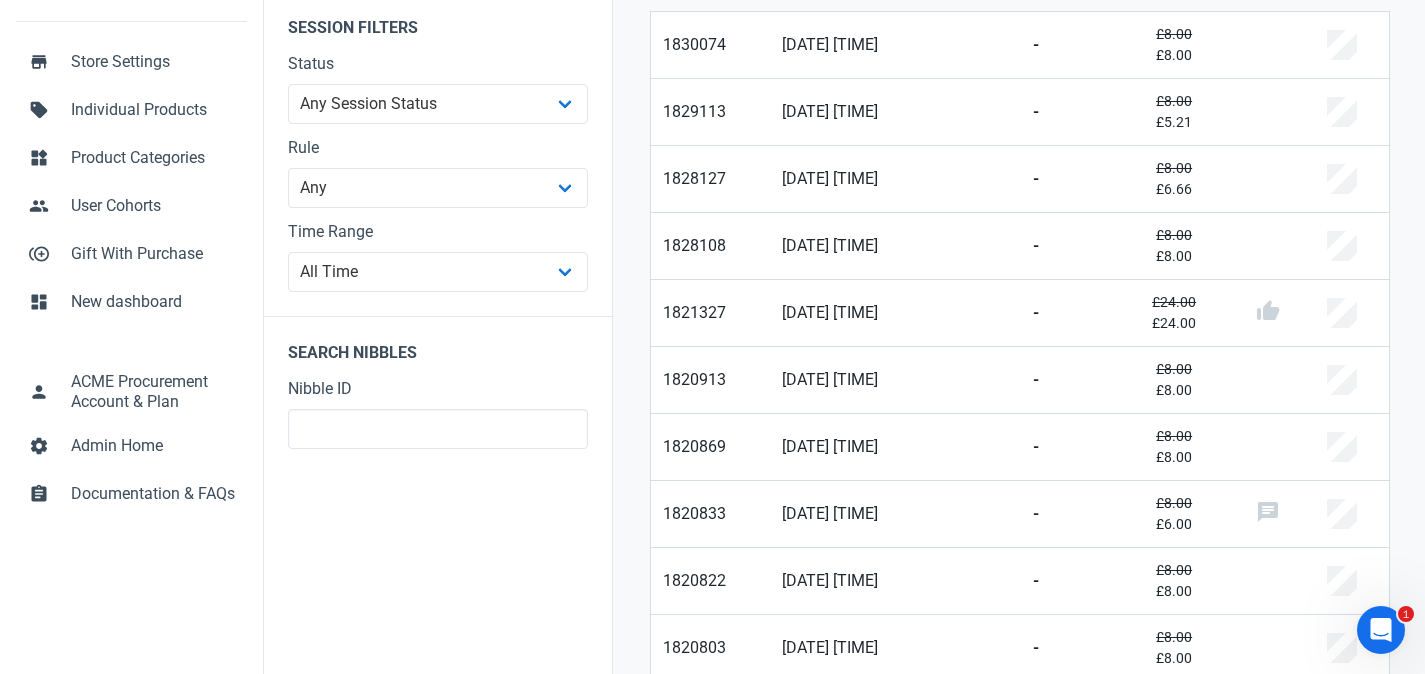 scroll, scrollTop: 291, scrollLeft: 0, axis: vertical 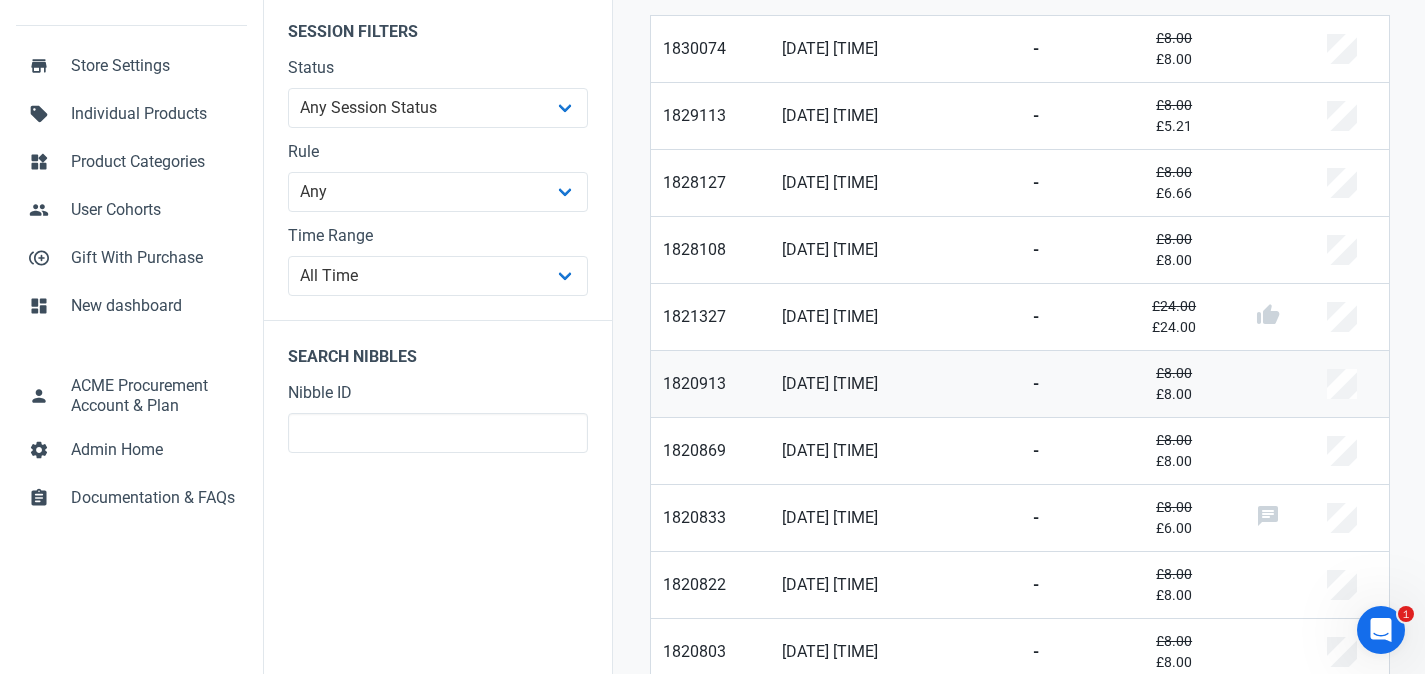 click on "-" at bounding box center [1074, 384] 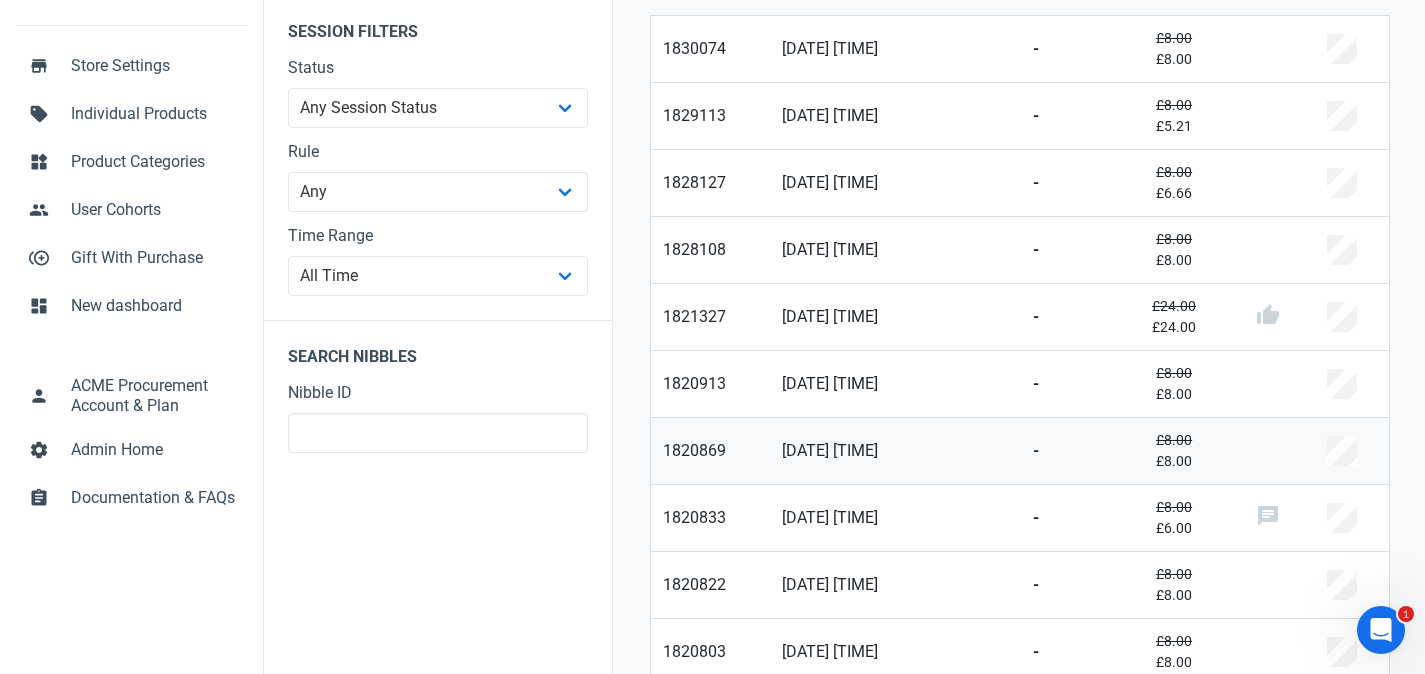 click on "12/06/2025 08:11 PM" at bounding box center [710, 463] 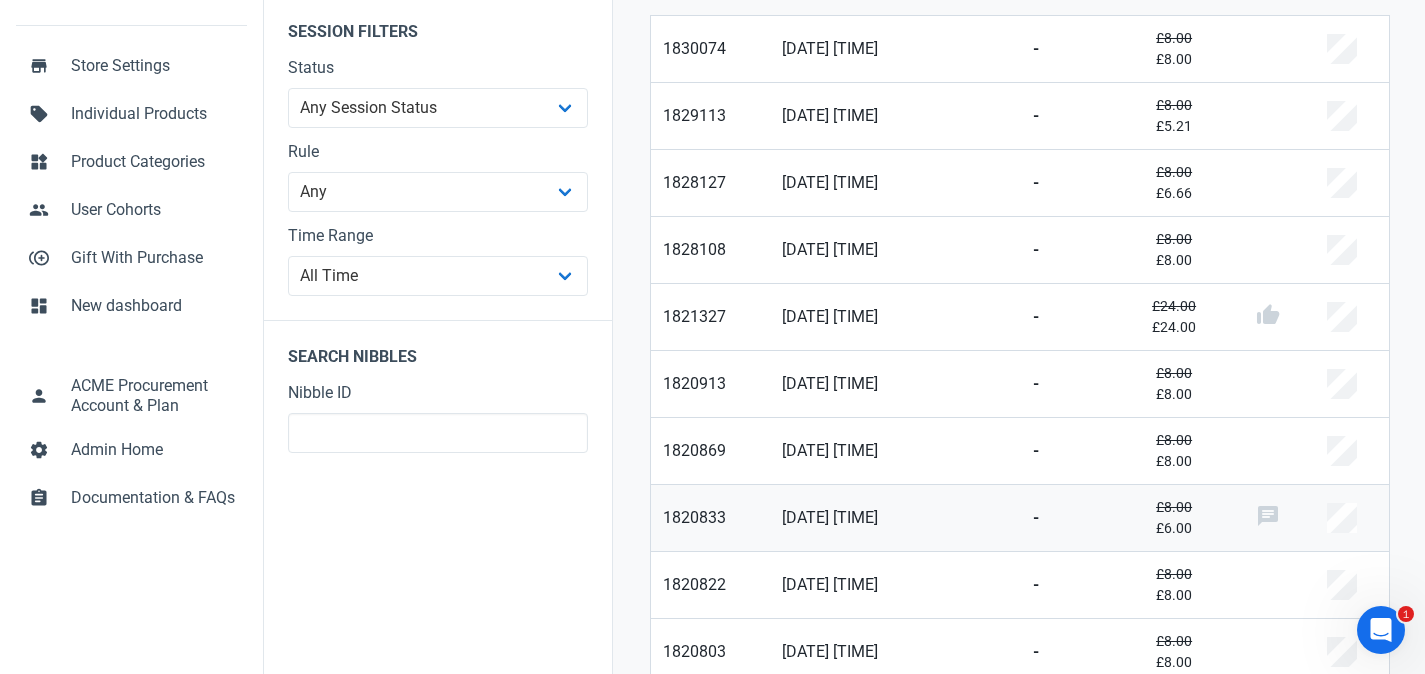 click on "12/06/2025 07:49 PM" at bounding box center [710, 518] 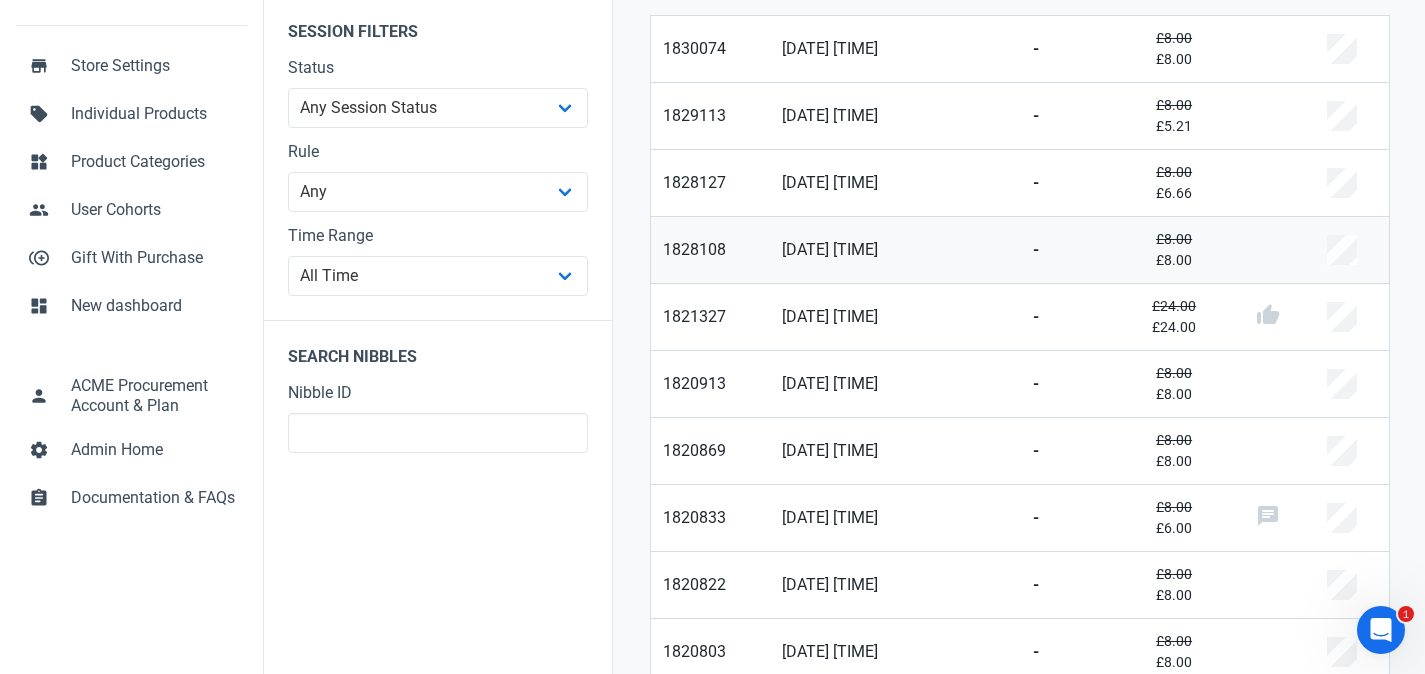 click on "18/06/2025 04:16 PM" at bounding box center (710, 250) 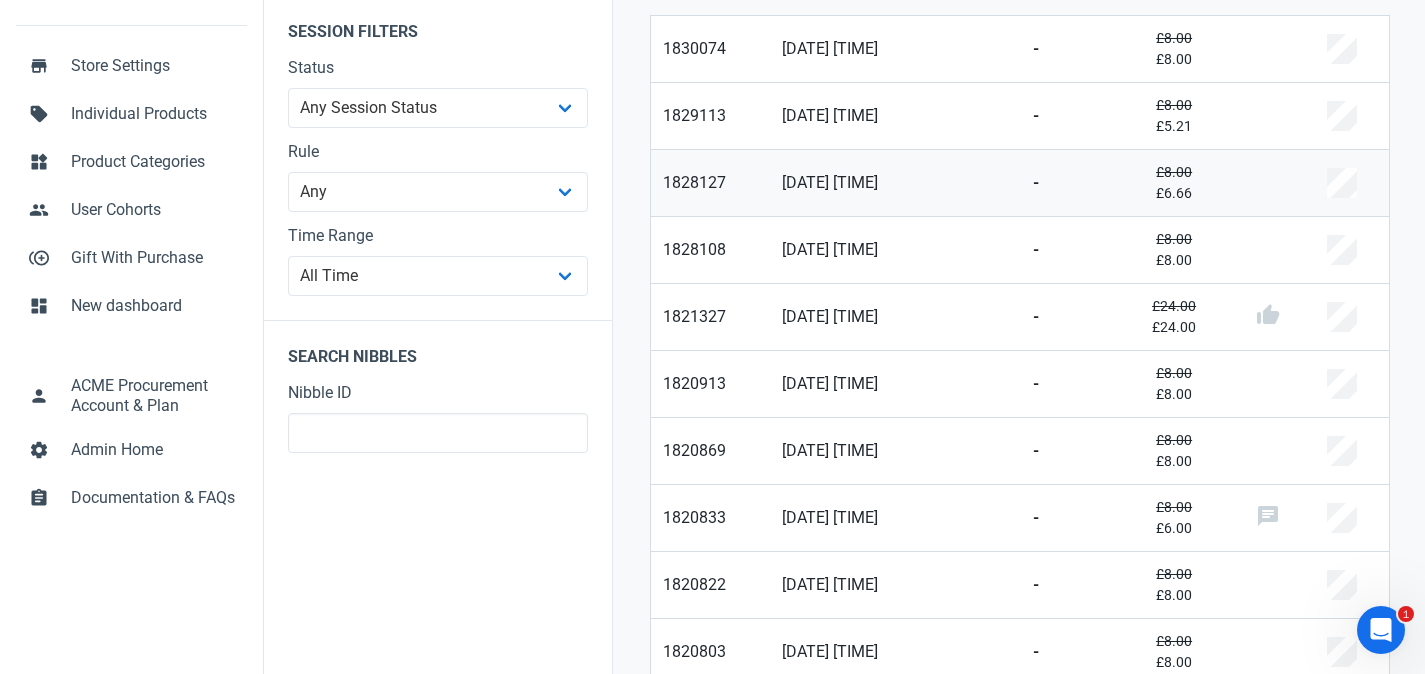 click on "18/06/2025 04:37 PM" at bounding box center (710, 195) 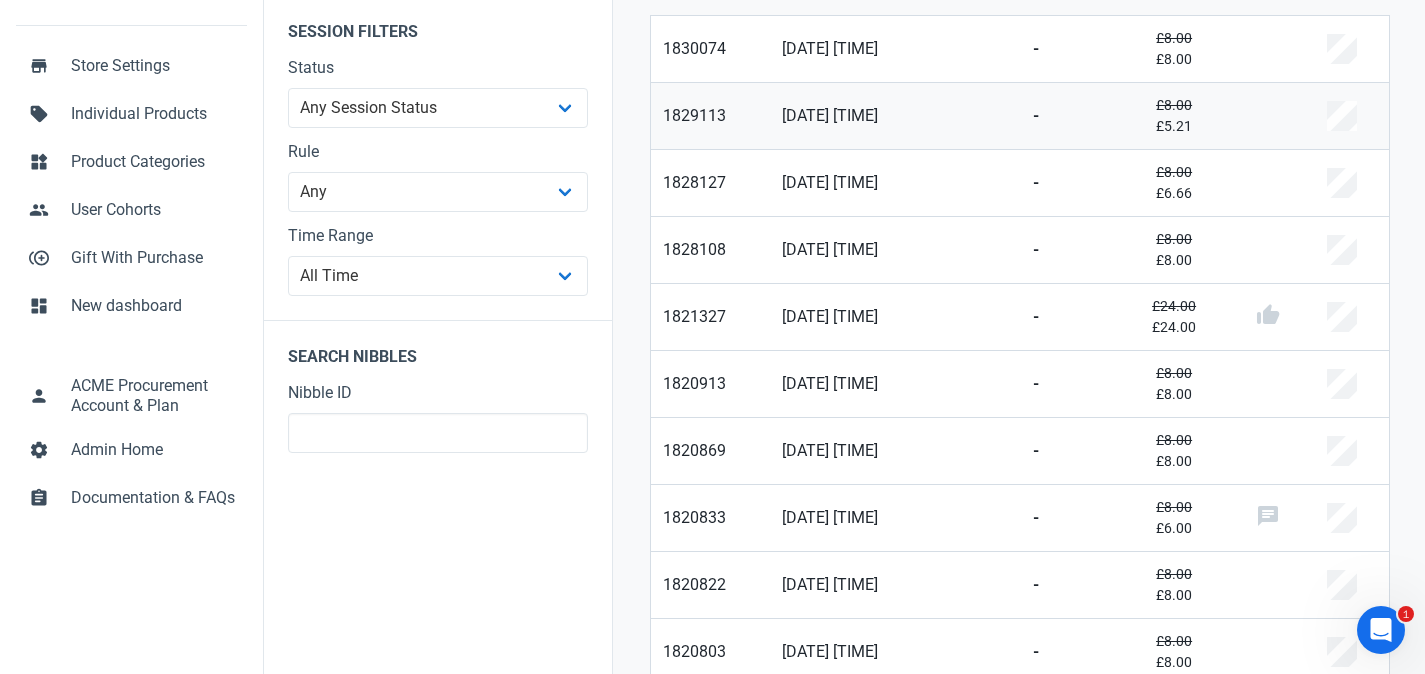 click on "19/06/2025 03:25 PM" at bounding box center (710, 116) 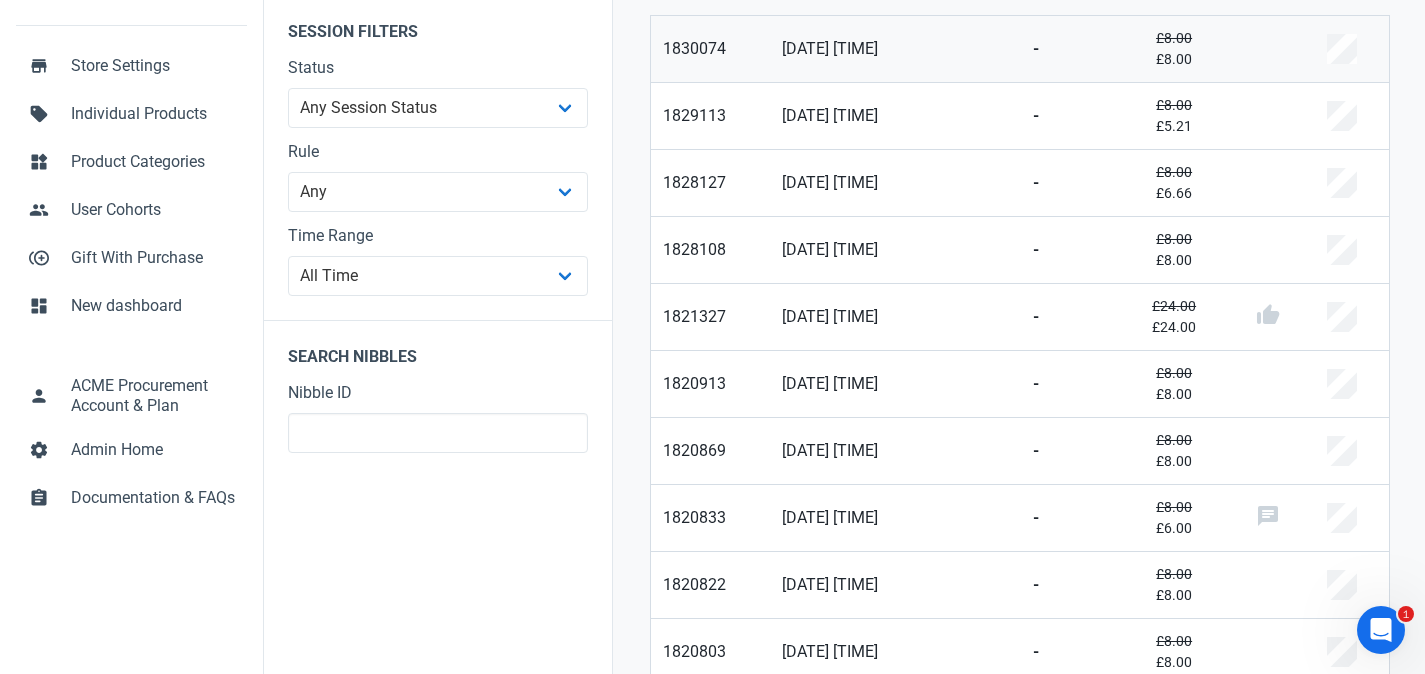 click on "20/06/2025 01:29 PM" at bounding box center [710, 61] 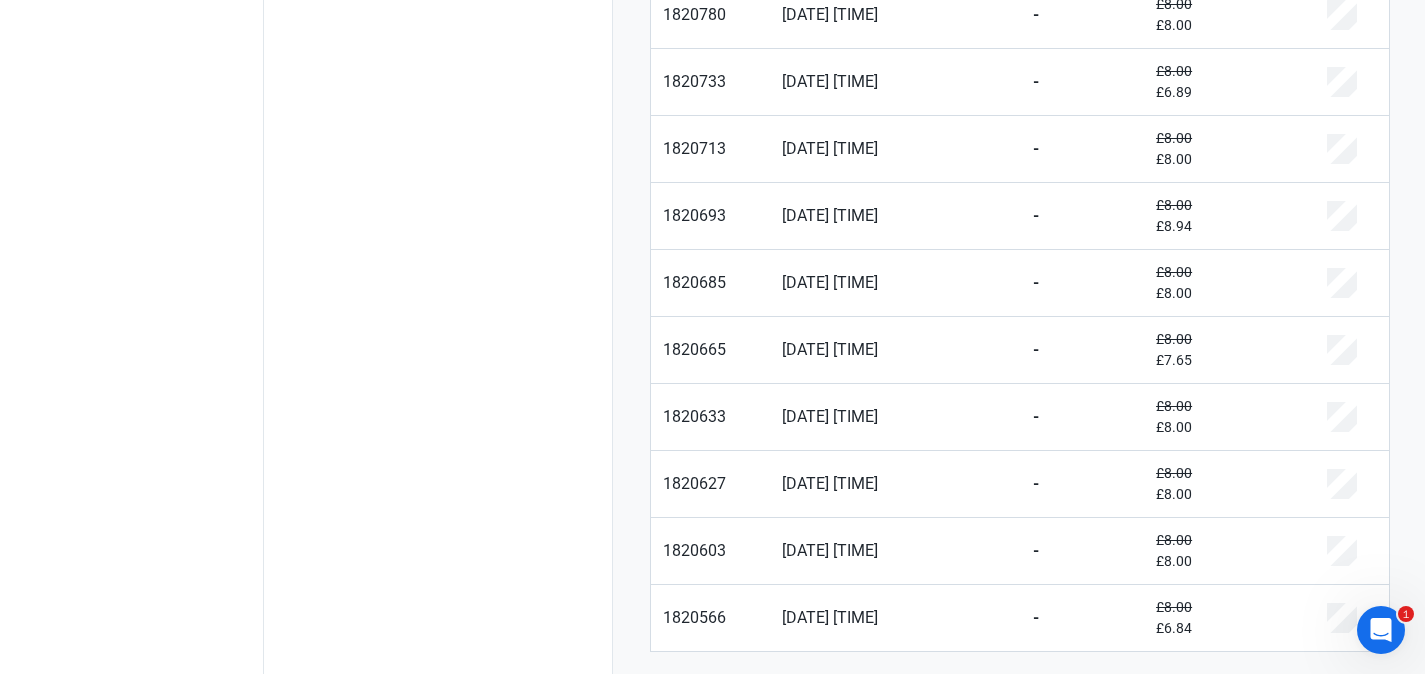 scroll, scrollTop: 1058, scrollLeft: 0, axis: vertical 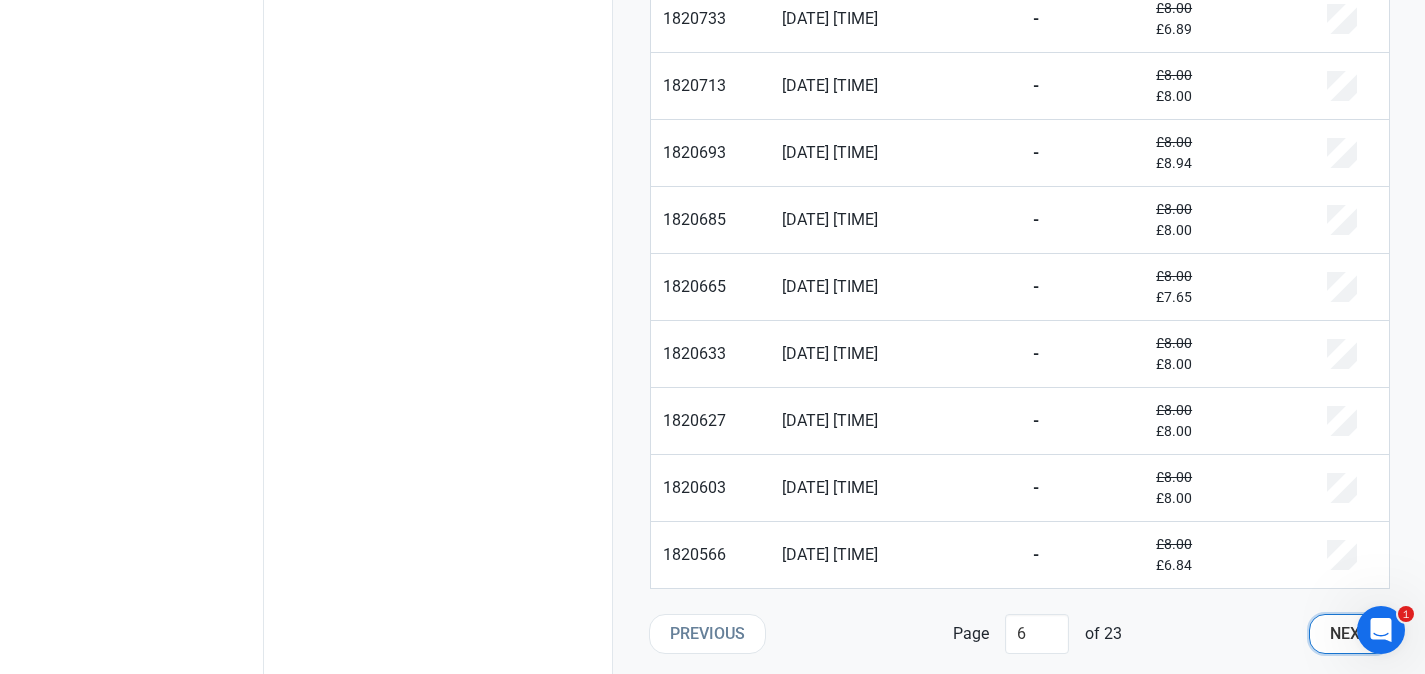 click on "Next" at bounding box center [1350, 634] 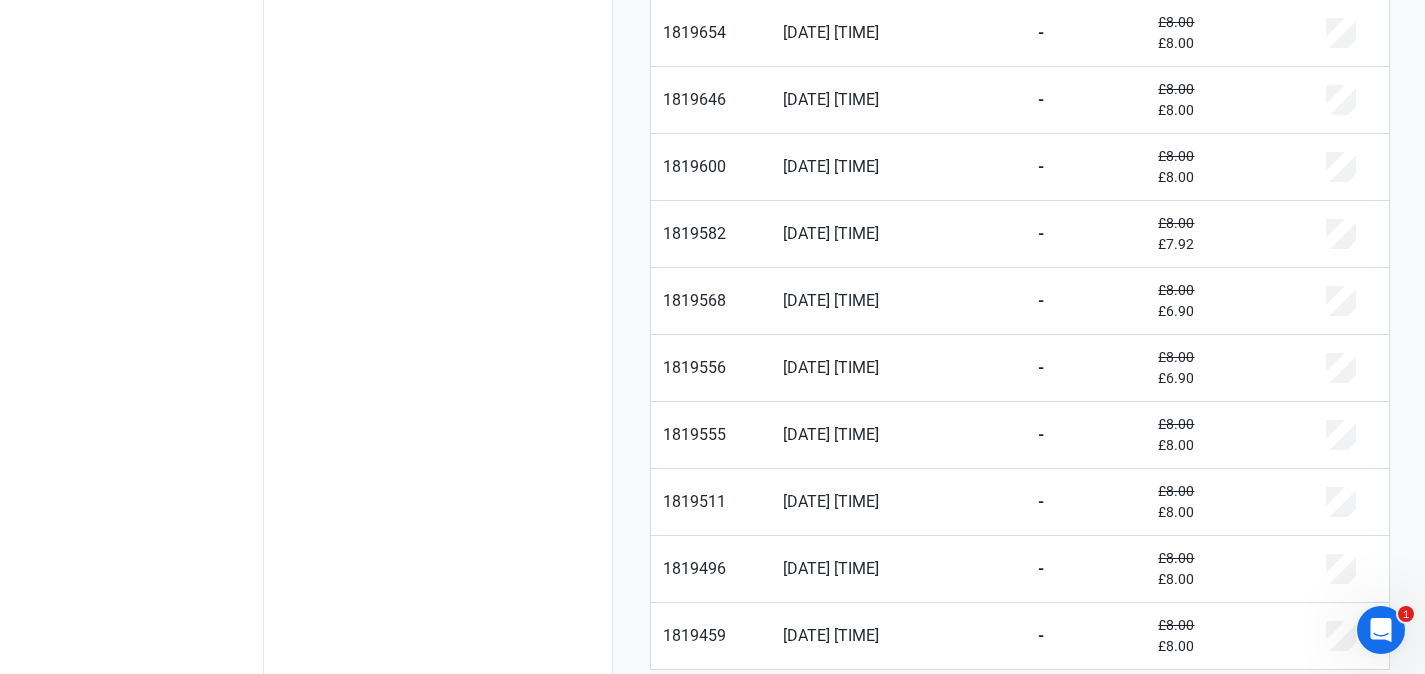 scroll, scrollTop: 1058, scrollLeft: 0, axis: vertical 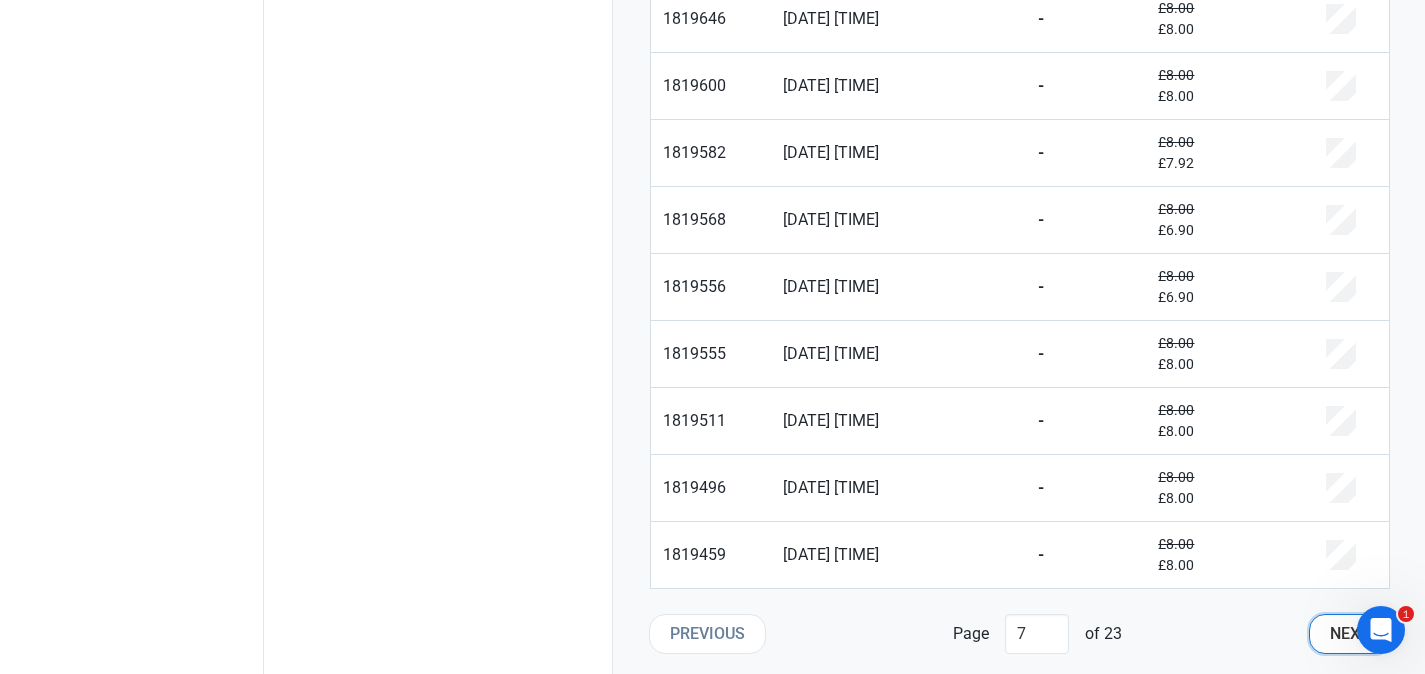 click on "Next" at bounding box center (1350, 634) 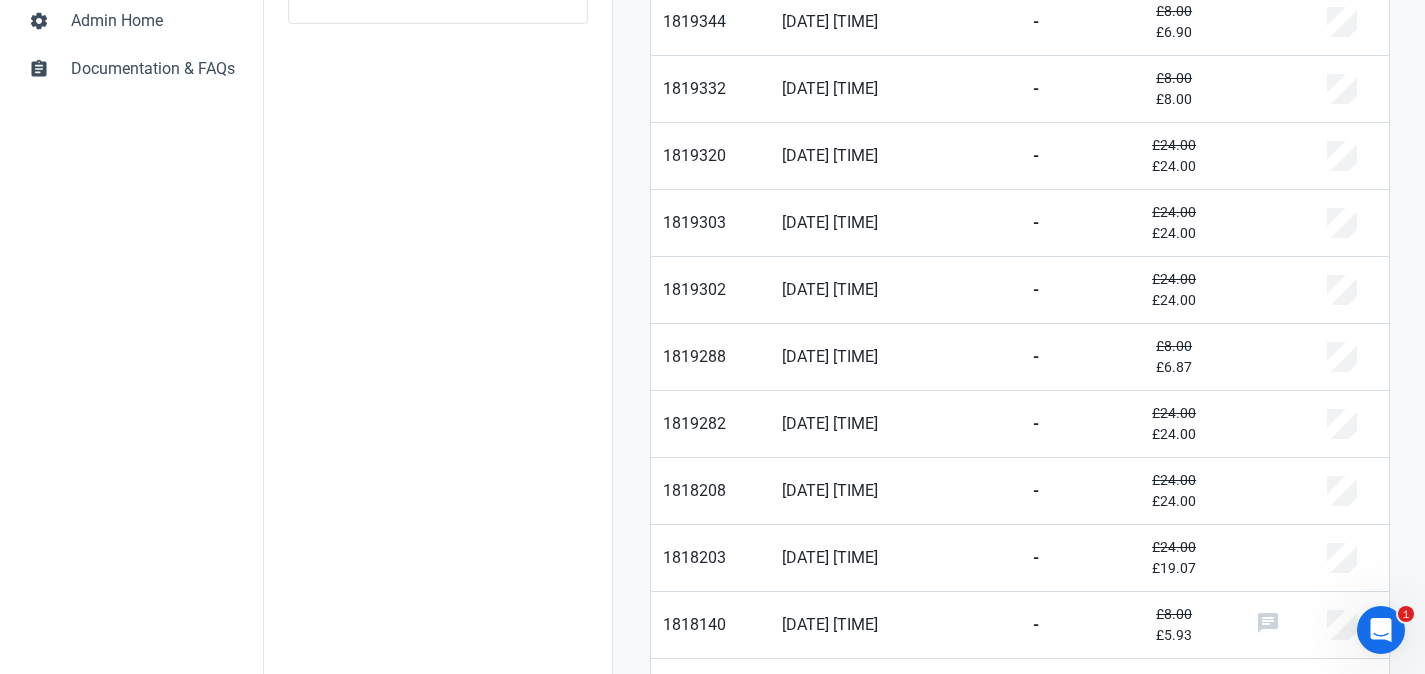 scroll, scrollTop: 721, scrollLeft: 0, axis: vertical 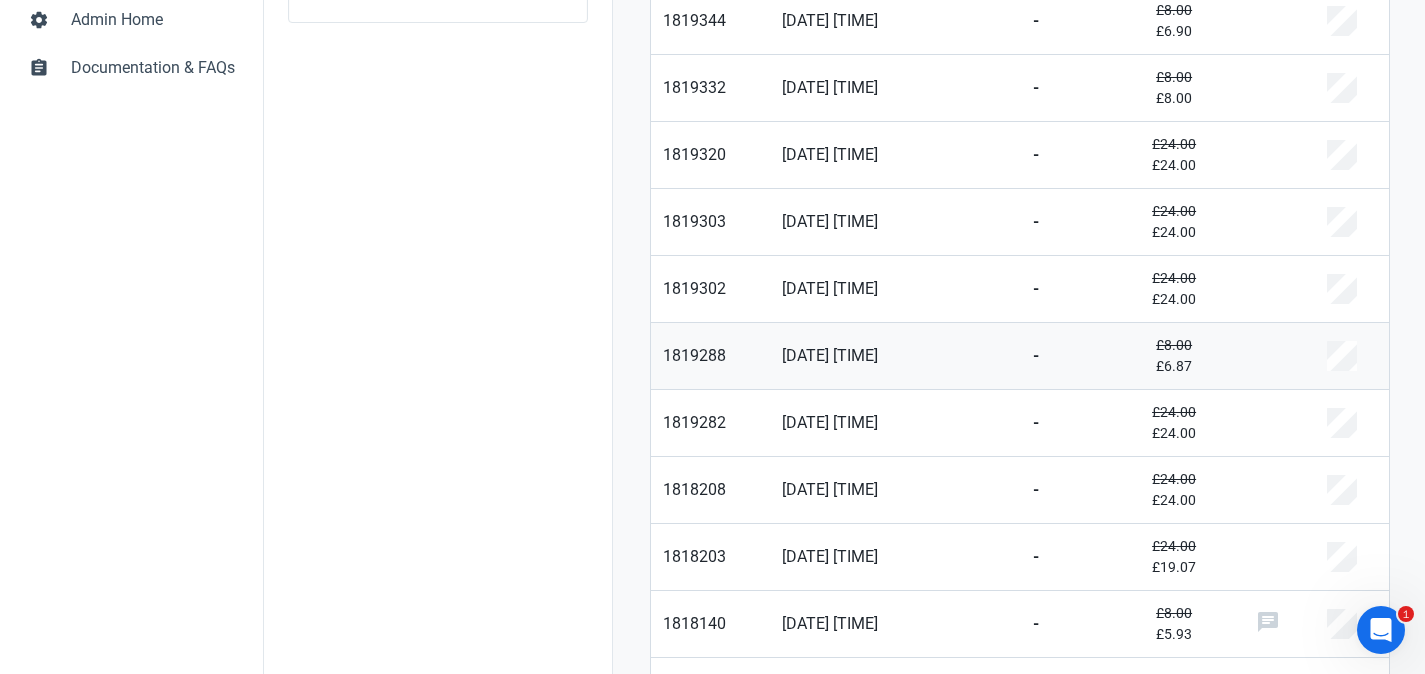 click on "11/06/2025 12:58 PM" at bounding box center [710, 368] 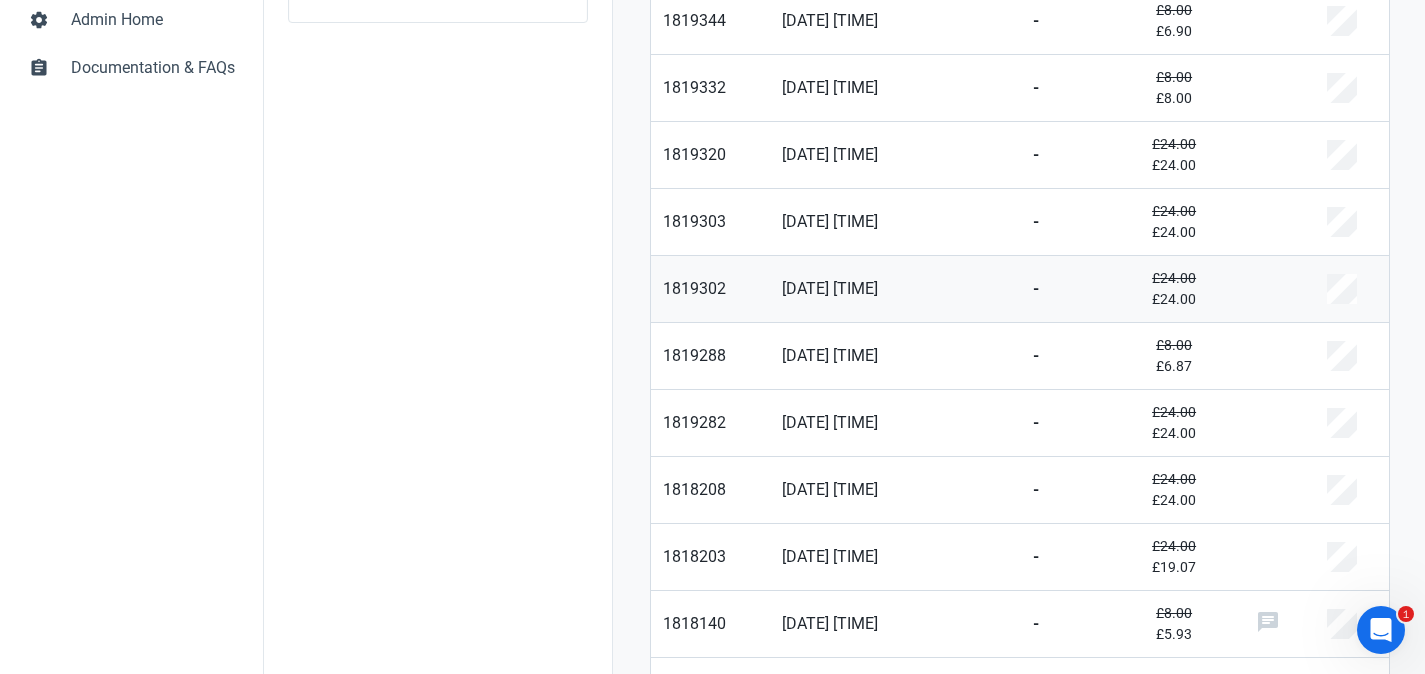 click on "11/06/2025 01:14 PM" at bounding box center (710, 301) 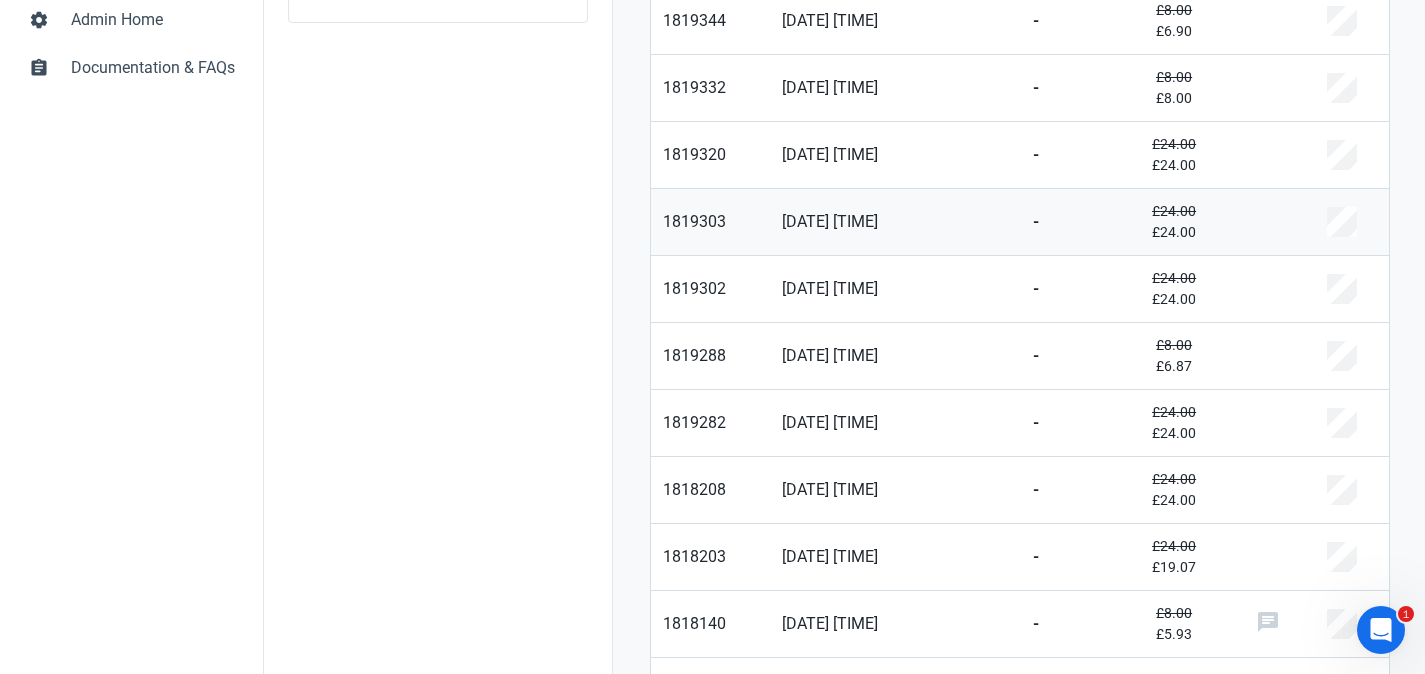 click on "11/06/2025 01:15 PM" at bounding box center (710, 234) 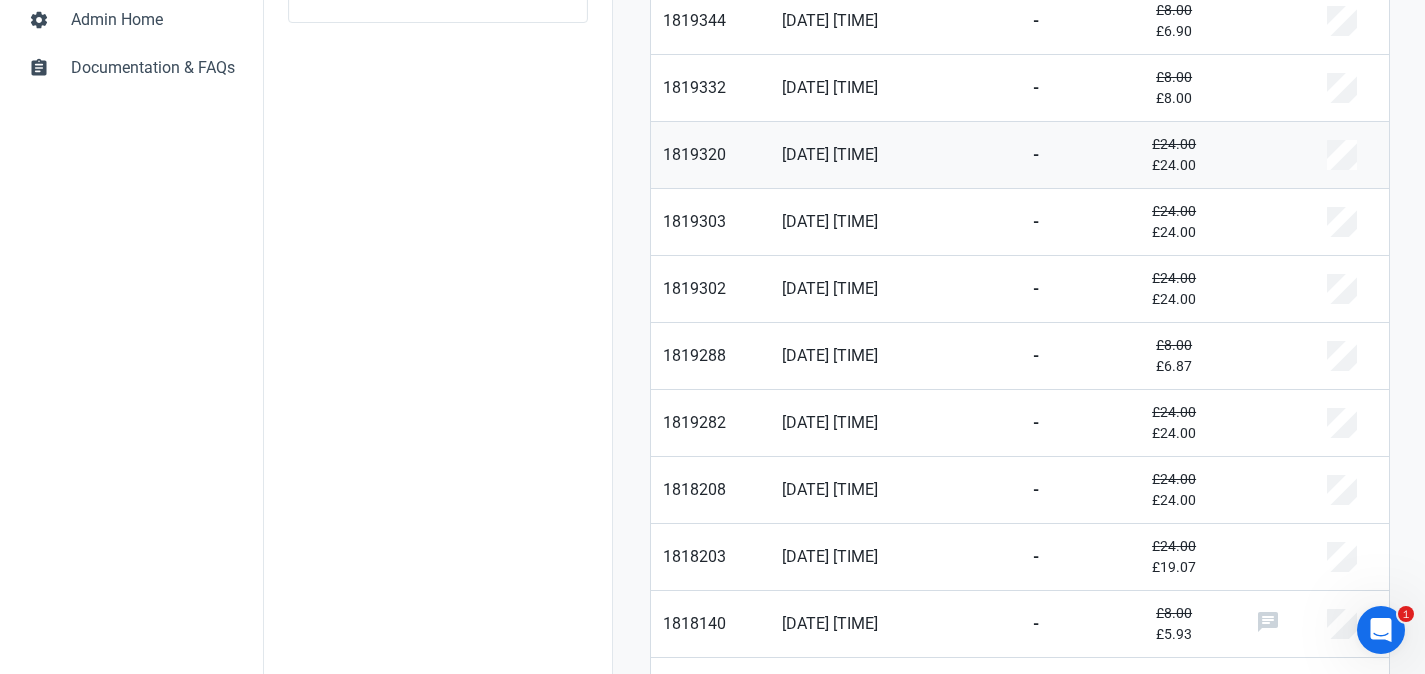 click on "11/06/2025 01:29 PM" at bounding box center (710, 167) 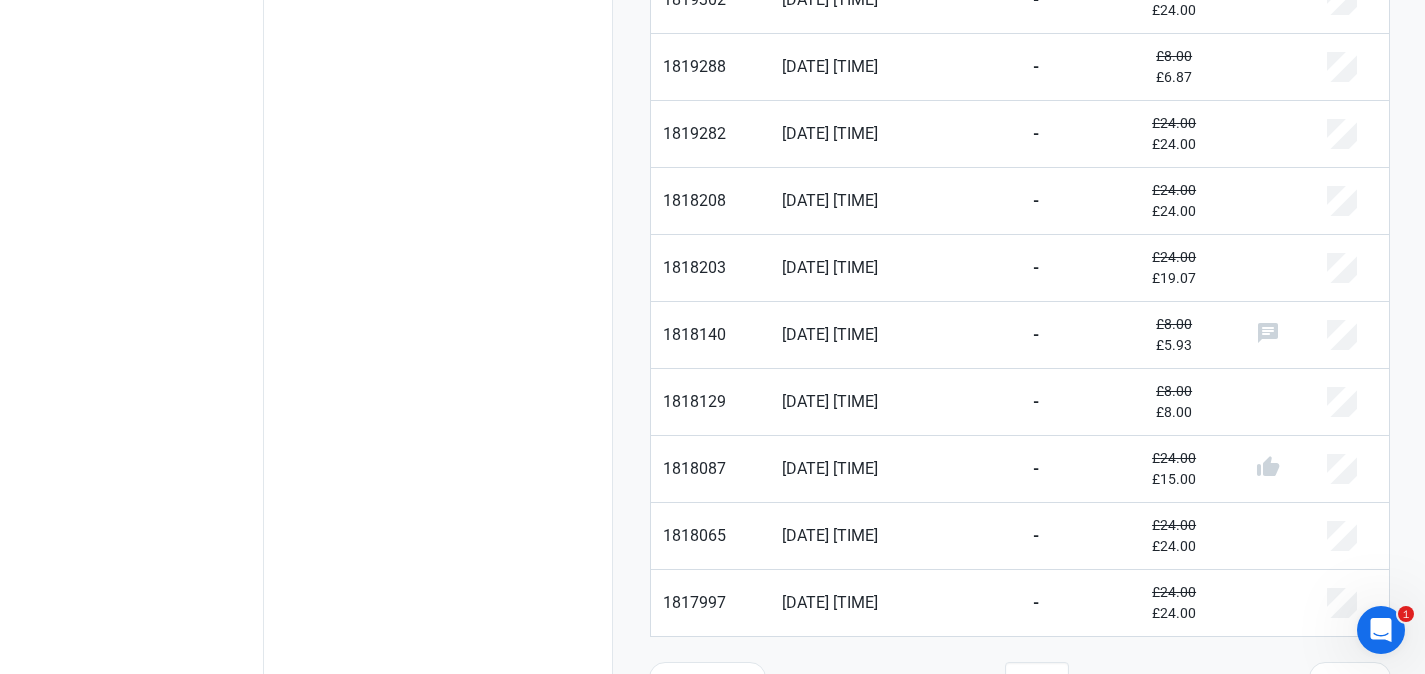 scroll, scrollTop: 1058, scrollLeft: 0, axis: vertical 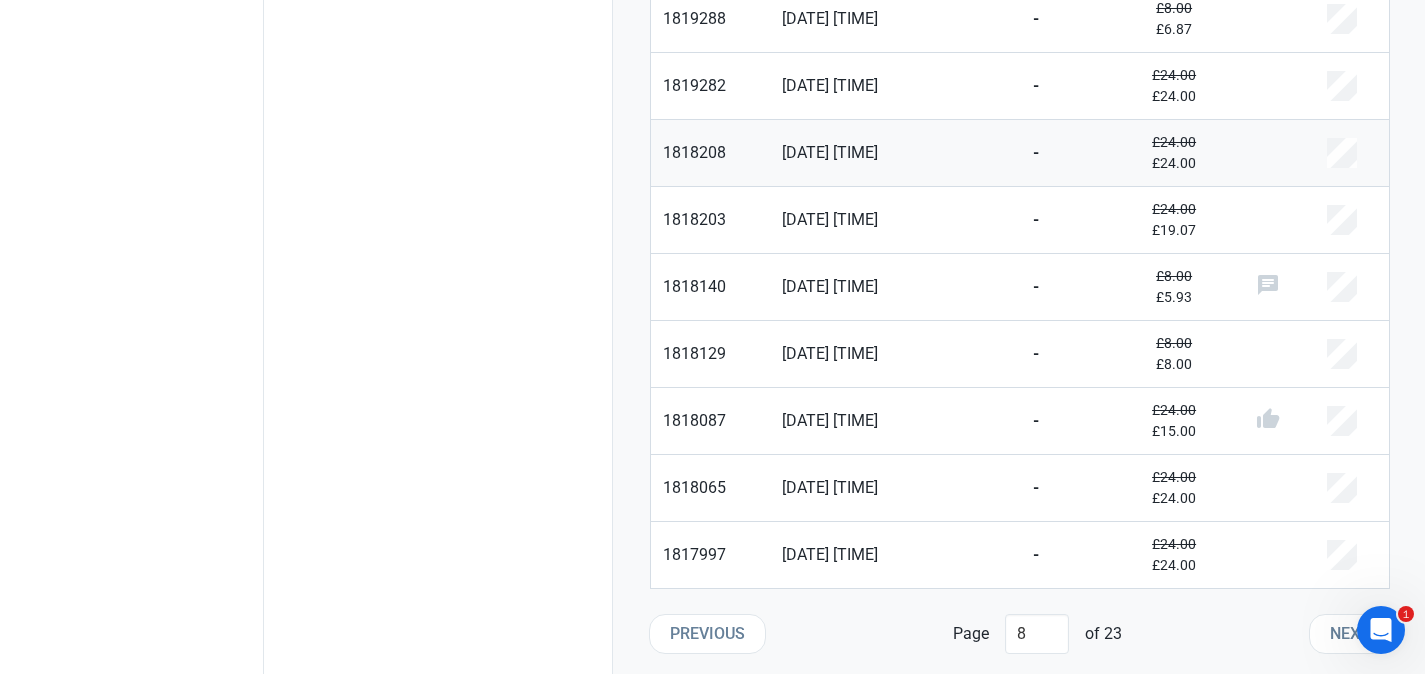 click on "10/06/2025 02:30 PM" at bounding box center [710, 165] 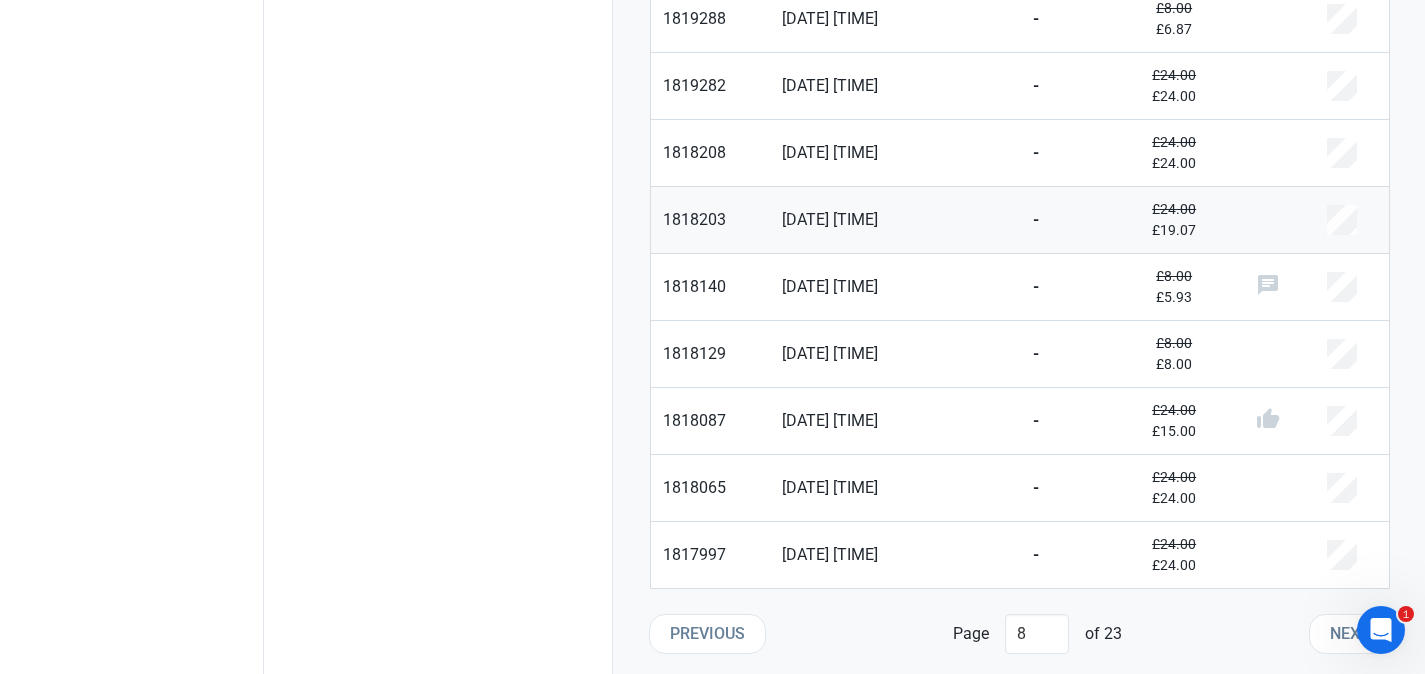 click on "10/06/2025 02:19 PM" at bounding box center (710, 220) 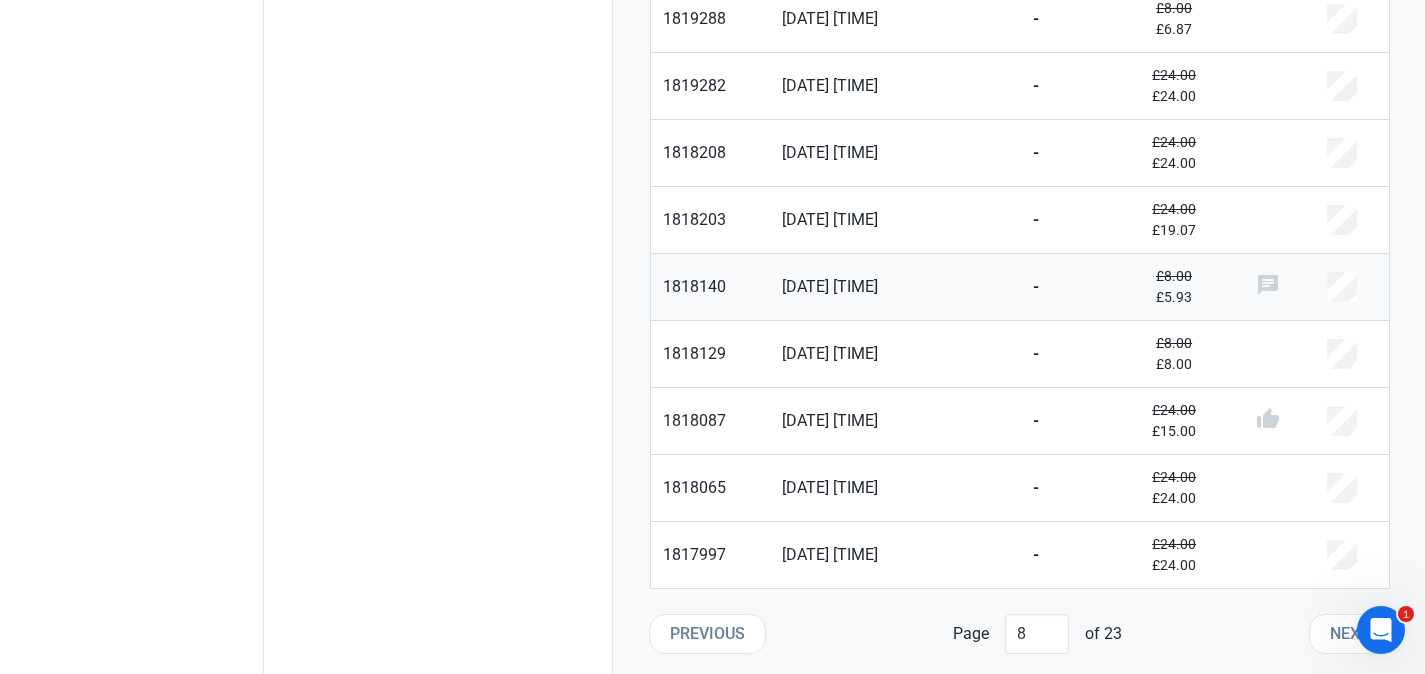 click on "10/06/2025 01:07 PM" at bounding box center [710, 299] 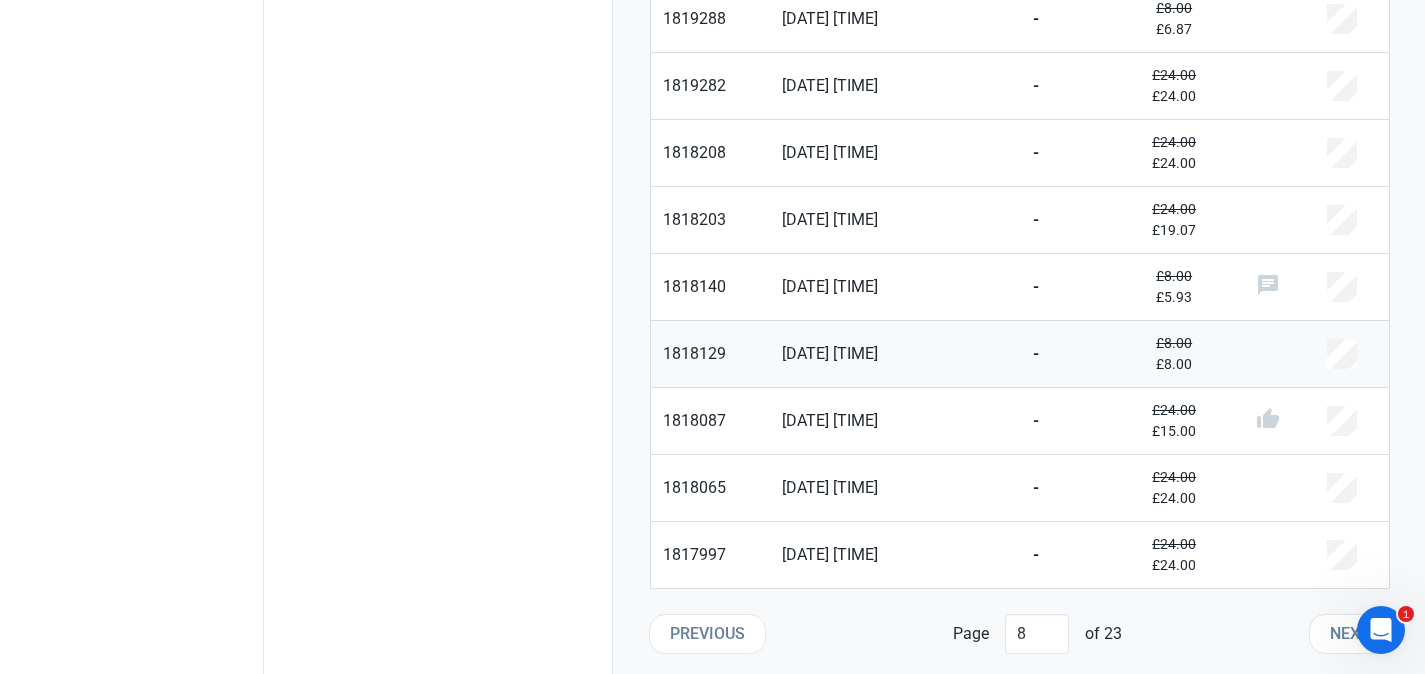 click on "10/06/2025 12:58 PM" at bounding box center [710, 366] 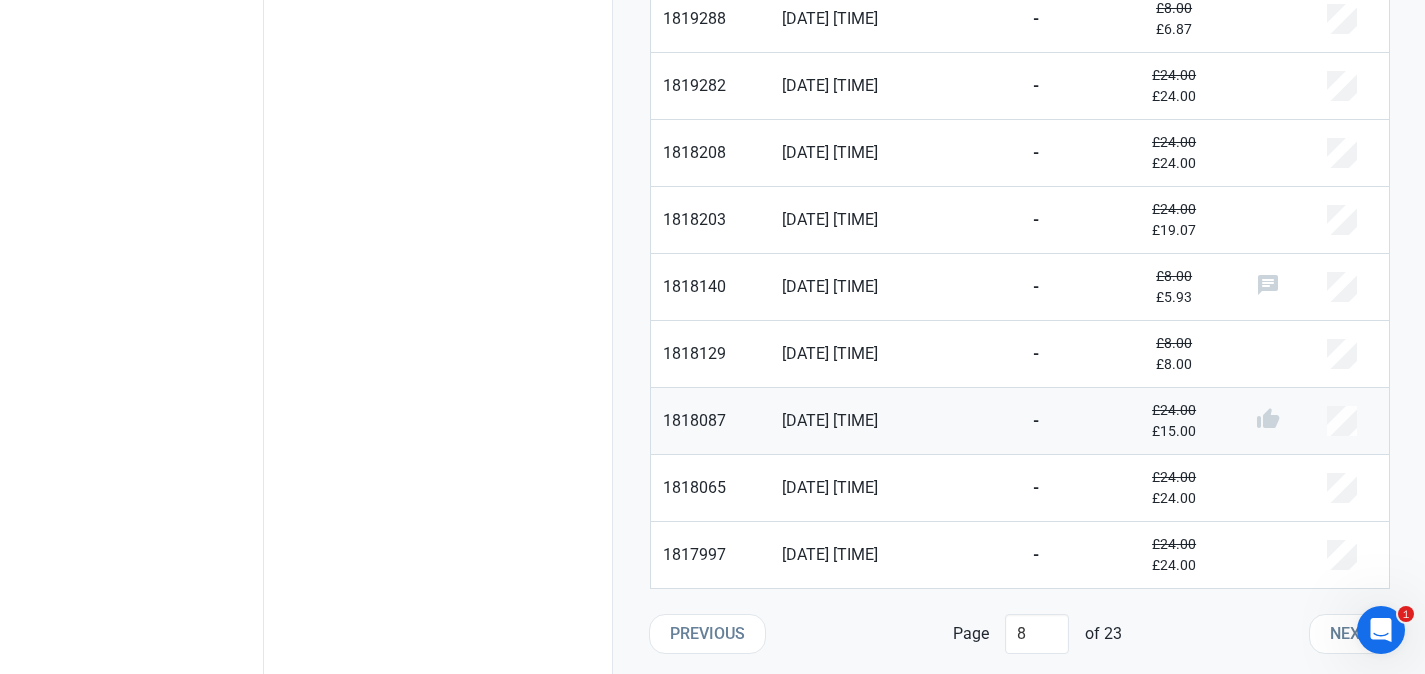 click on "10/06/2025 11:51 AM" at bounding box center (710, 433) 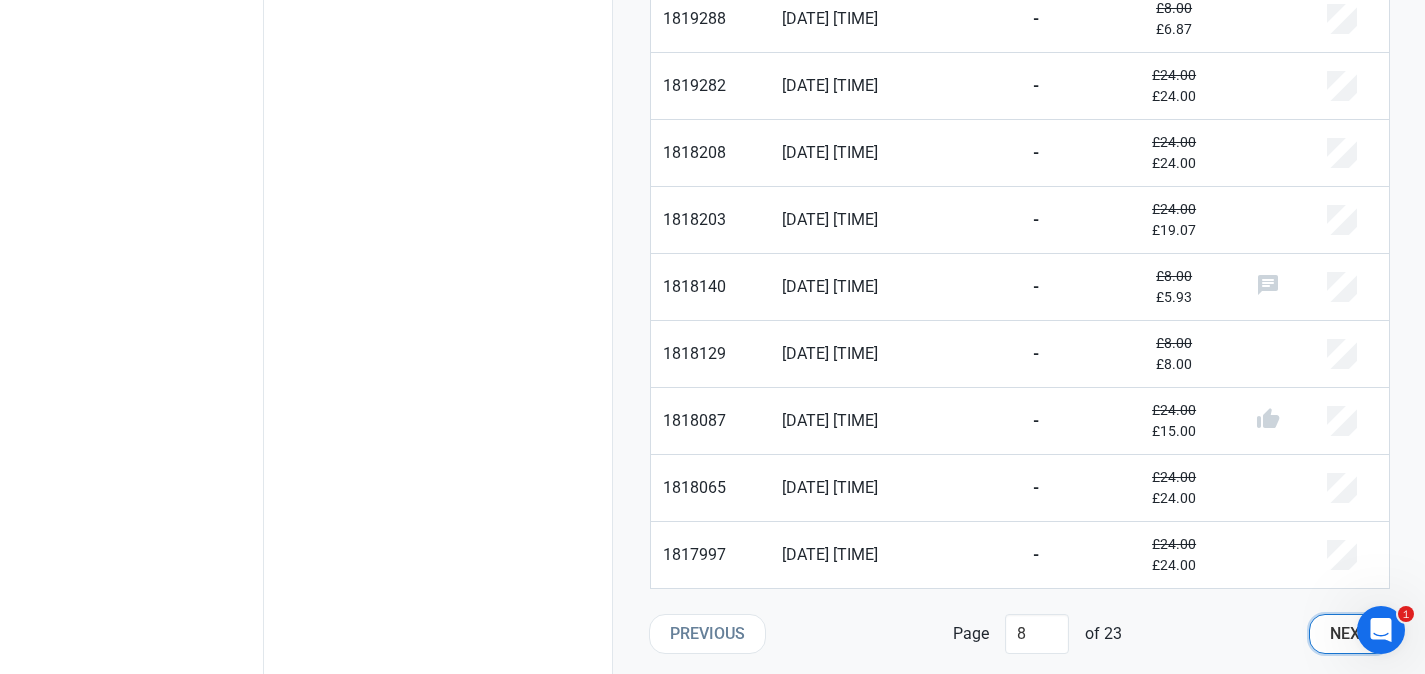click on "Next" at bounding box center (1350, 634) 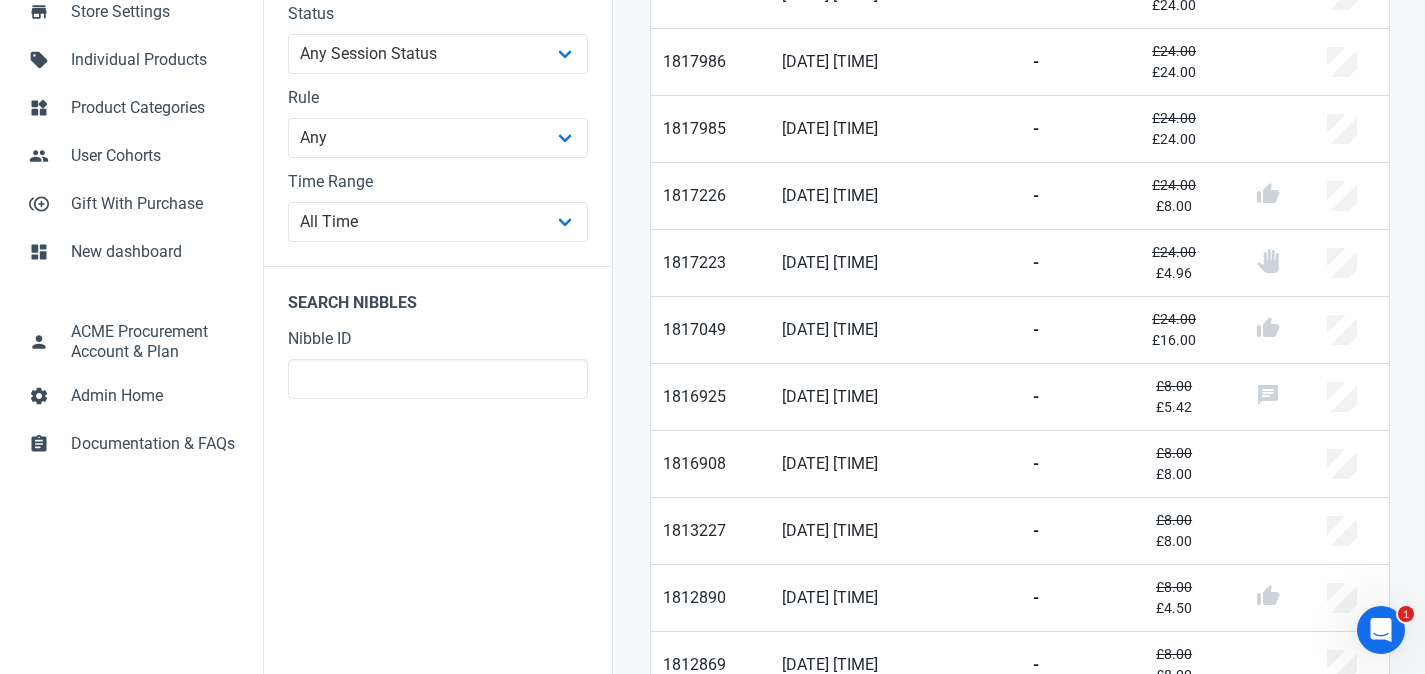 scroll, scrollTop: 348, scrollLeft: 0, axis: vertical 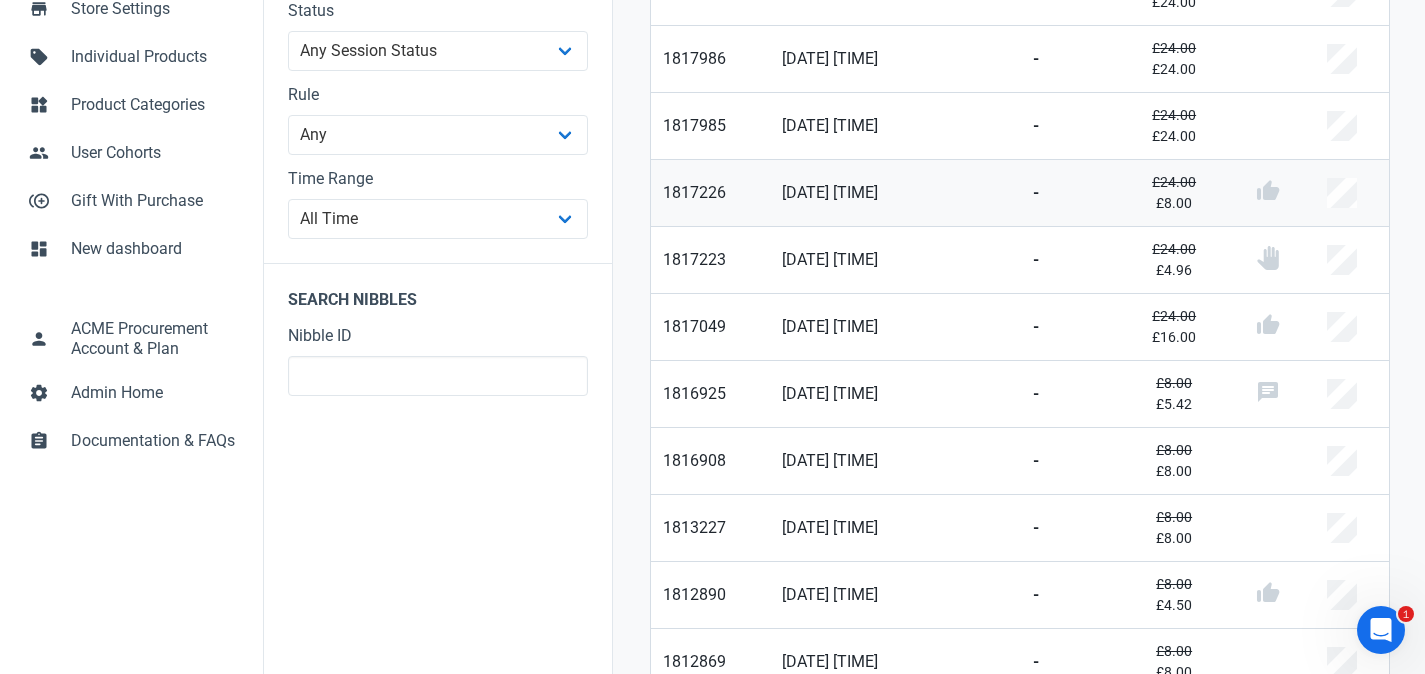 click on "£24.00  £8.00" at bounding box center (1174, 193) 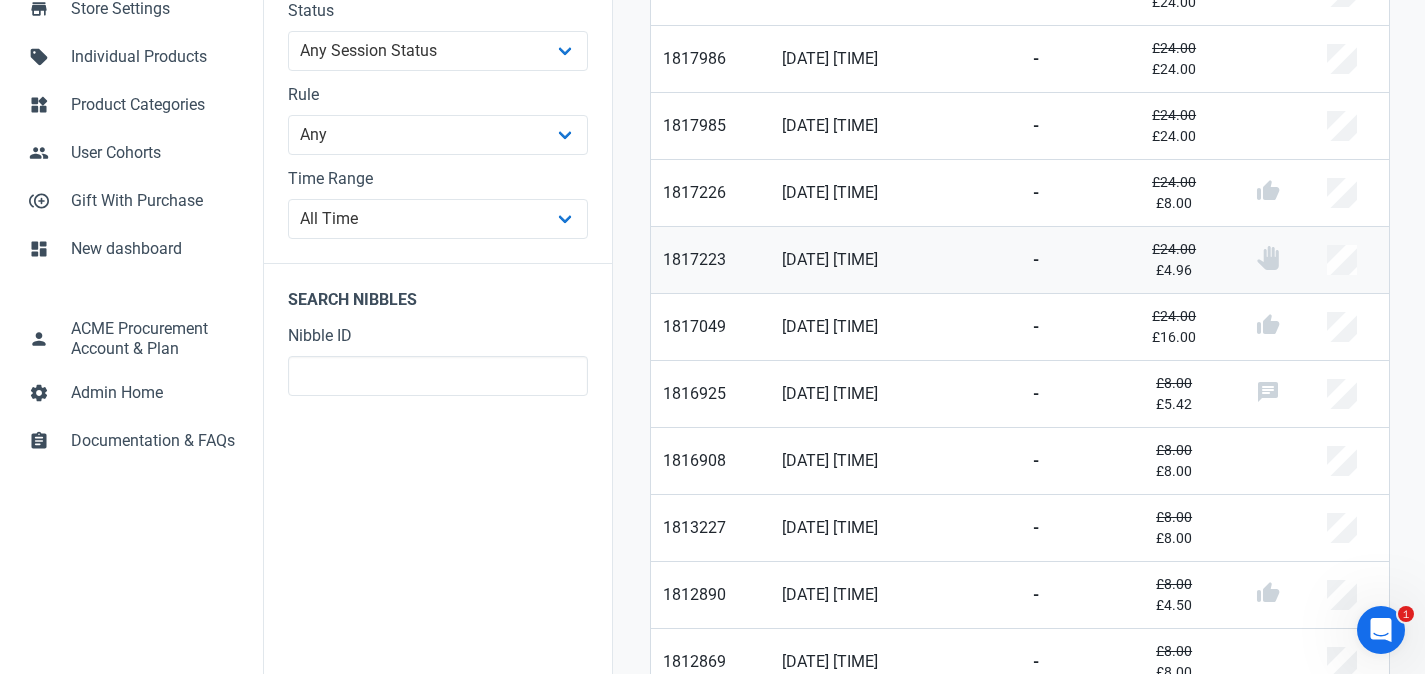 click on "-" at bounding box center [710, 260] 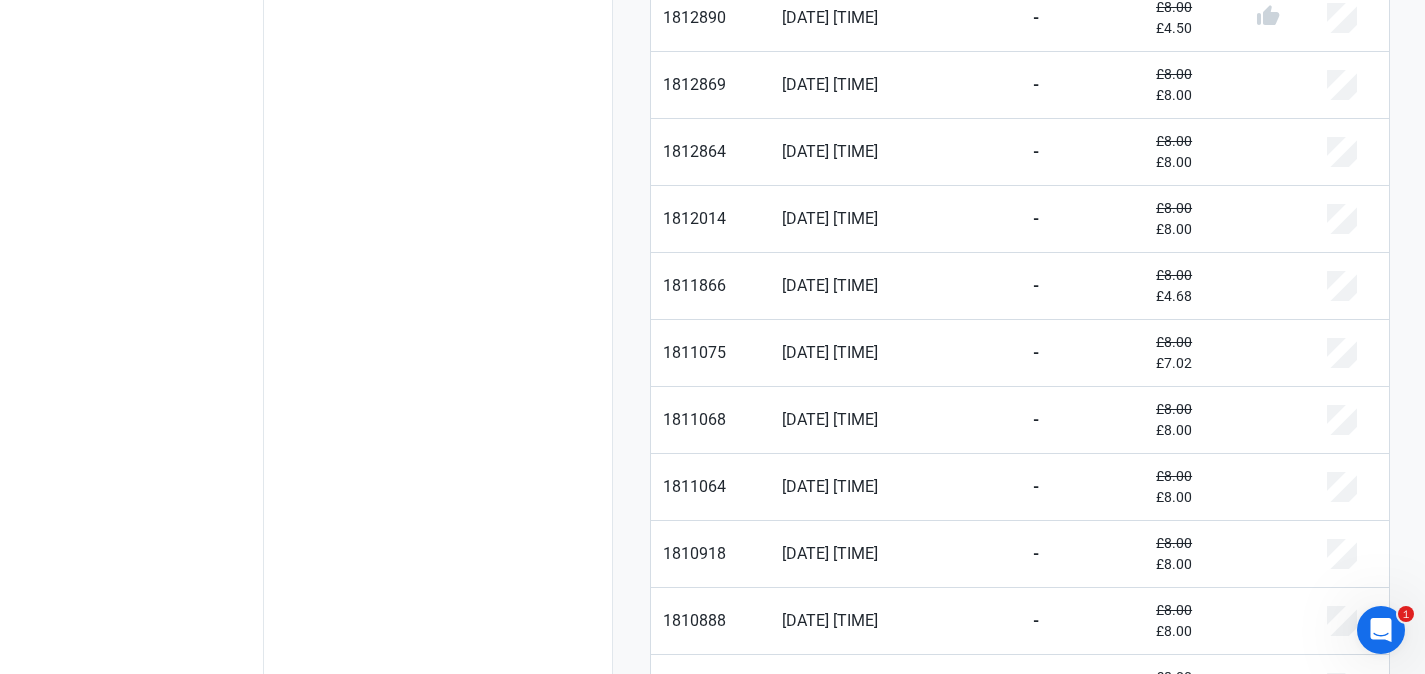 scroll, scrollTop: 1058, scrollLeft: 0, axis: vertical 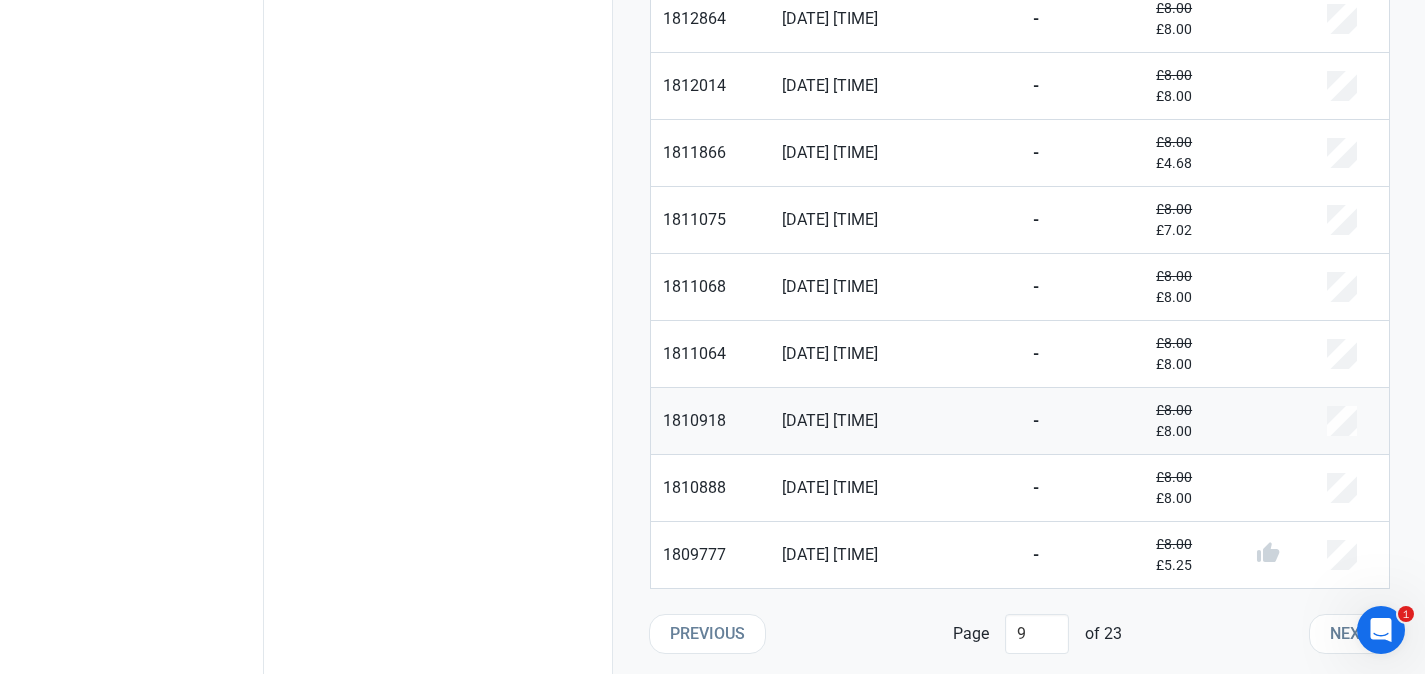 click on "03/06/2025 12:28 PM" at bounding box center (710, 433) 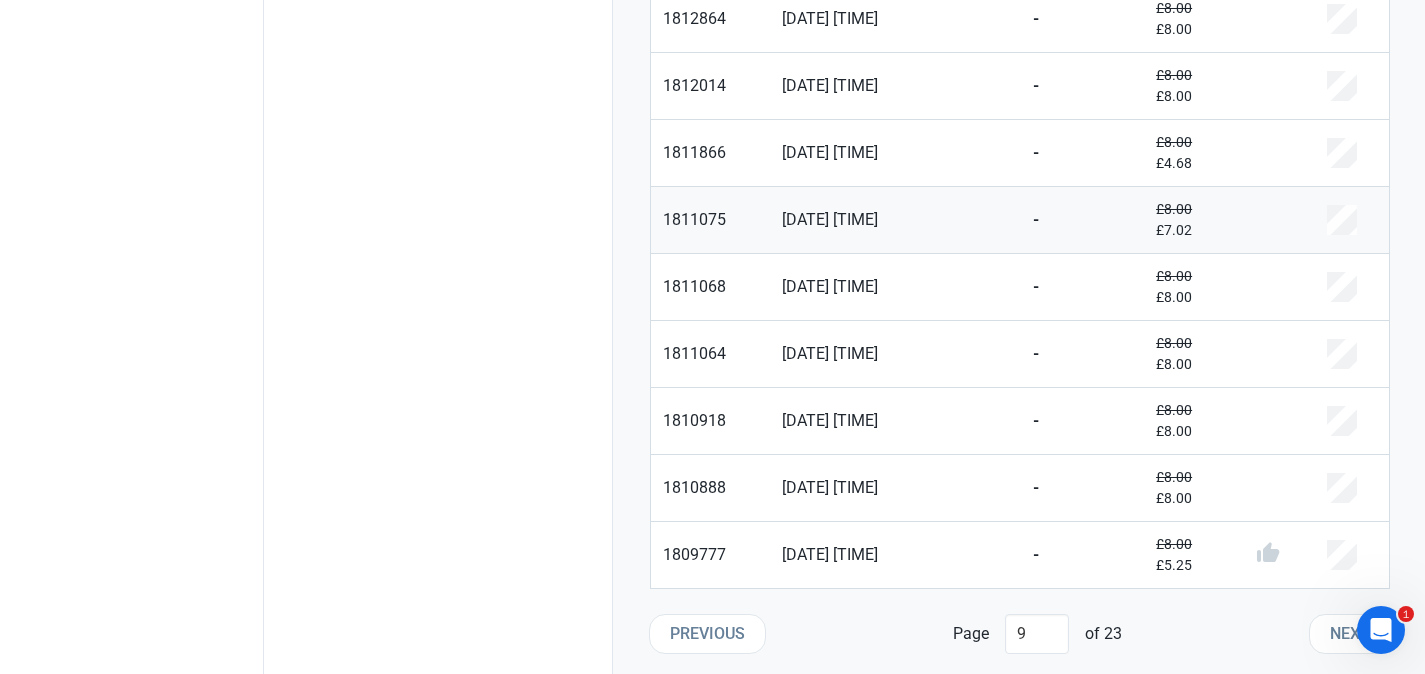 click on "03/06/2025 03:54 PM" at bounding box center (710, 220) 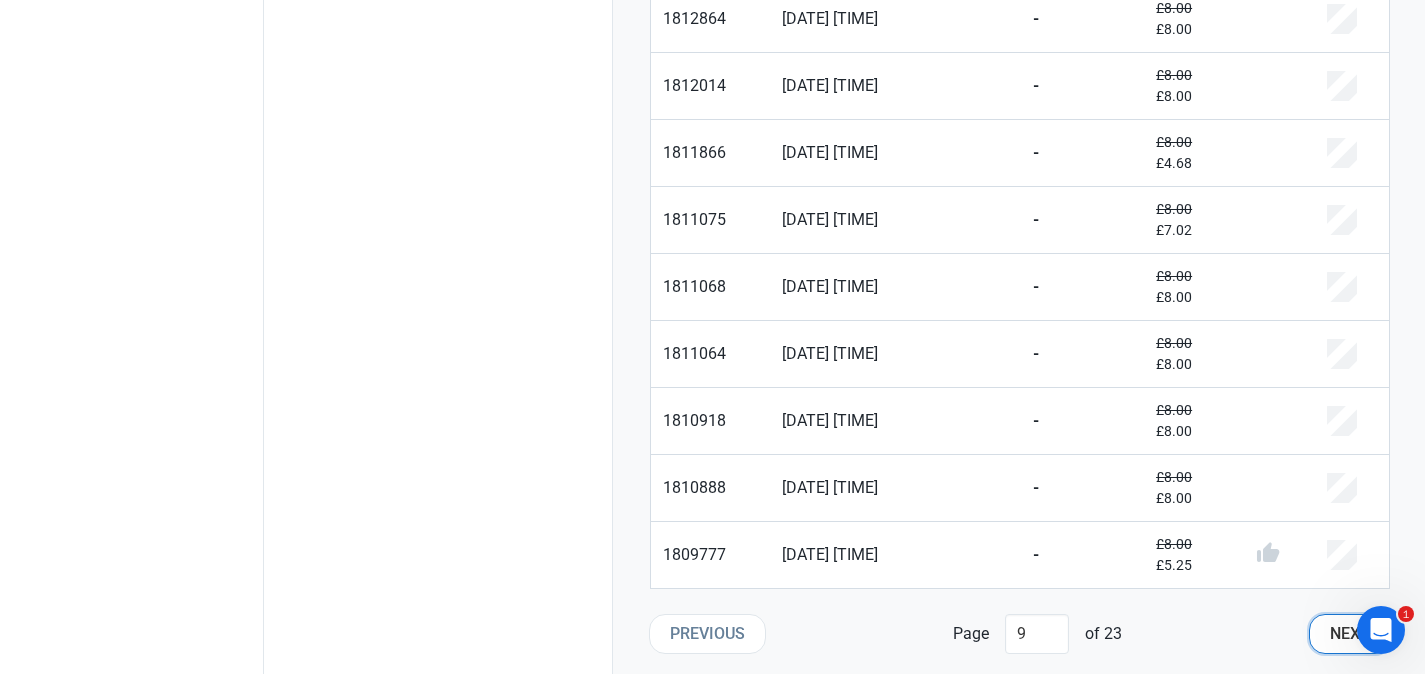 click on "Next" at bounding box center (1350, 634) 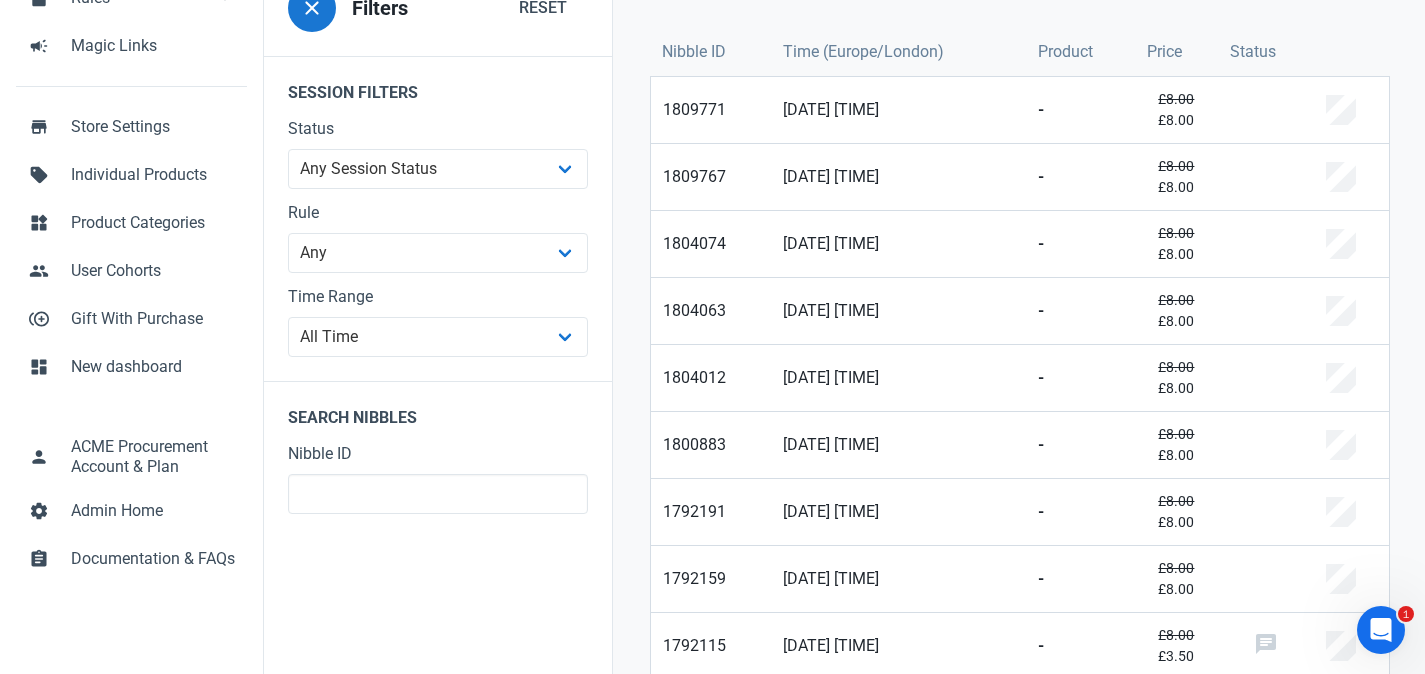 scroll, scrollTop: 233, scrollLeft: 0, axis: vertical 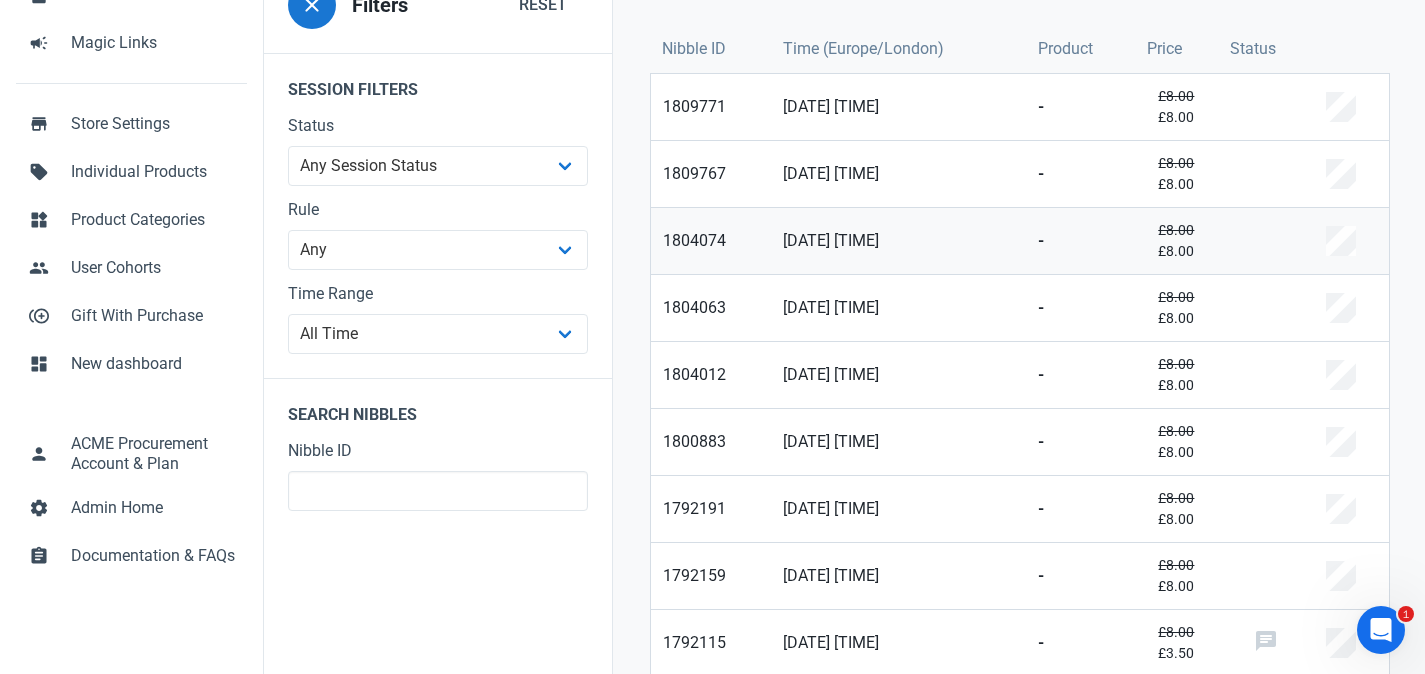 click on "29/05/2025 02:40 PM" at bounding box center [711, 253] 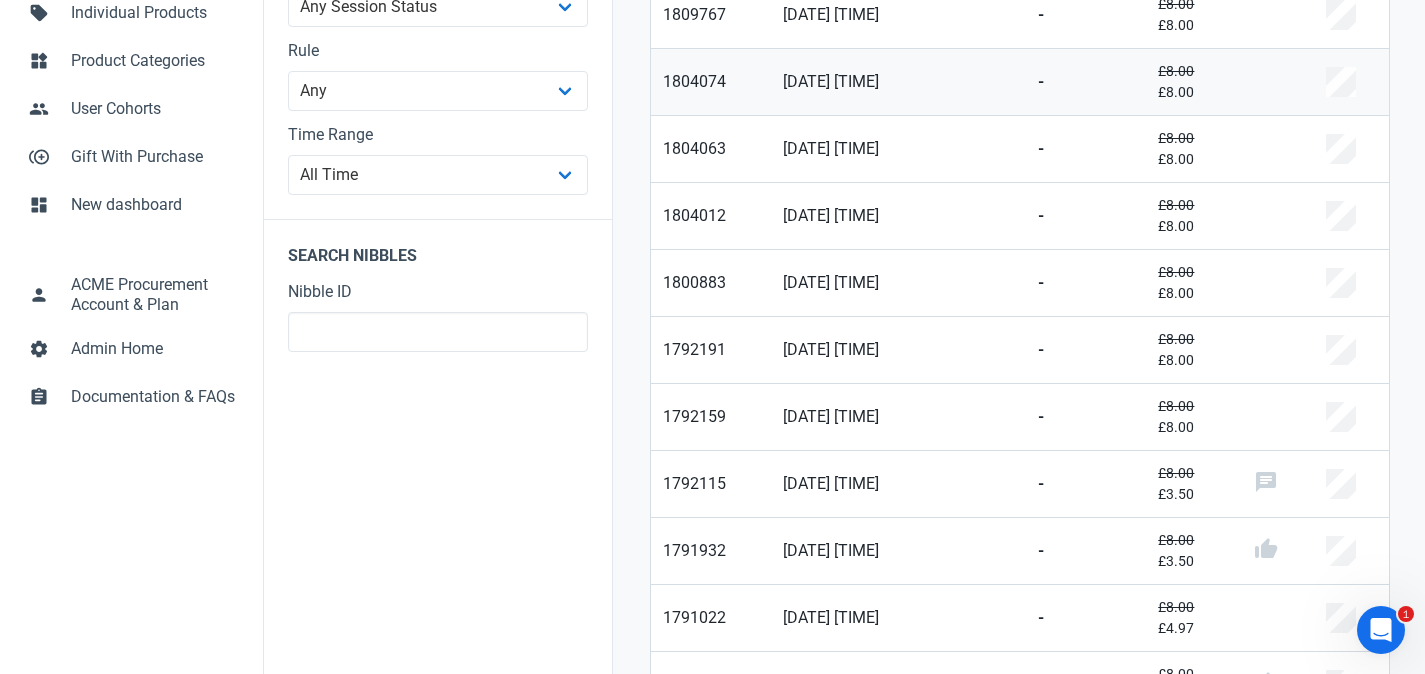 scroll, scrollTop: 393, scrollLeft: 0, axis: vertical 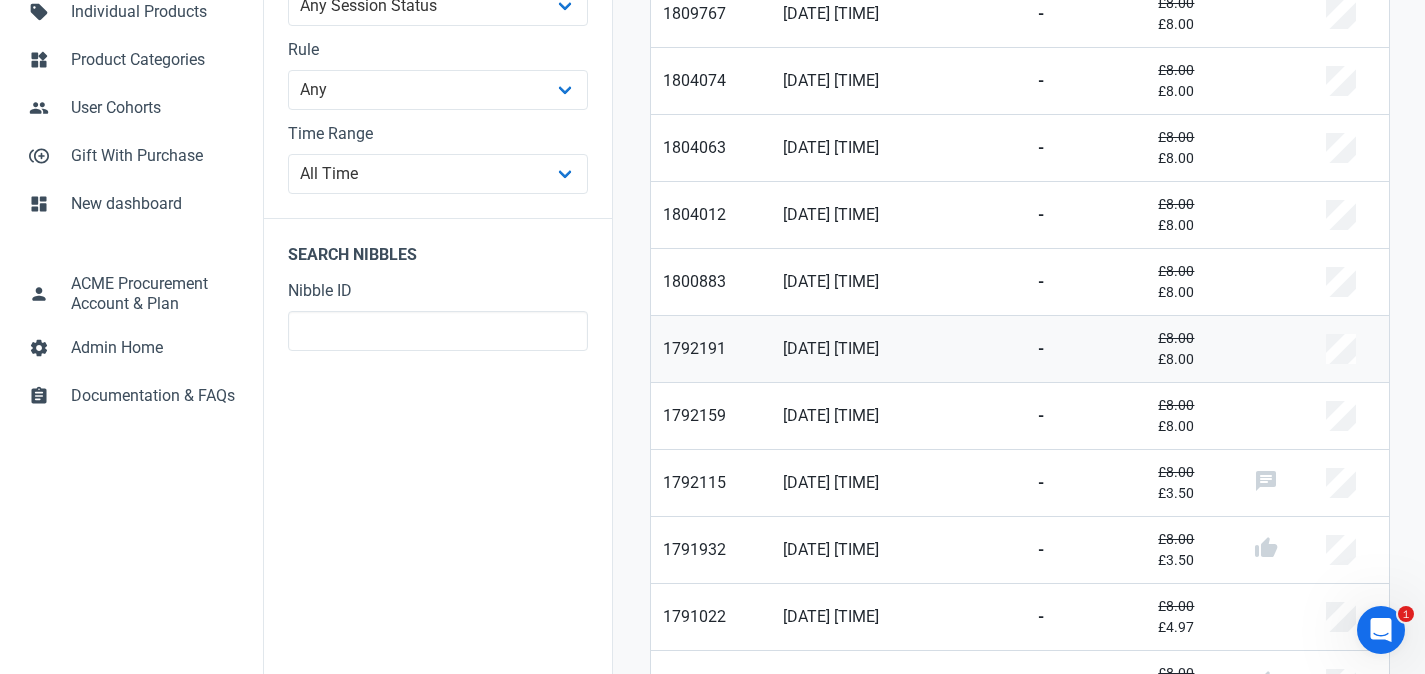 click on "23/05/2025 04:03 PM" at bounding box center (711, 349) 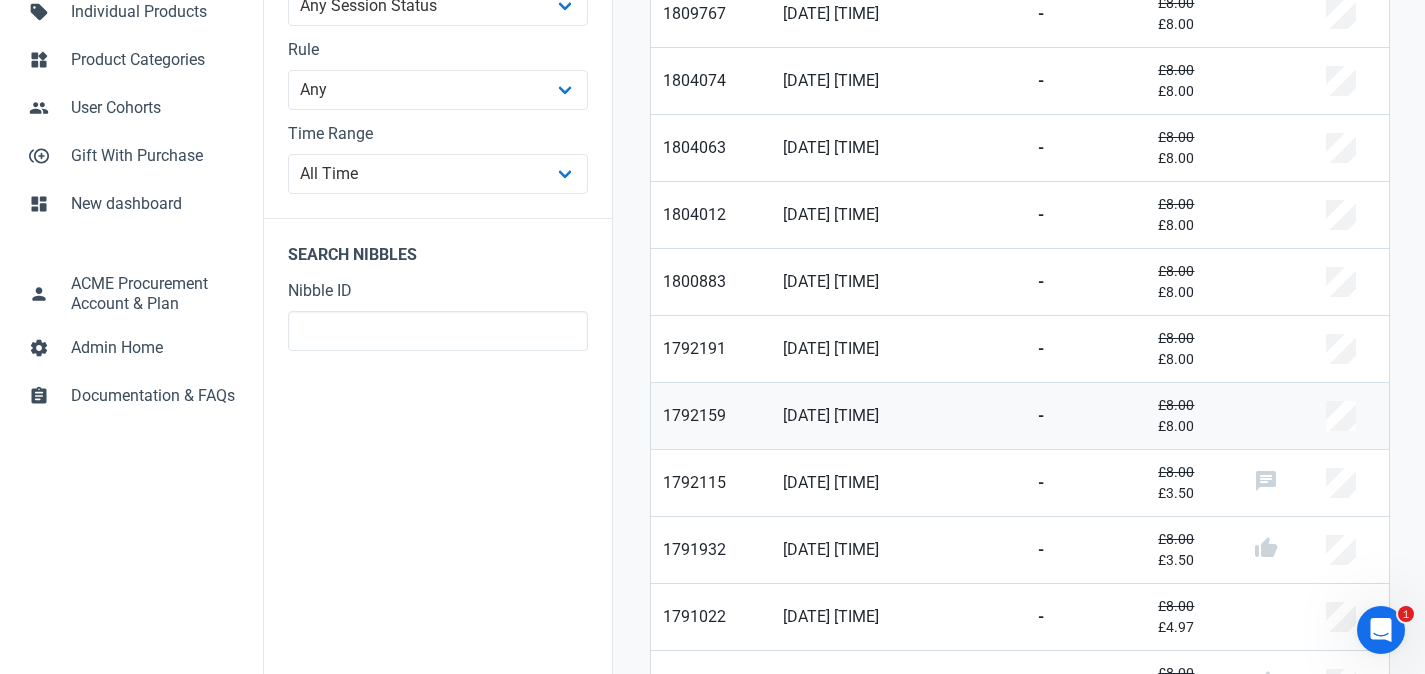click on "23/05/2025 03:27 PM" at bounding box center [711, 416] 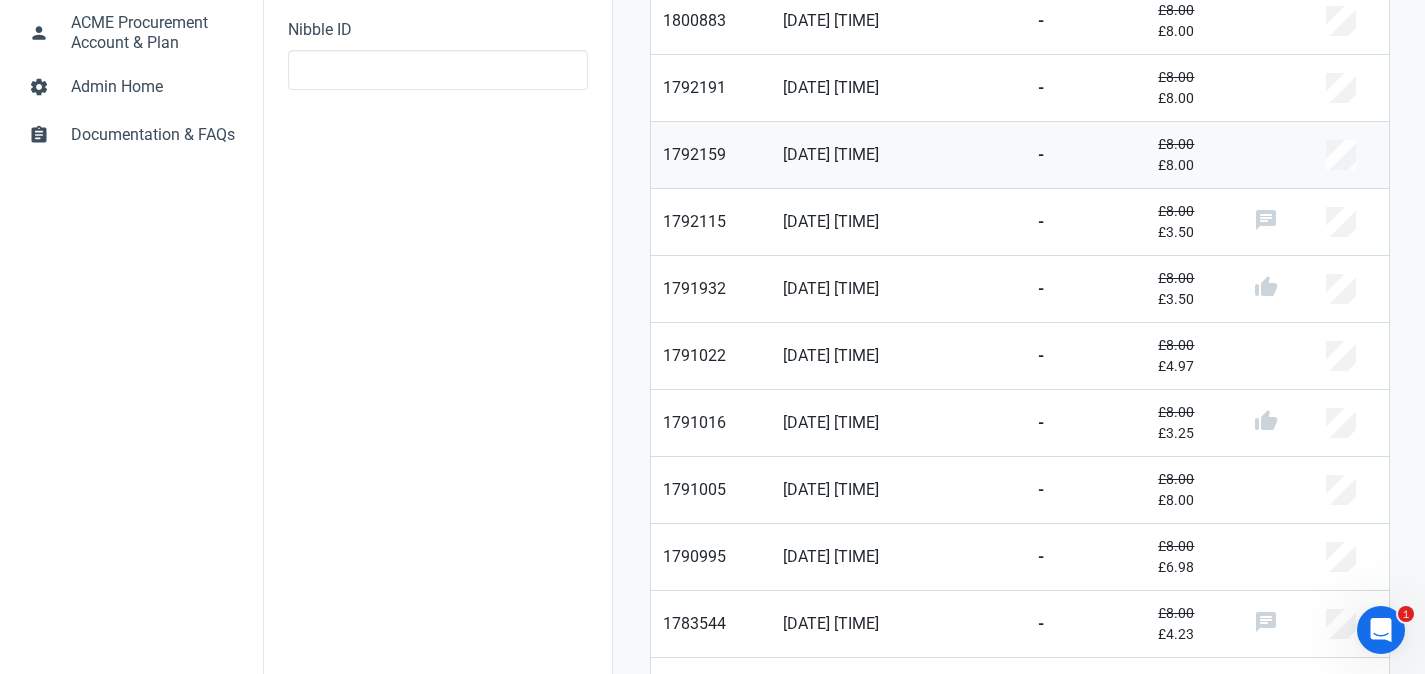 scroll, scrollTop: 671, scrollLeft: 0, axis: vertical 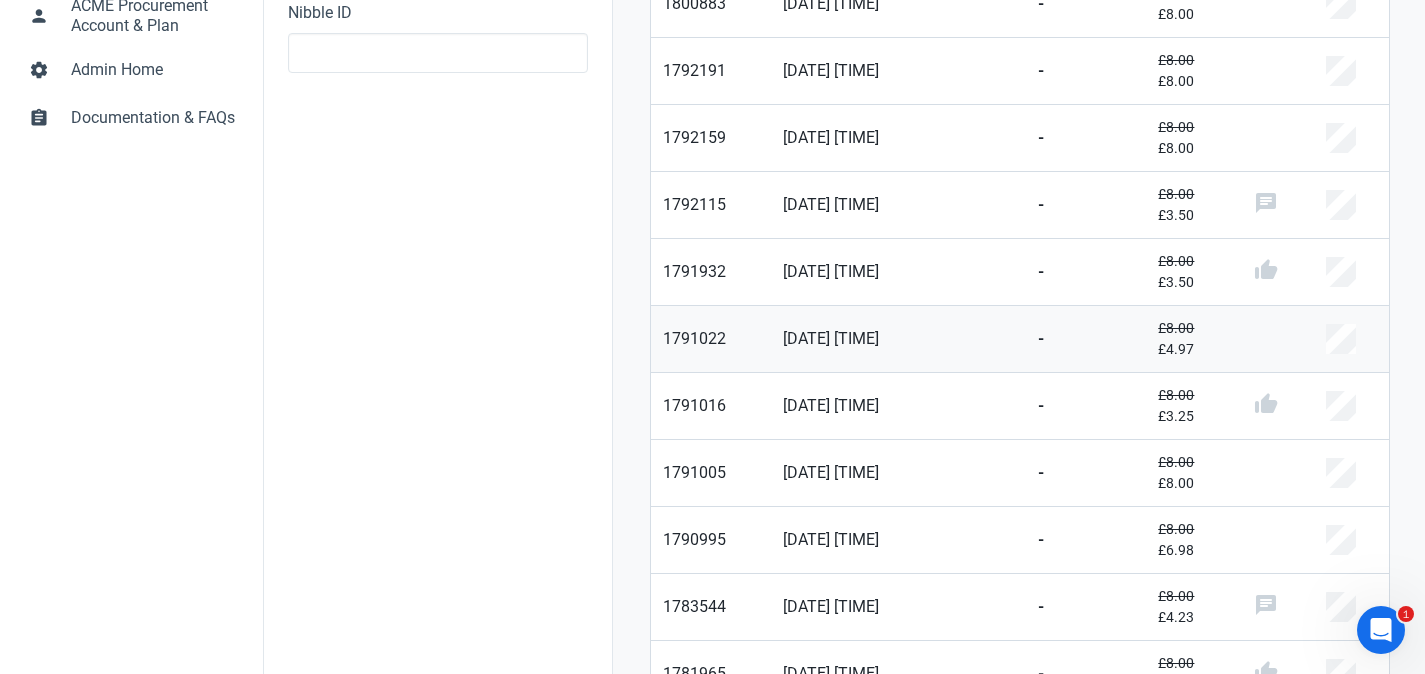 click on "-" at bounding box center [1080, 339] 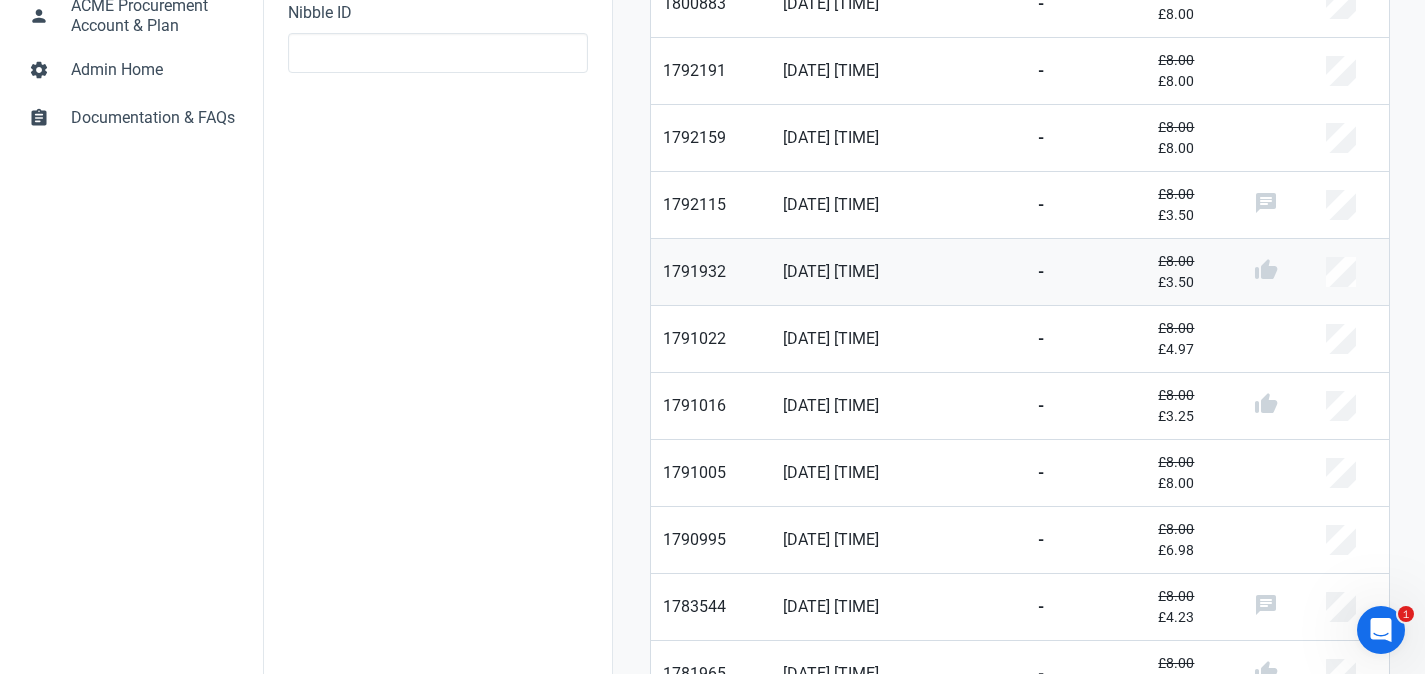click on "23/05/2025 10:59 AM" at bounding box center (711, 284) 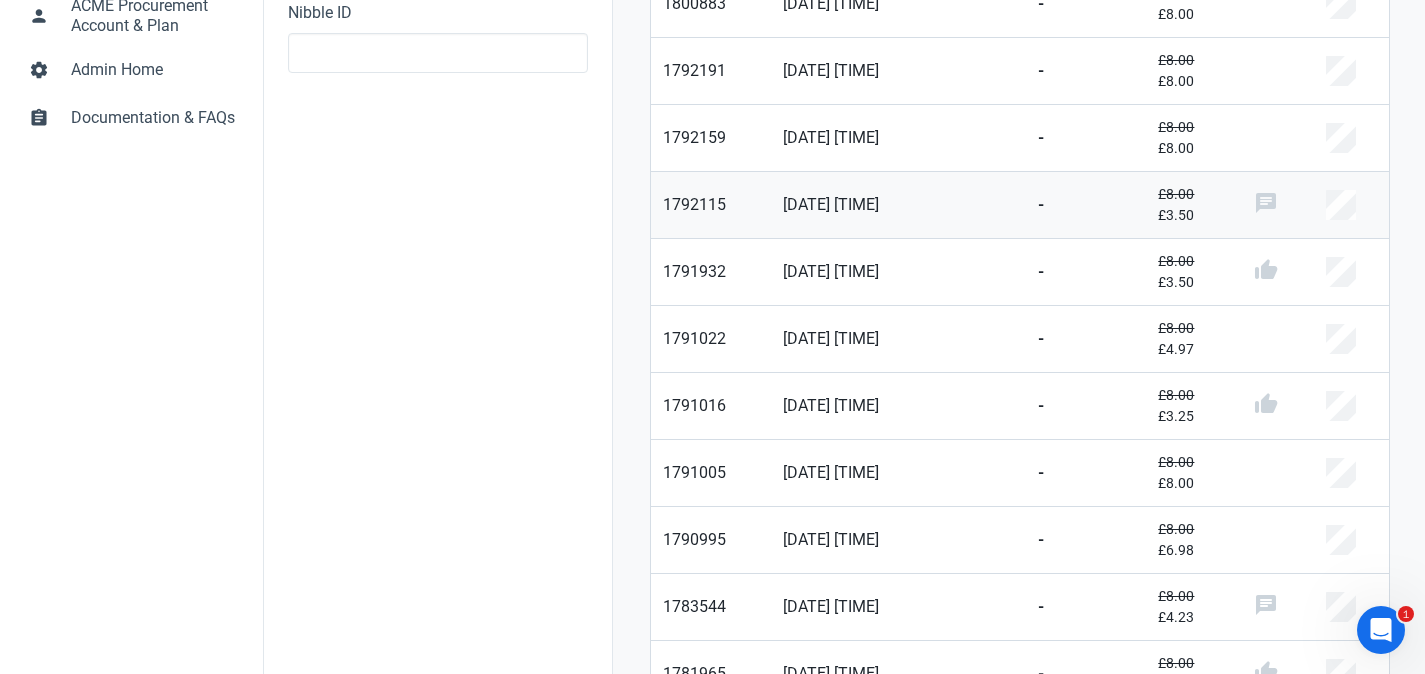 click on "23/05/2025 02:57 PM" at bounding box center [711, 205] 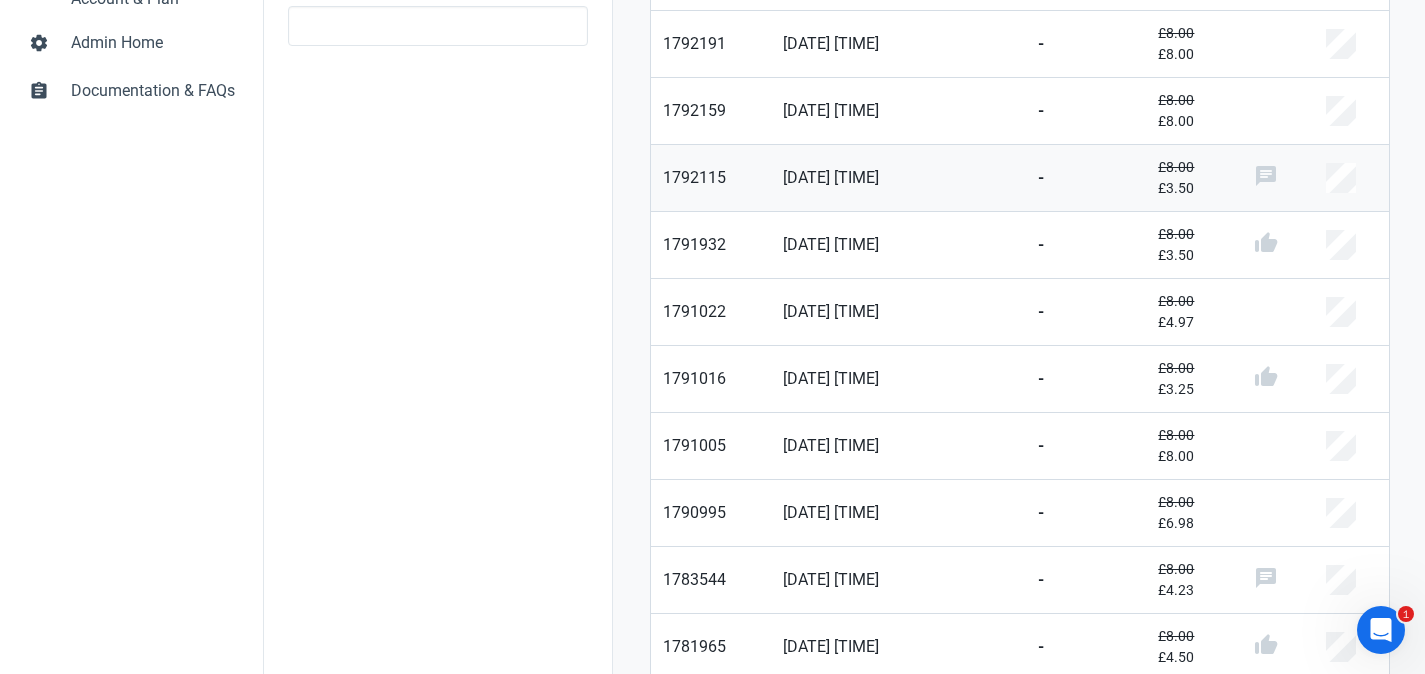 scroll, scrollTop: 679, scrollLeft: 0, axis: vertical 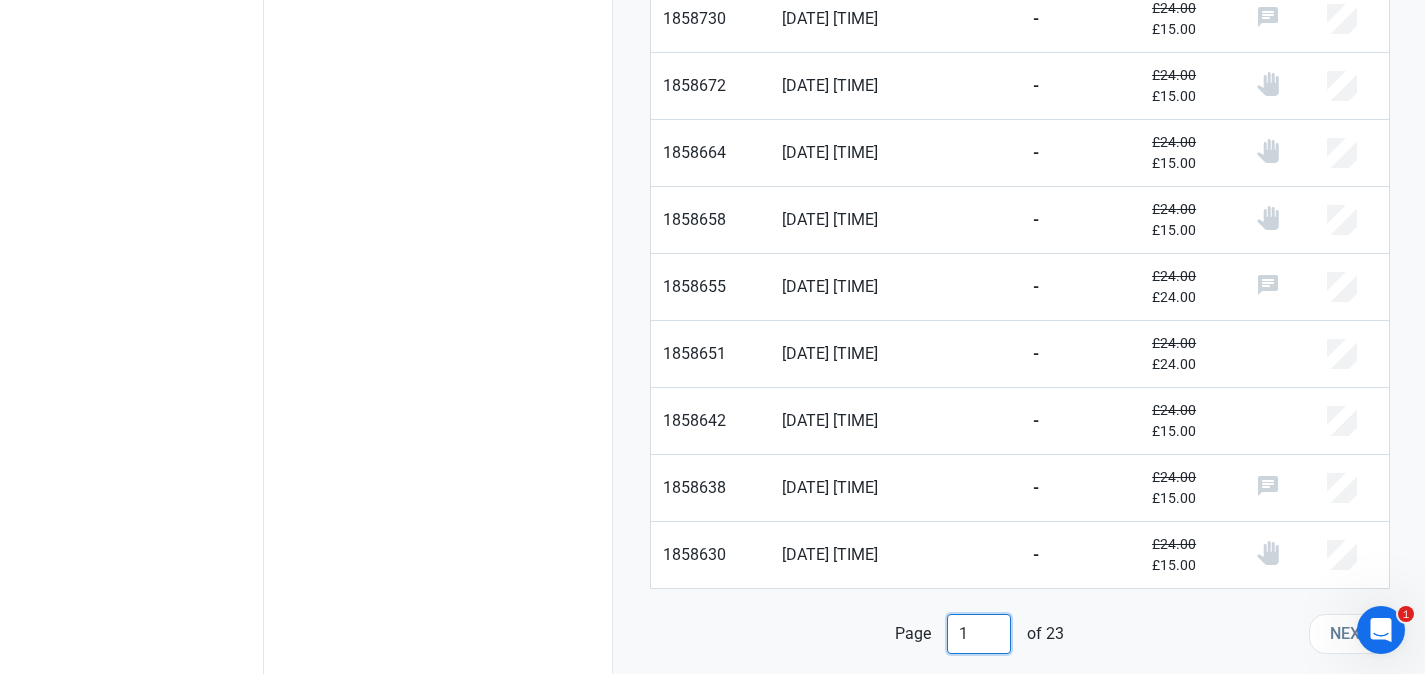 drag, startPoint x: 972, startPoint y: 630, endPoint x: 915, endPoint y: 630, distance: 57 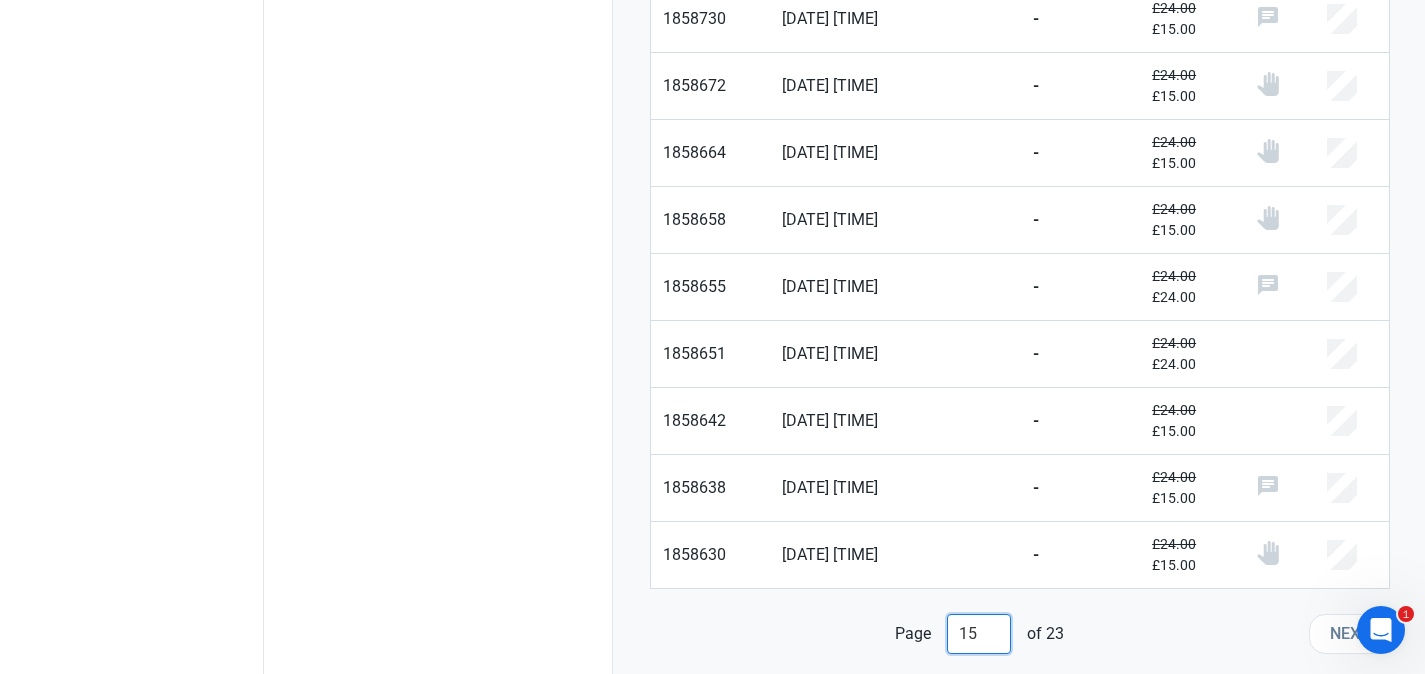 scroll, scrollTop: 1027, scrollLeft: 0, axis: vertical 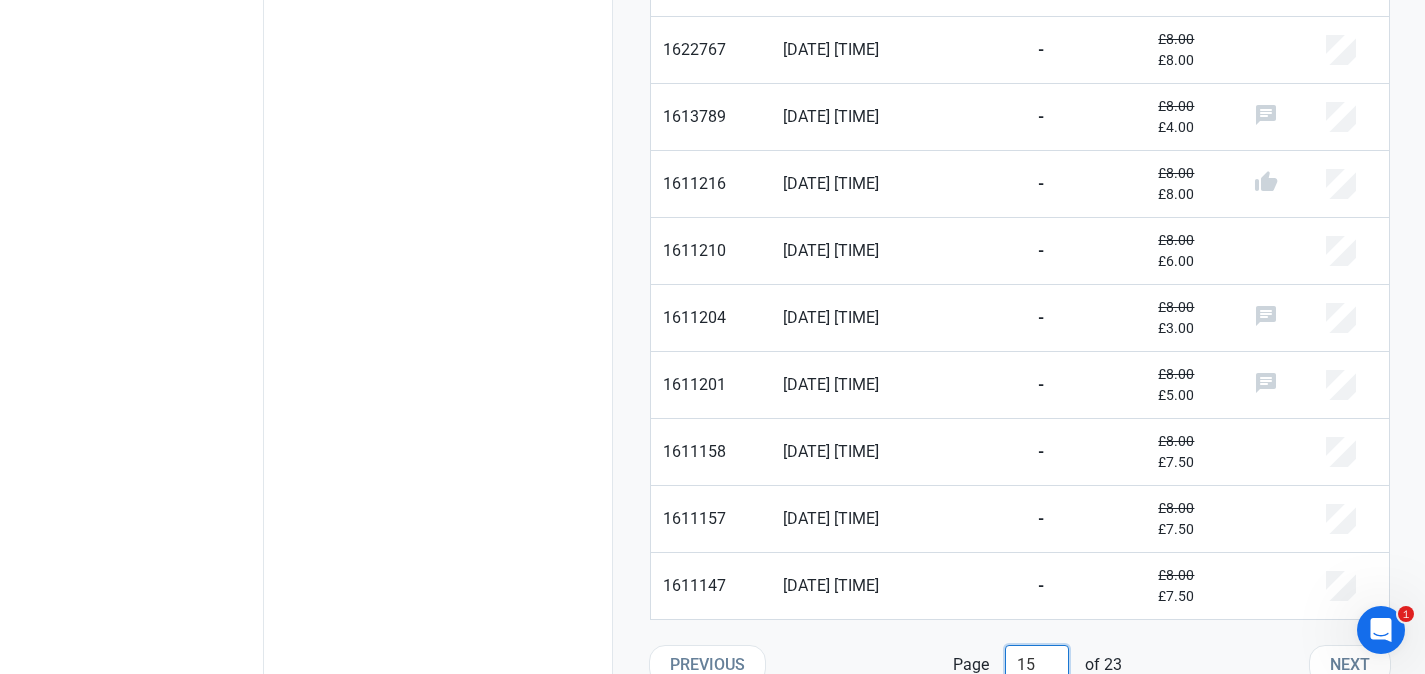 click on "15" at bounding box center [1037, 665] 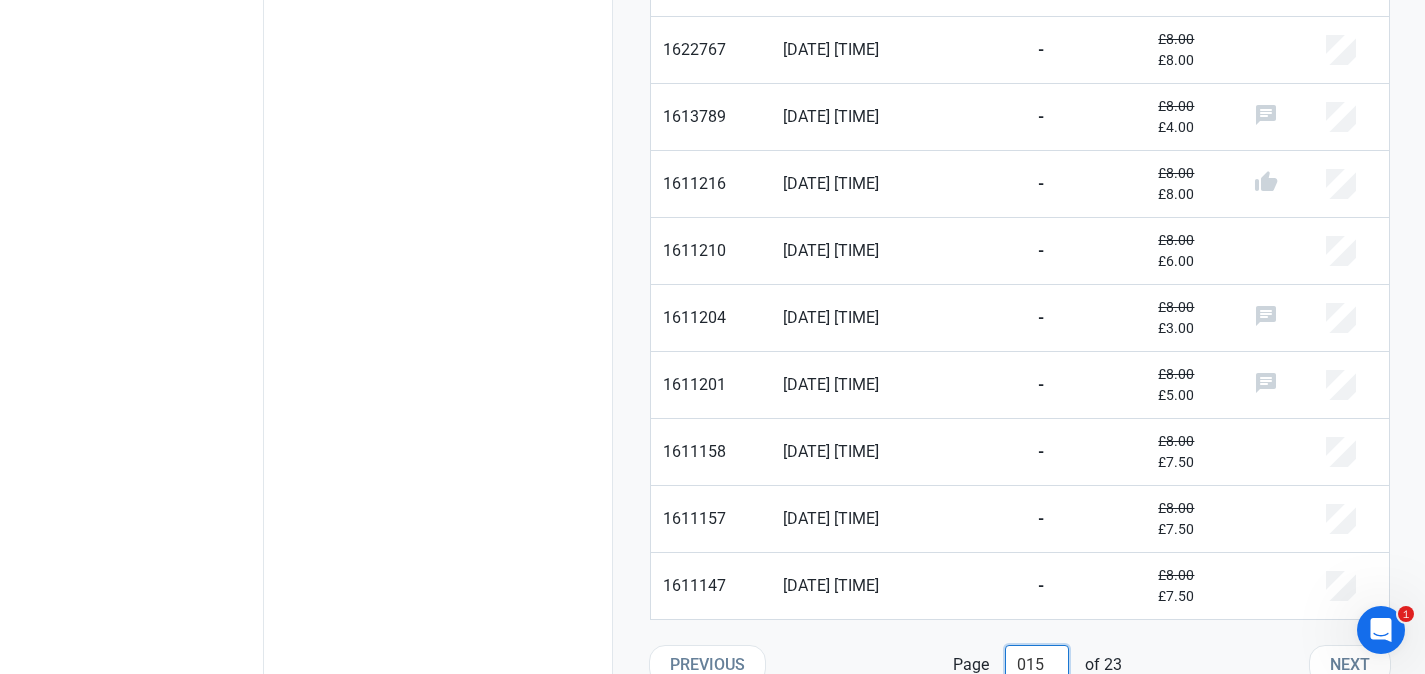 click on "015" at bounding box center [1037, 665] 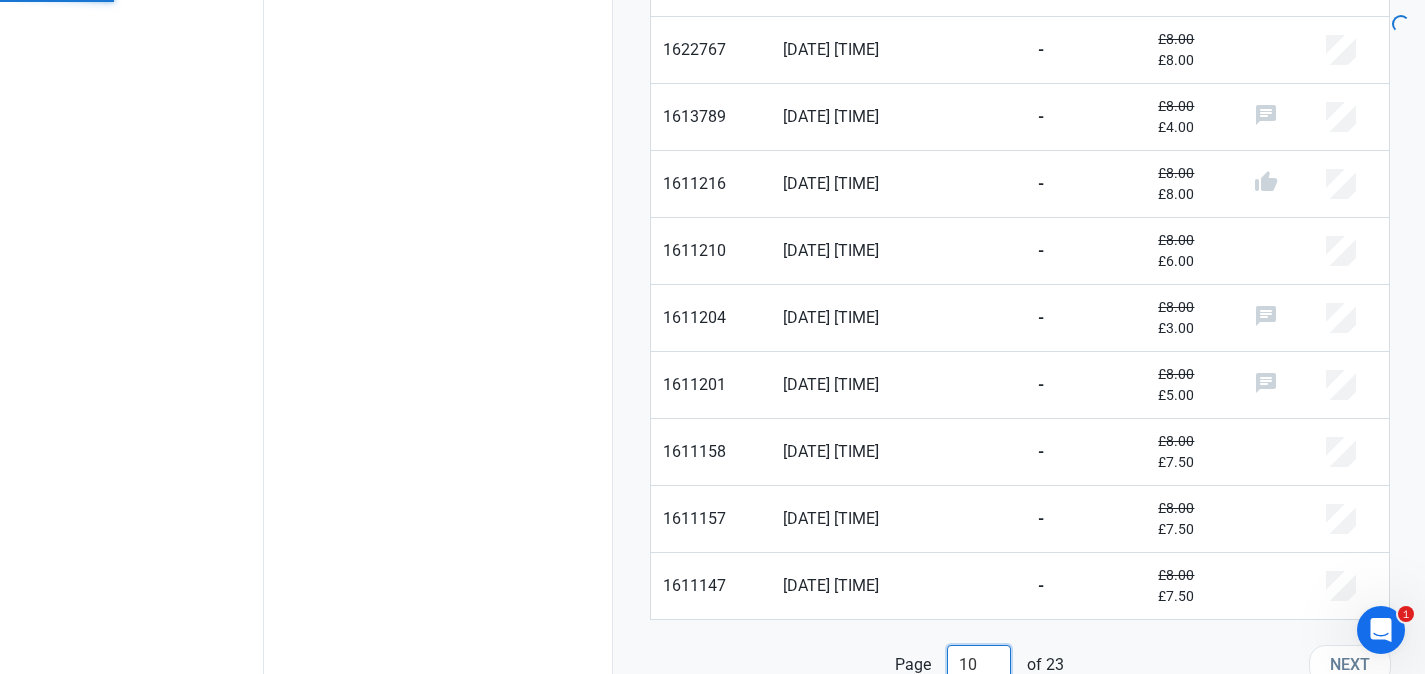 type on "10" 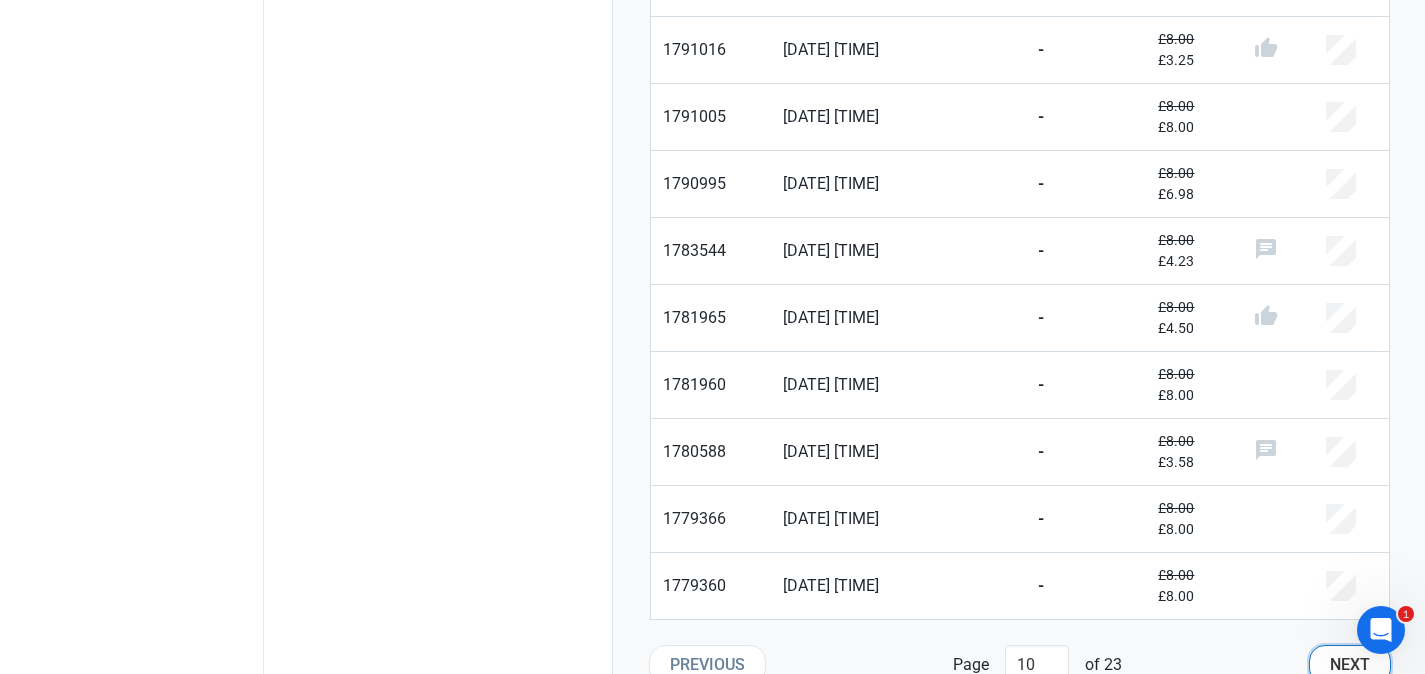 click on "Next" at bounding box center (1350, 665) 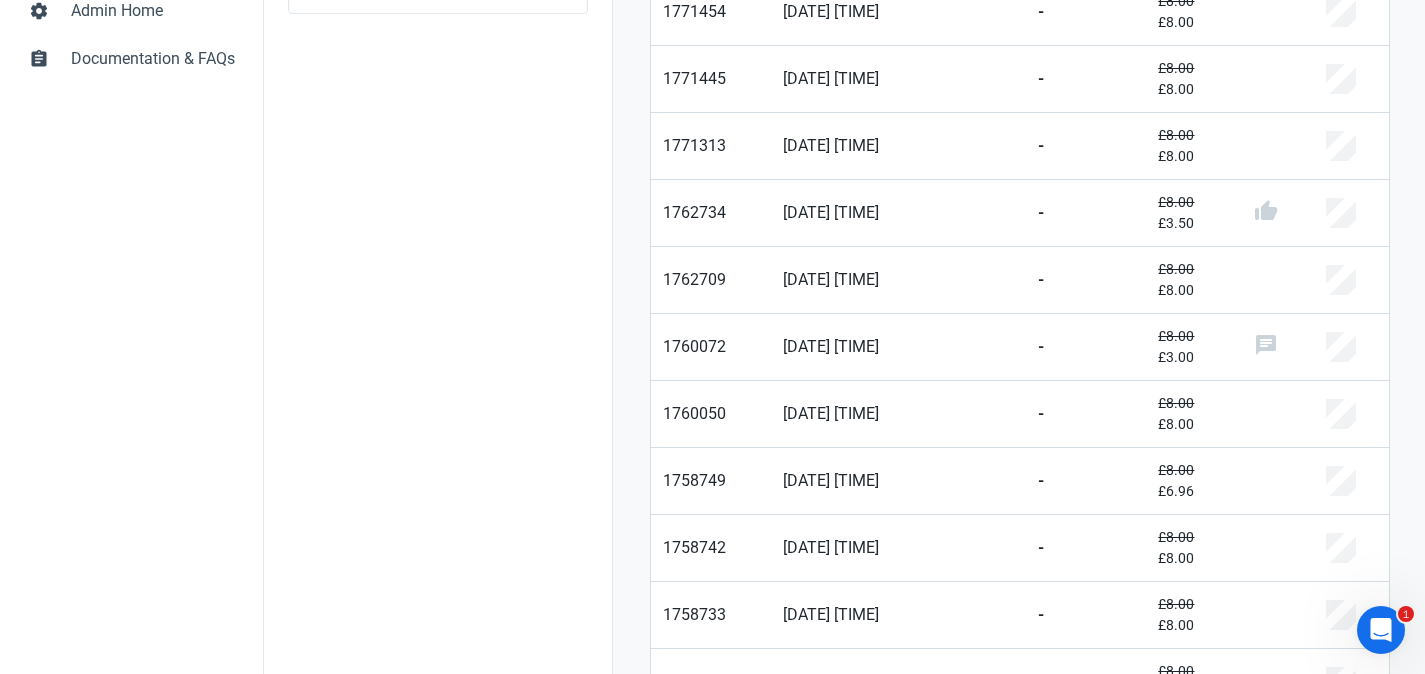 scroll, scrollTop: 845, scrollLeft: 0, axis: vertical 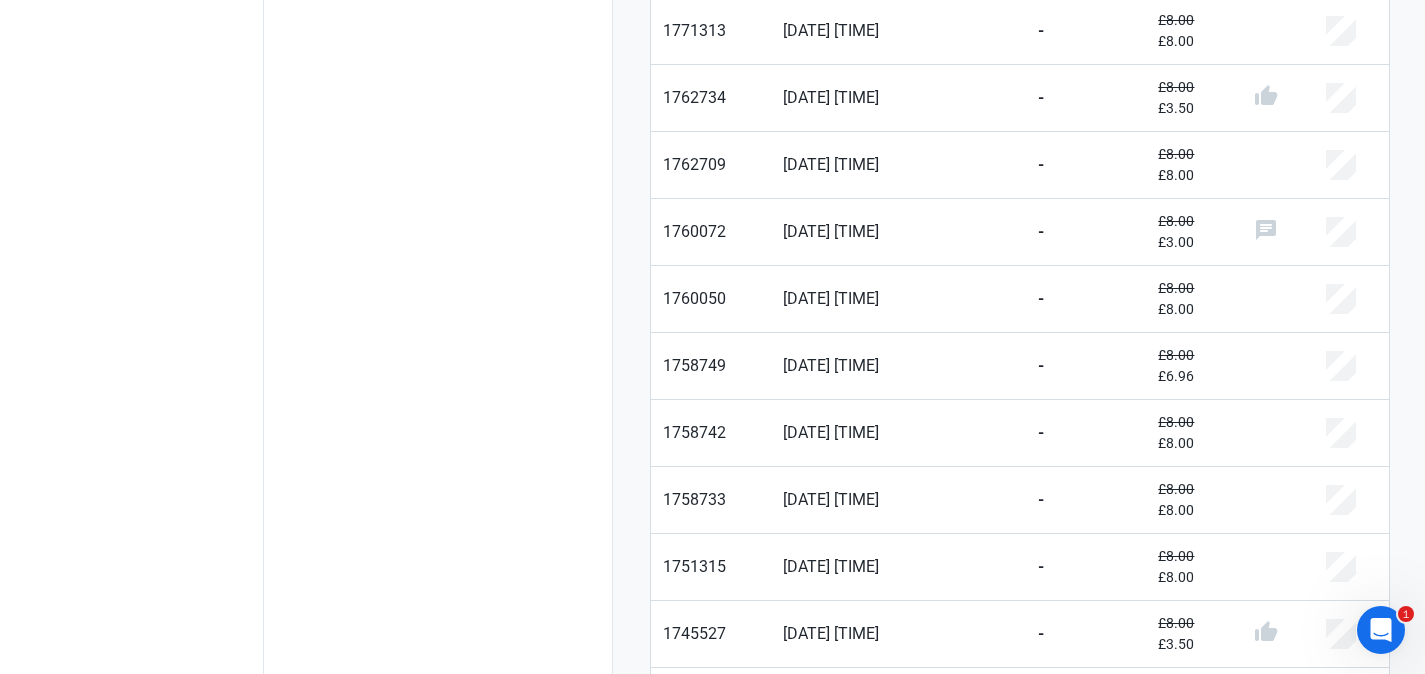type 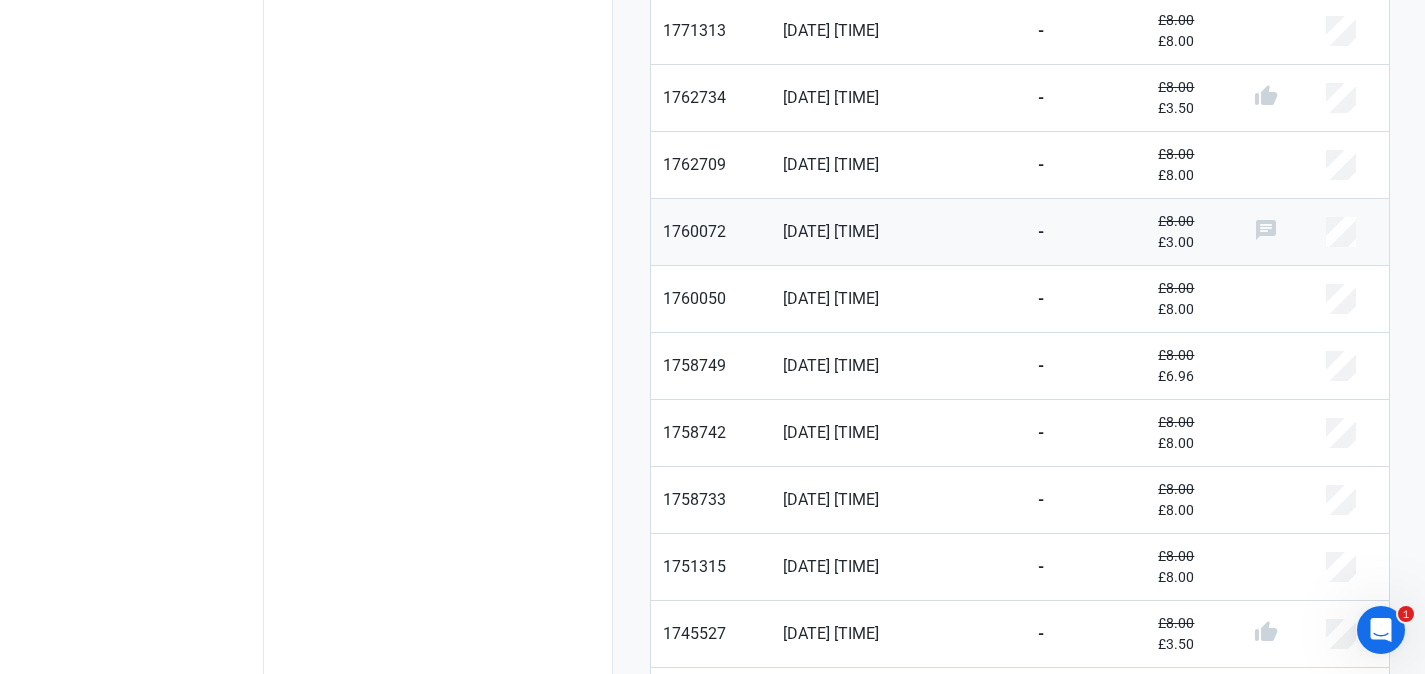 click on "29/04/2025 02:17 PM" at bounding box center (711, 244) 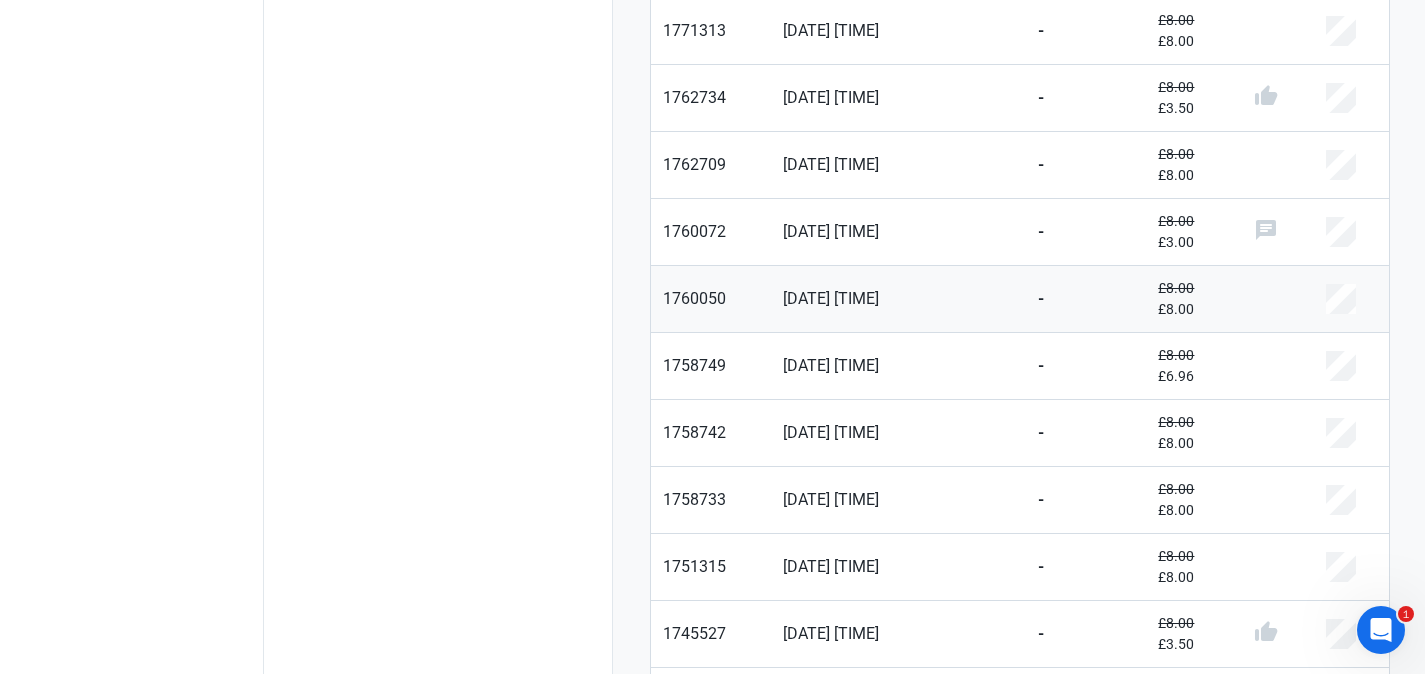click on "29/04/2025 01:52 PM" at bounding box center [711, 311] 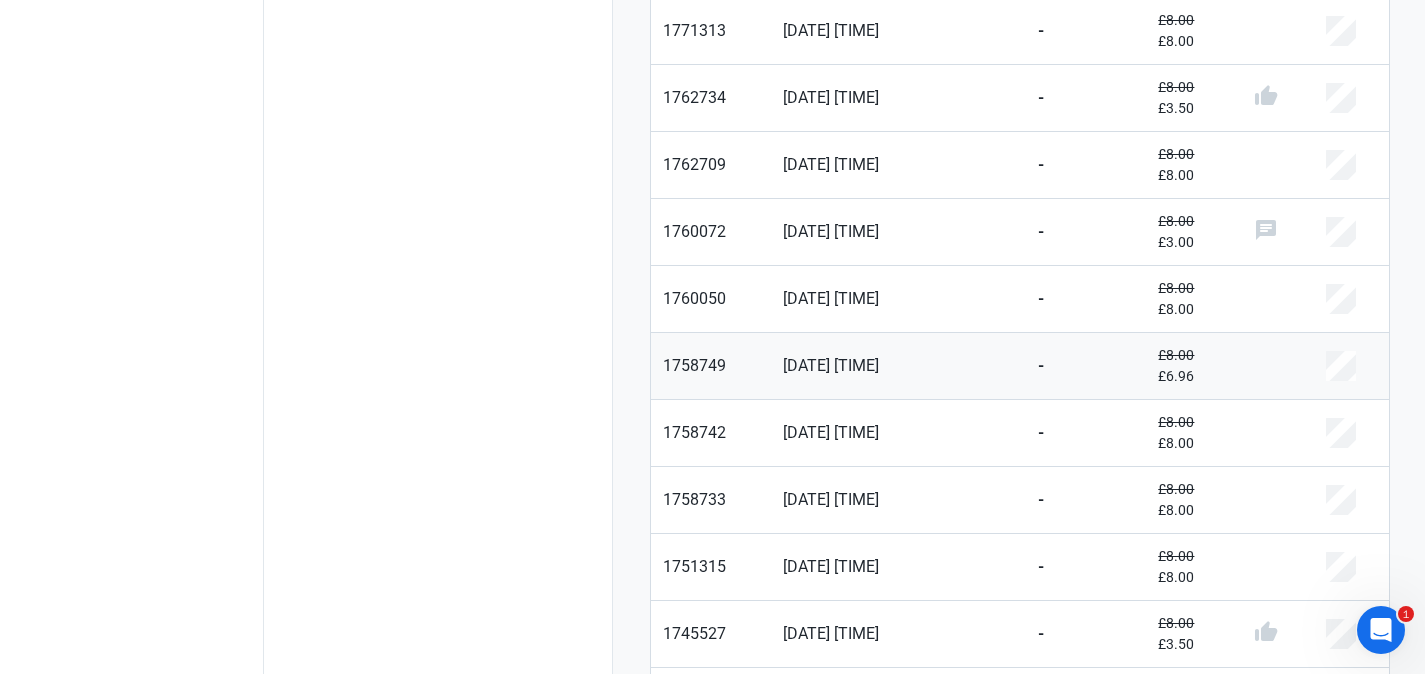 click on "28/04/2025 01:29 PM" at bounding box center [711, 366] 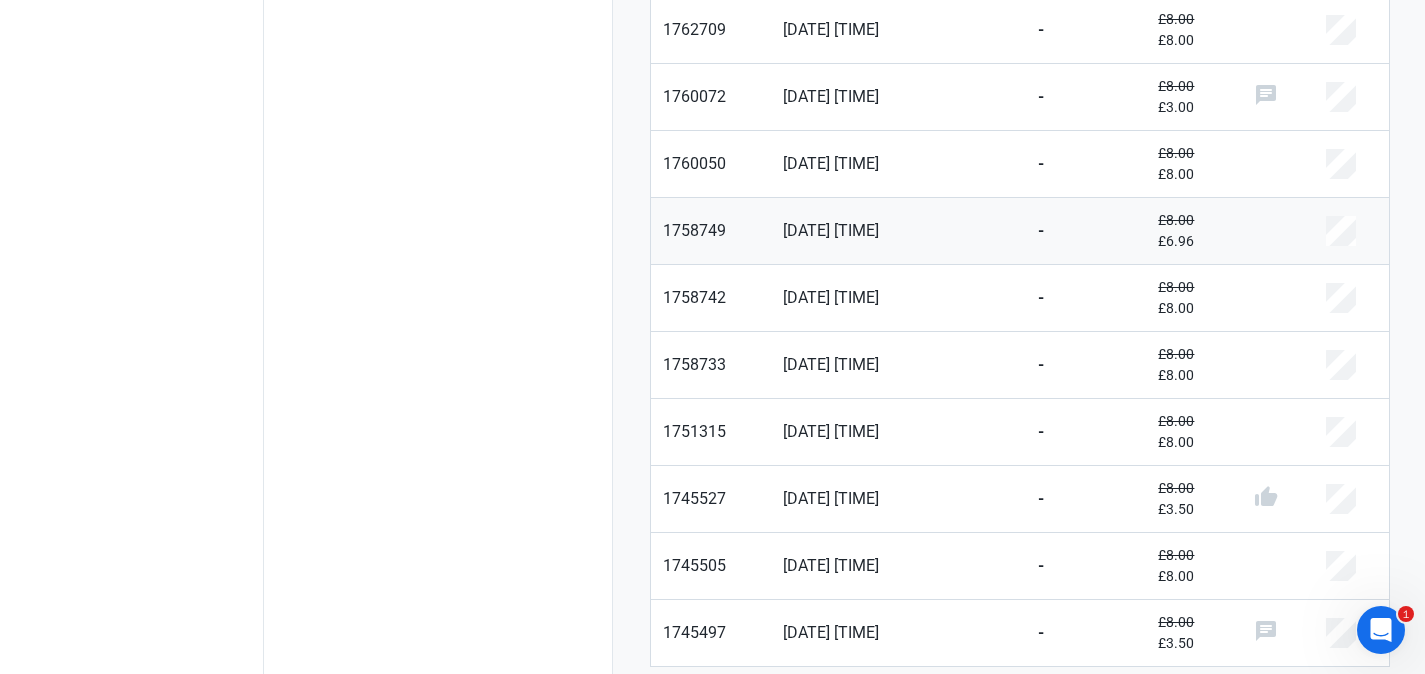 scroll, scrollTop: 1058, scrollLeft: 0, axis: vertical 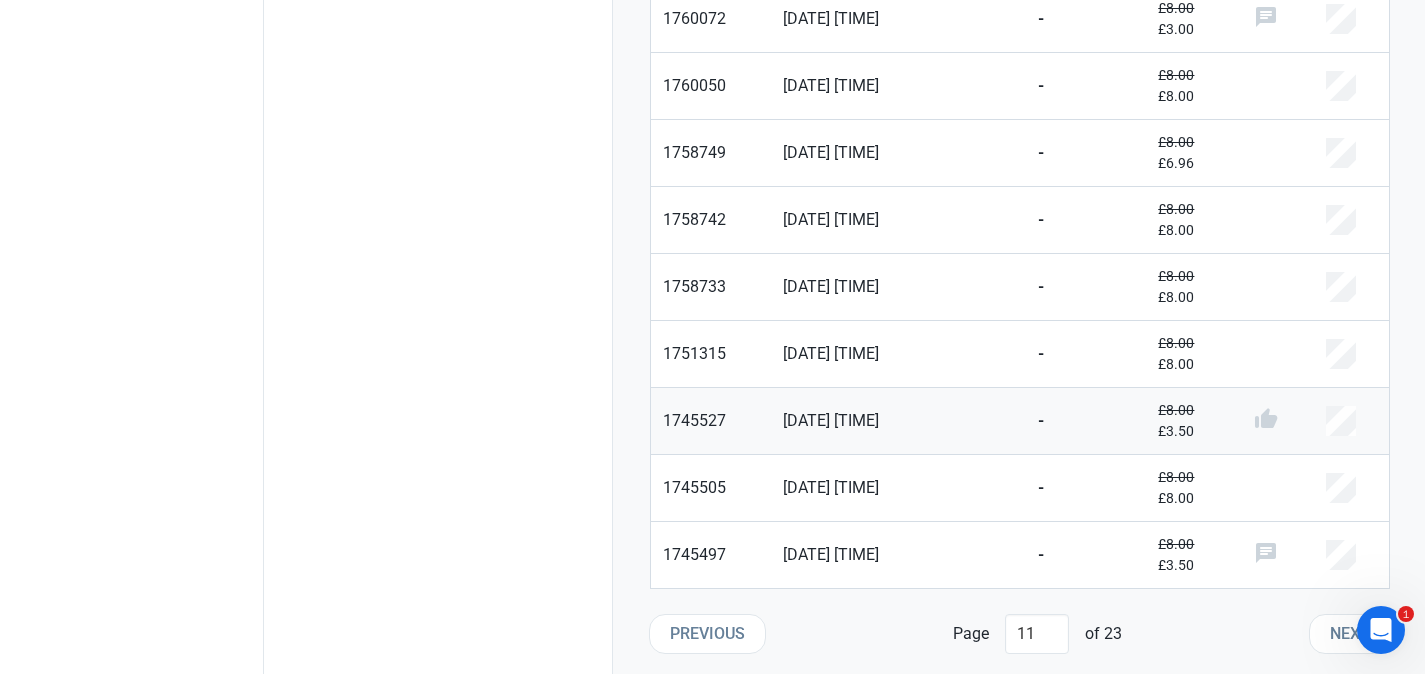 click on "17/04/2025 02:46 PM" at bounding box center [711, 433] 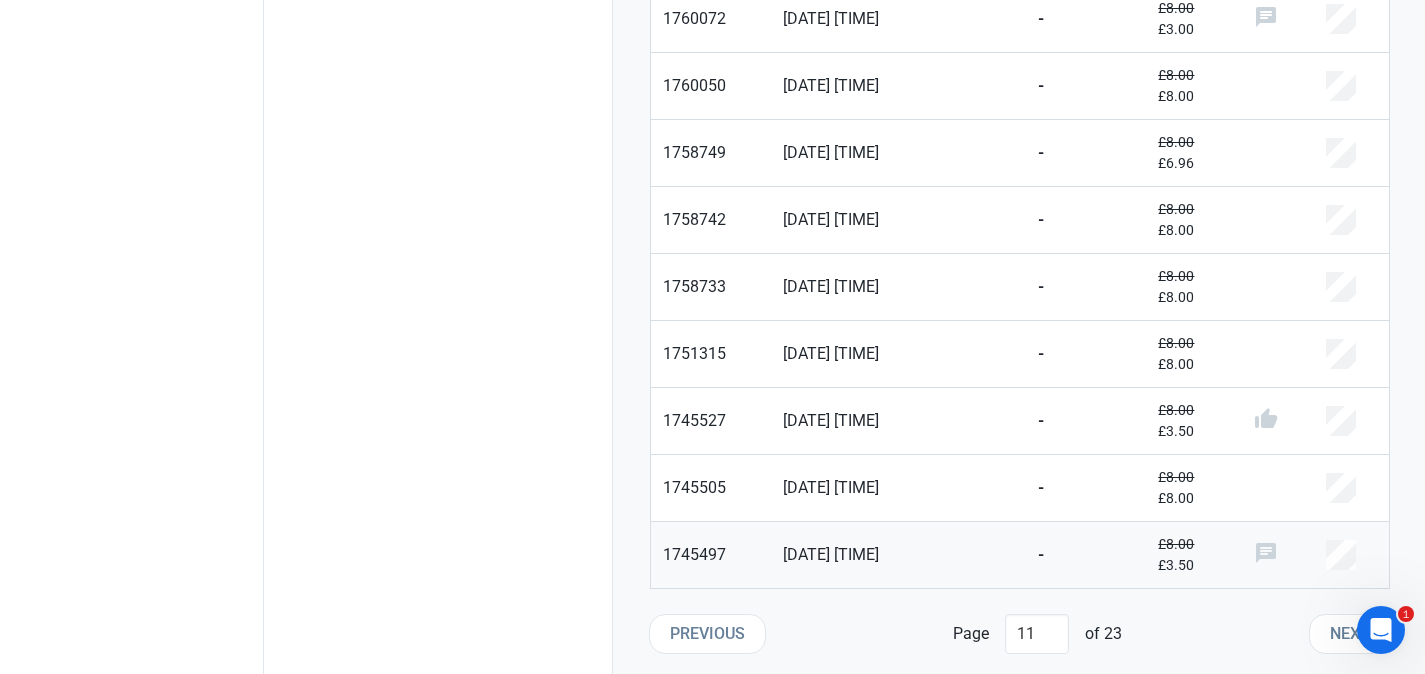 click on "17/04/2025 02:22 PM" at bounding box center (711, 567) 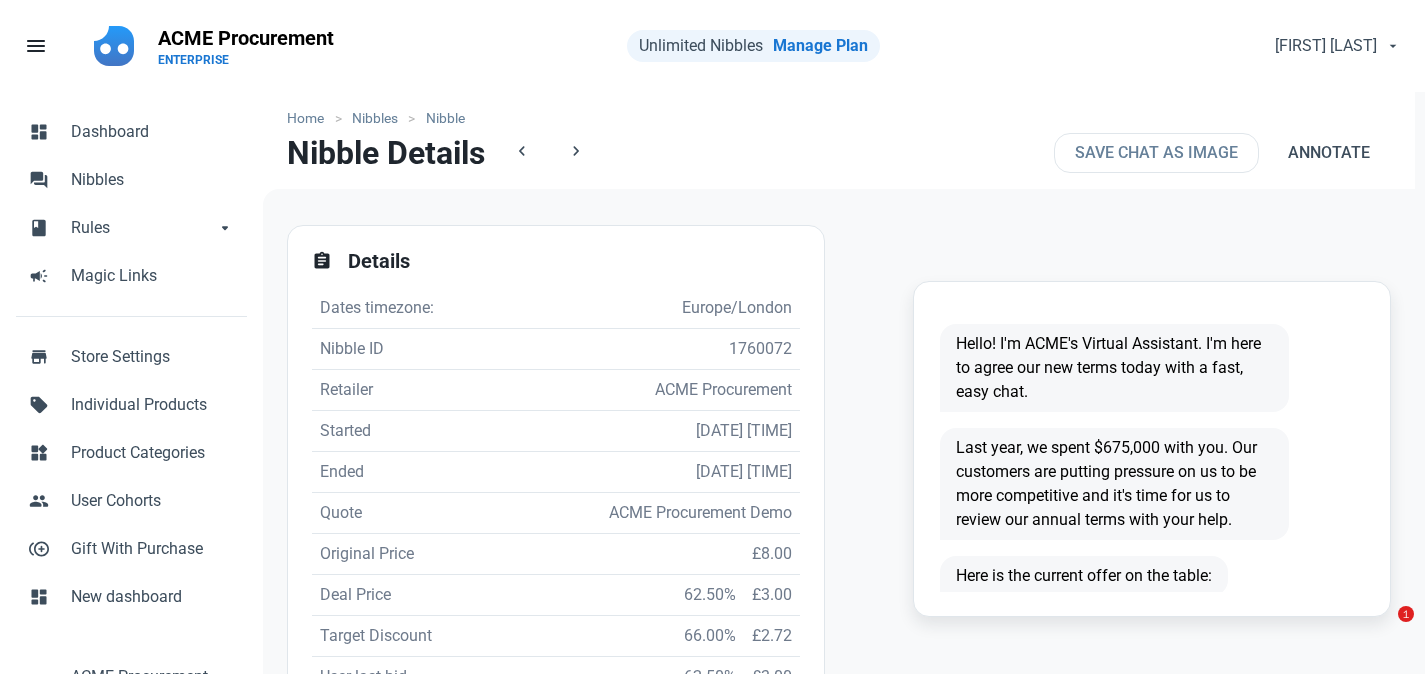 scroll, scrollTop: 0, scrollLeft: 0, axis: both 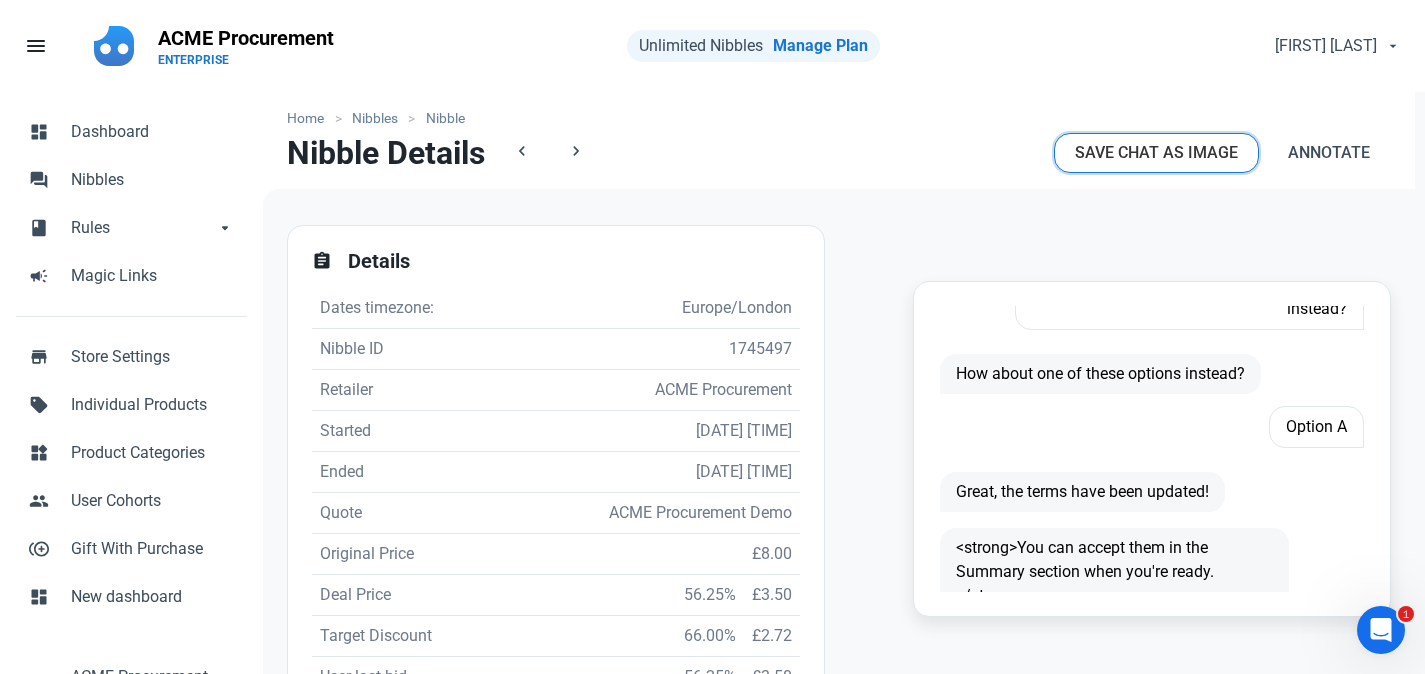 click on "Save chat as Image" at bounding box center [1156, 153] 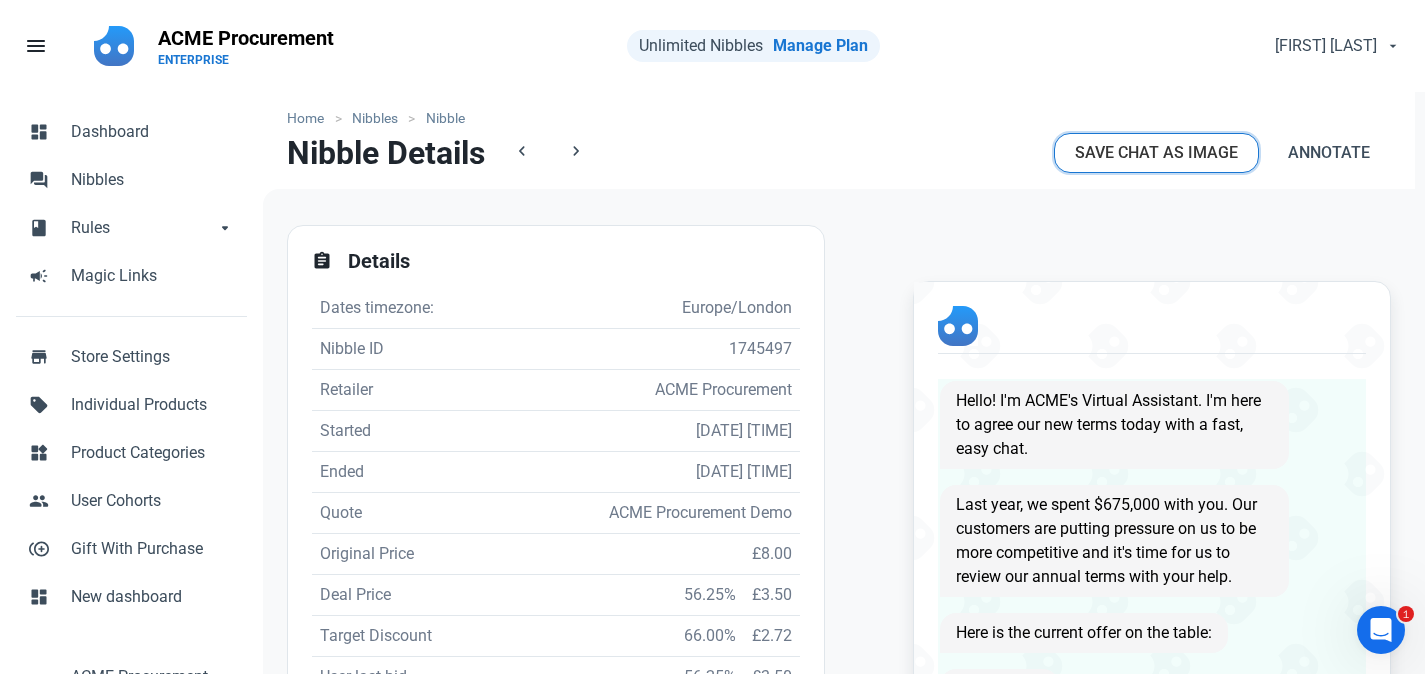 scroll, scrollTop: 0, scrollLeft: 0, axis: both 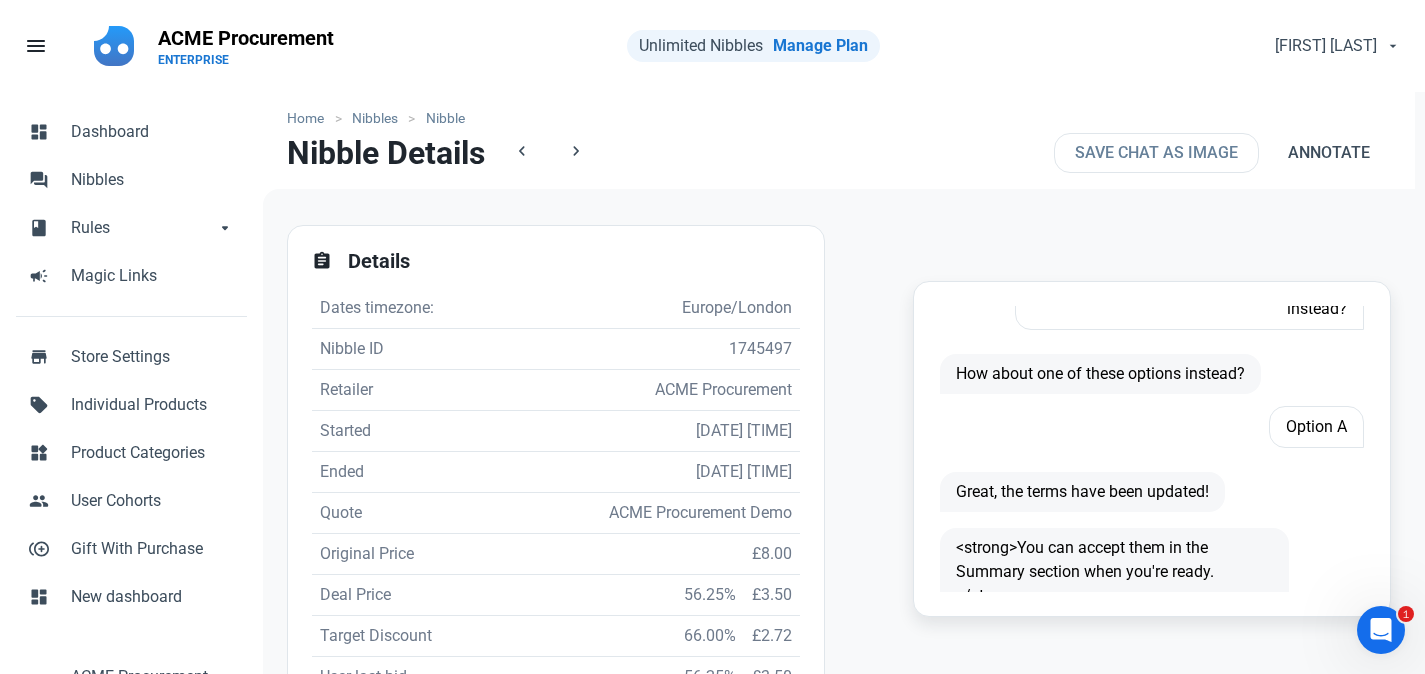 click on "Fill 1  Hello! I'm ACME's Virtual Assistant. I'm here to agree our new terms today with a fast, easy chat.   Last year, we spent $675,000 with you. Our customers are putting pressure on us to be more competitive and it's time for us to review our annual terms with your help.   Here is the current offer on the table:   (offer_table)   Could you accept this agreement with these terms?   No   If this is no good for you, let's figure this out together. What term is holding you back?   We can't do that much discount in this market   We know the market is tough. Our upcoming projects mean we will likely place repeat orders over the next 12 months, so you can expect repeat business.   What if I agreed to 6.79% discount on this order, could we shake hands?   What if we gave you more payment days instead?   How about one of these options instead?   Option A   Great, the terms have been updated!   <strong>You can accept them in the Summary section when you're ready.</strong>   Can you get closer to a 2.5% discount?" at bounding box center [1120, 1531] 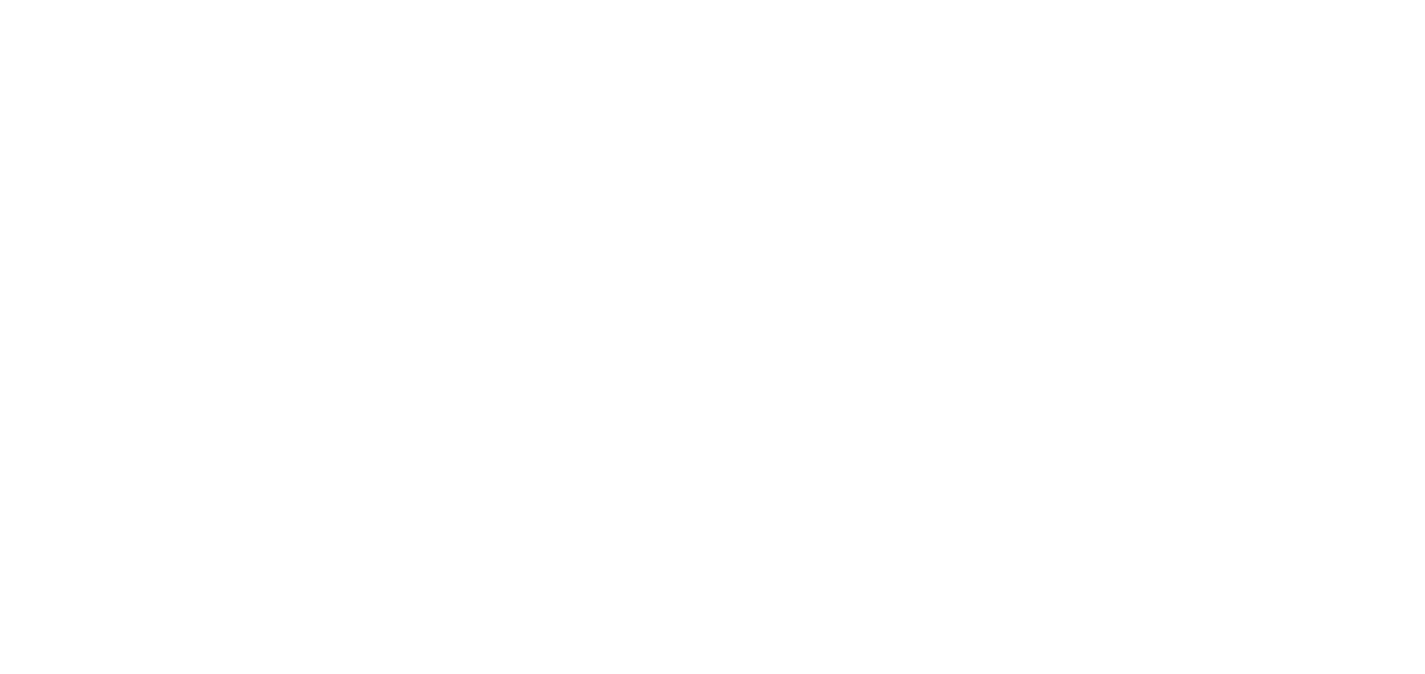scroll, scrollTop: 0, scrollLeft: 0, axis: both 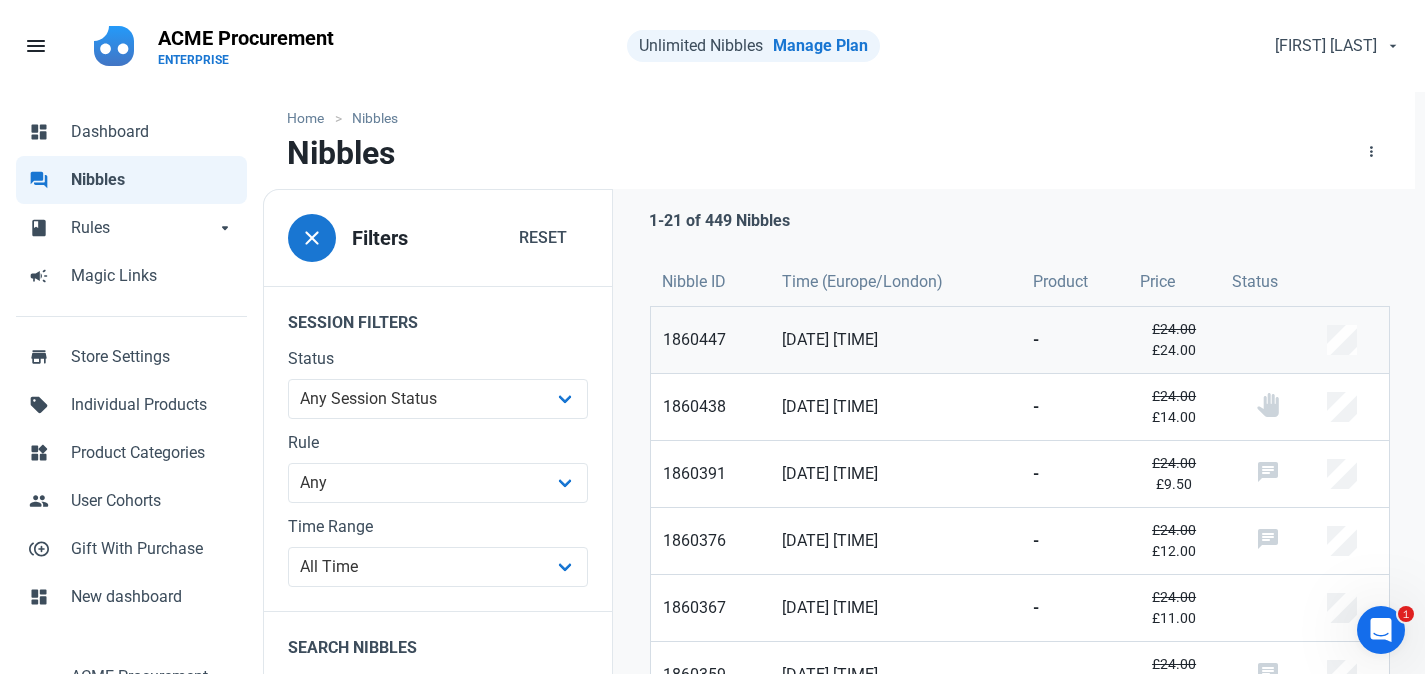 click on "09/07/2025 01:58 PM" at bounding box center [710, 352] 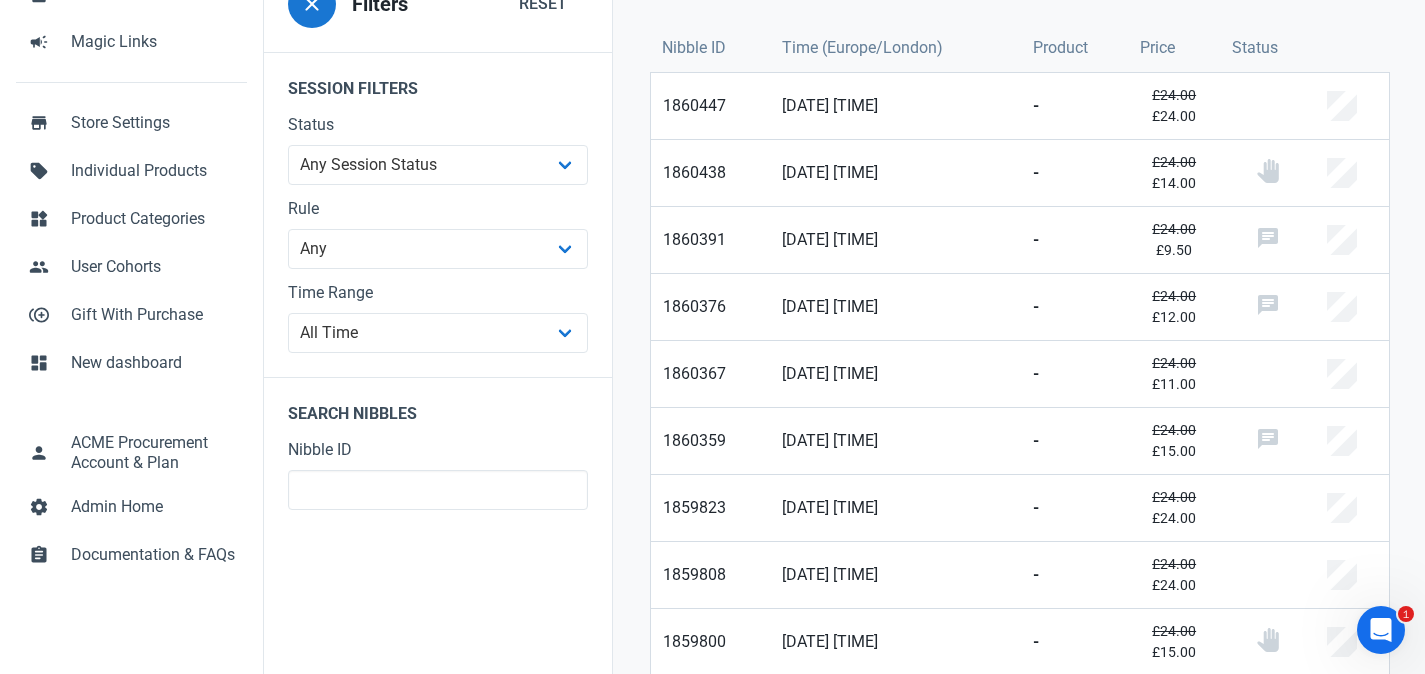 scroll, scrollTop: 243, scrollLeft: 0, axis: vertical 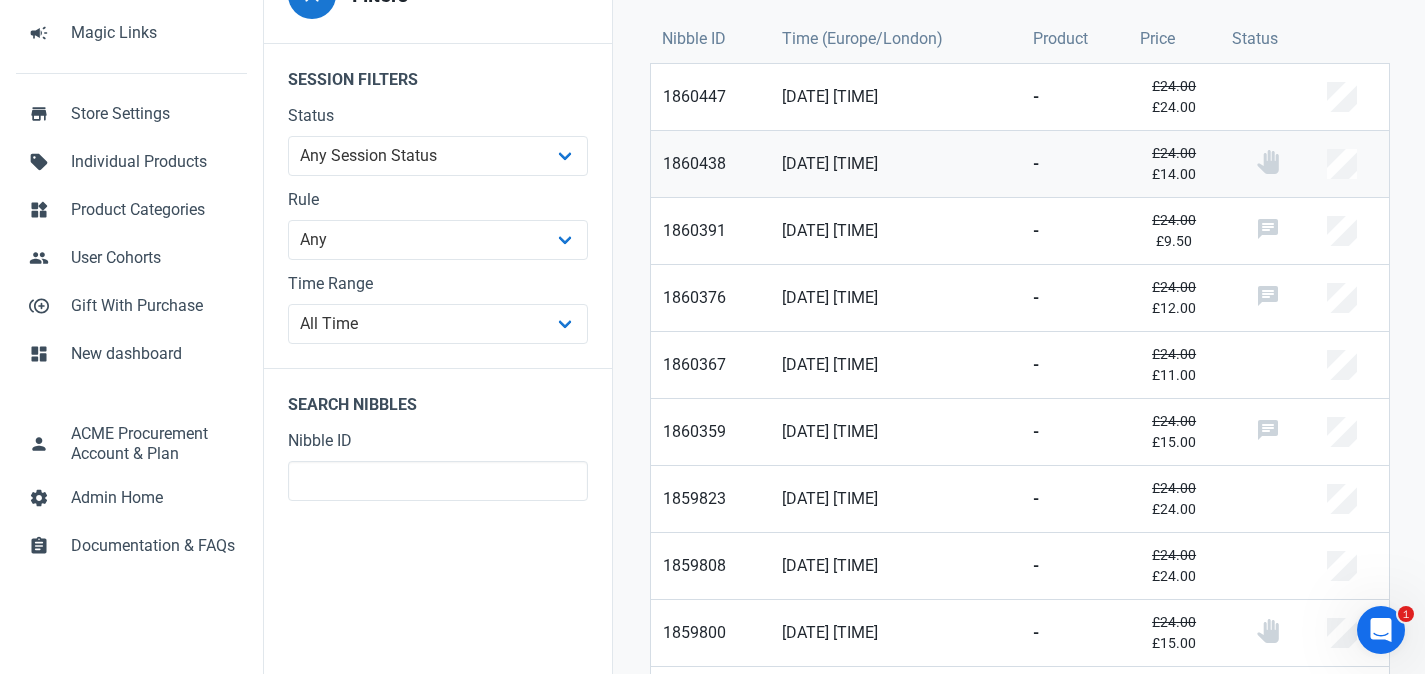 click on "09/07/2025 01:52 PM" at bounding box center [710, 176] 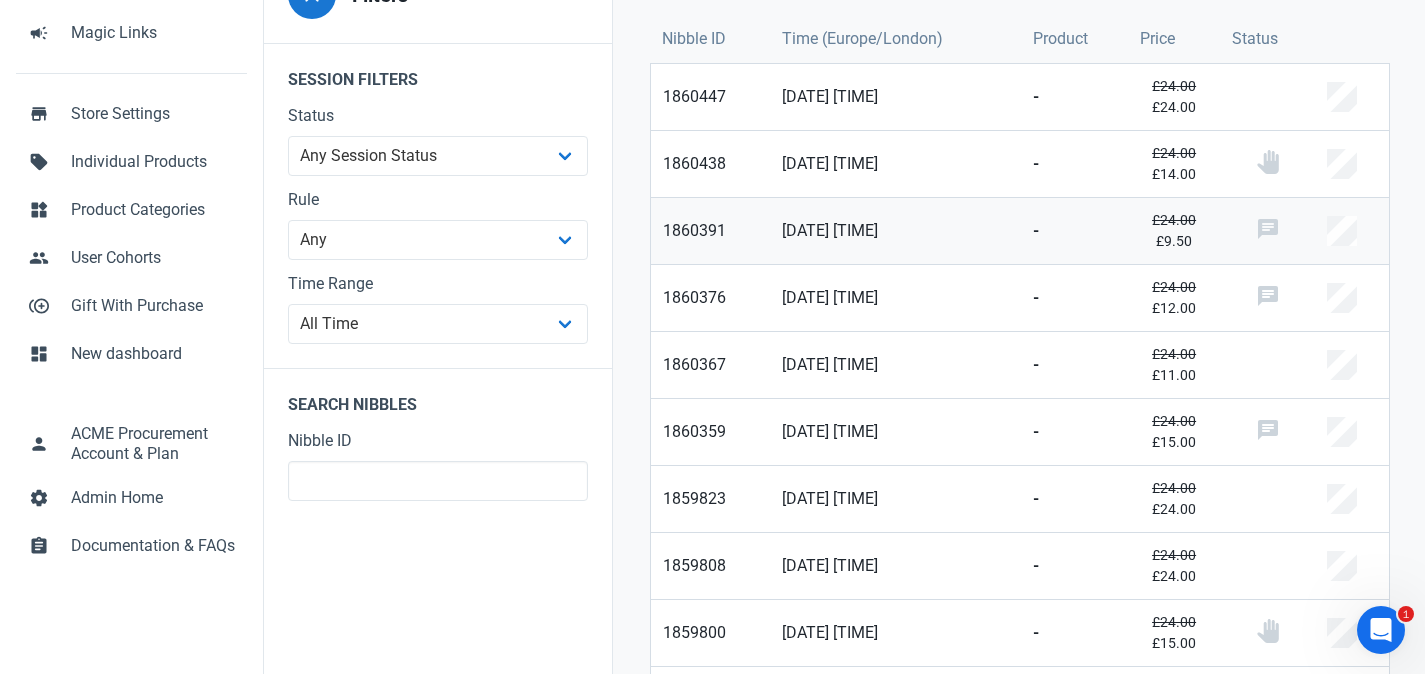 click on "09/07/2025 01:32 PM" at bounding box center [710, 231] 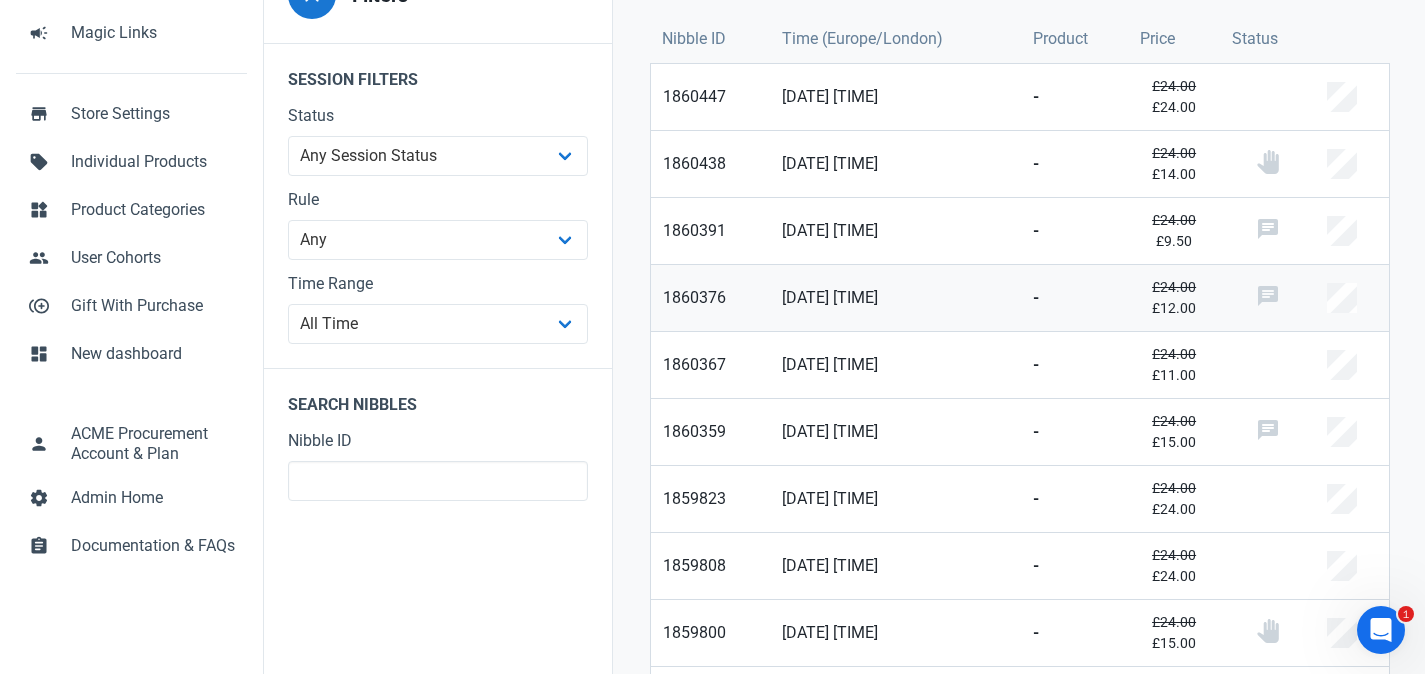 click on "09/07/2025 01:25 PM" at bounding box center [710, 310] 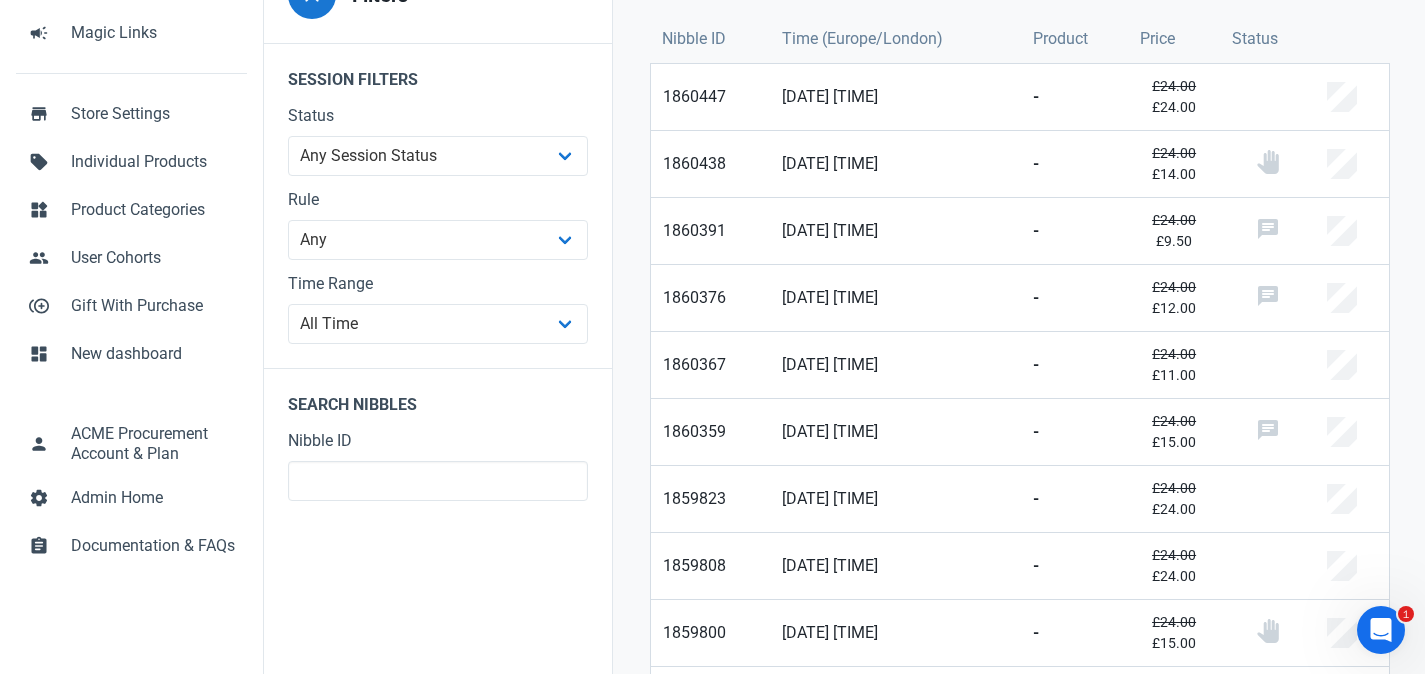 click on "1-21 of 449 Nibbles   Nibble ID   Time (Europe/London)   Product   Price   Status      1860447  09/07/2025 01:58 PM  -  £24.00  £24.00   1860438  09/07/2025 01:52 PM  -  £24.00  £14.00  Abandoned - After Final Offer  1860391  09/07/2025 01:32 PM  -  £24.00  £9.50  Abandoned - negotiated chat  1860376  09/07/2025 01:25 PM  -  £24.00  £12.00  Abandoned - negotiated chat  1860367  09/07/2025 01:22 PM  -  £24.00  £11.00   1860359  09/07/2025 01:19 PM  -  £24.00  £15.00  Abandoned - negotiated chat  1859823  09/07/2025 07:35 AM  -  £24.00  £24.00   1859808  09/07/2025 07:25 AM  -  £24.00  £24.00   1859800  09/07/2025 07:21 AM  -  £24.00  £15.00  Abandoned - After Final Offer  1858776  08/07/2025 06:52 PM  -  £24.00  £24.00   1858756  08/07/2025 06:43 PM  -  £24.00  £20.14   1858730  08/07/2025 06:35 PM  -  £24.00  £15.00  Abandoned - negotiated chat  1858672  08/07/2025 06:12 PM  -  £24.00  £15.00  Abandoned - After Final Offer  1858664  08/07/2025 06:08 PM  -  £24.00  -" at bounding box center (1020, 717) 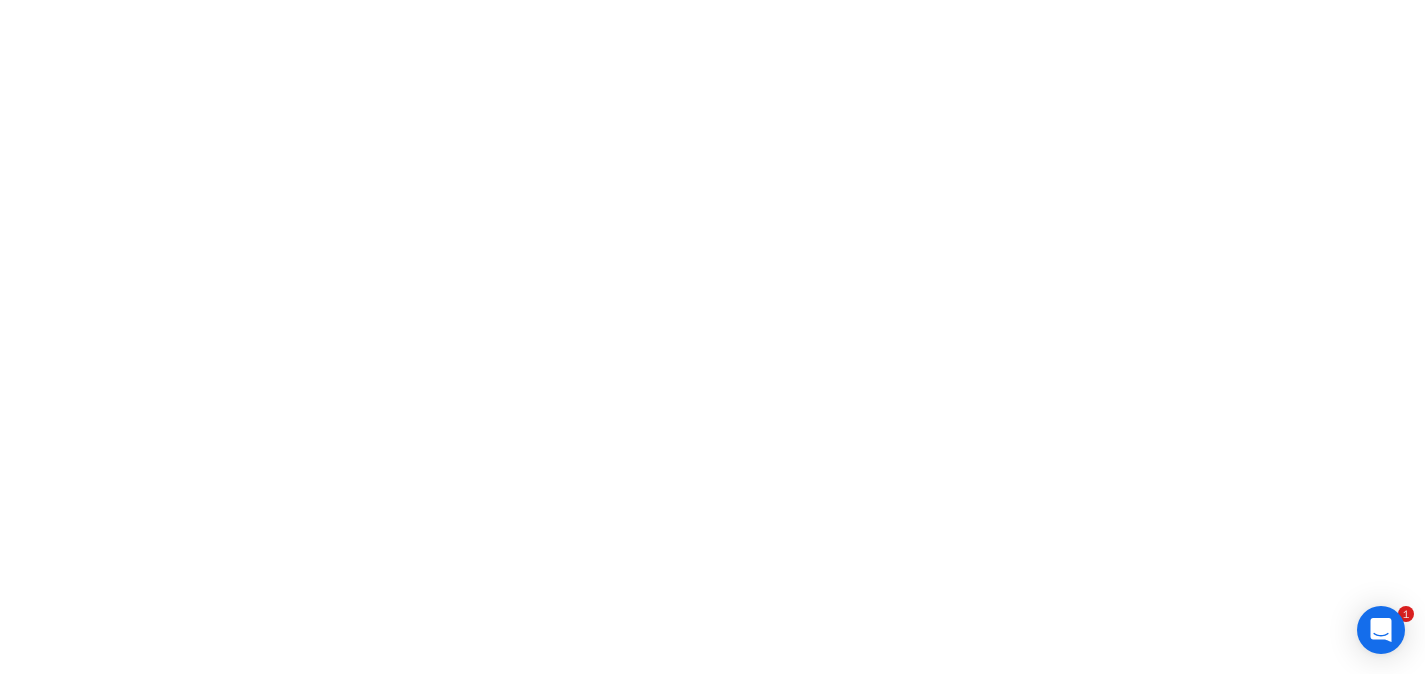 scroll, scrollTop: 0, scrollLeft: 0, axis: both 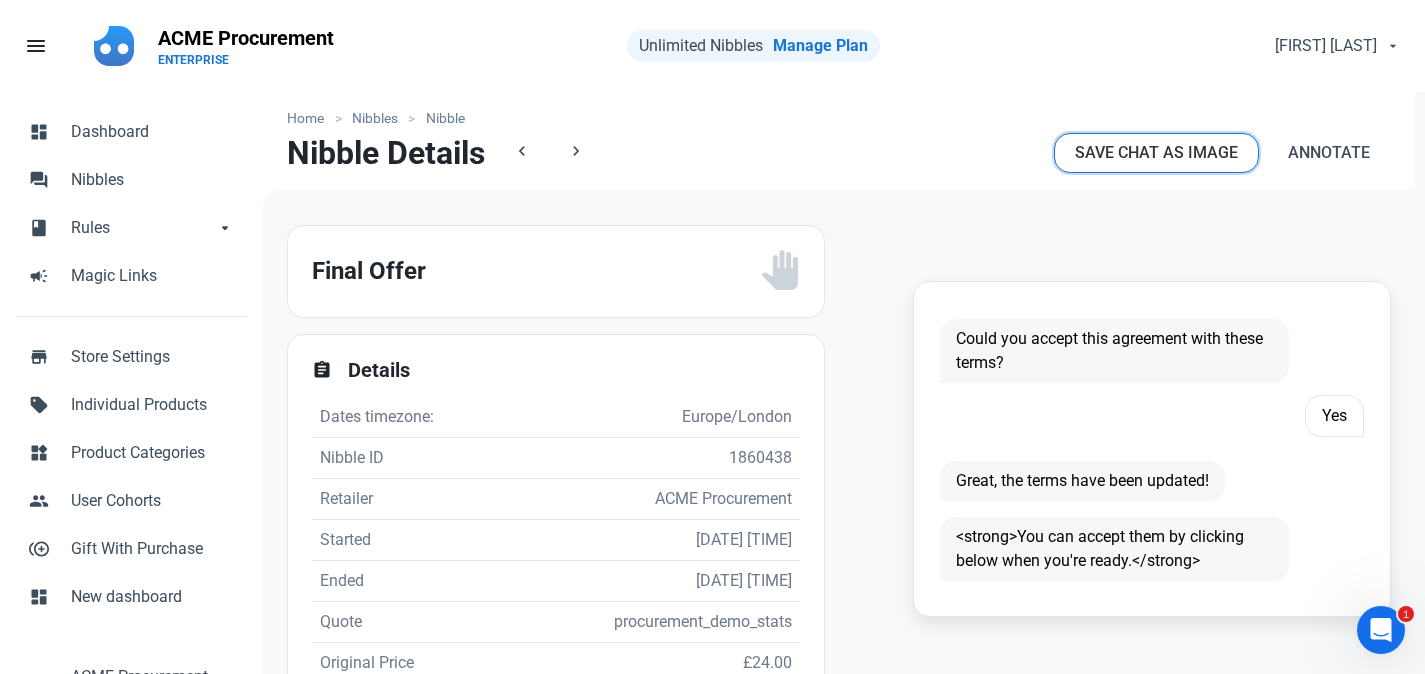 click on "Save chat as Image" at bounding box center [1156, 153] 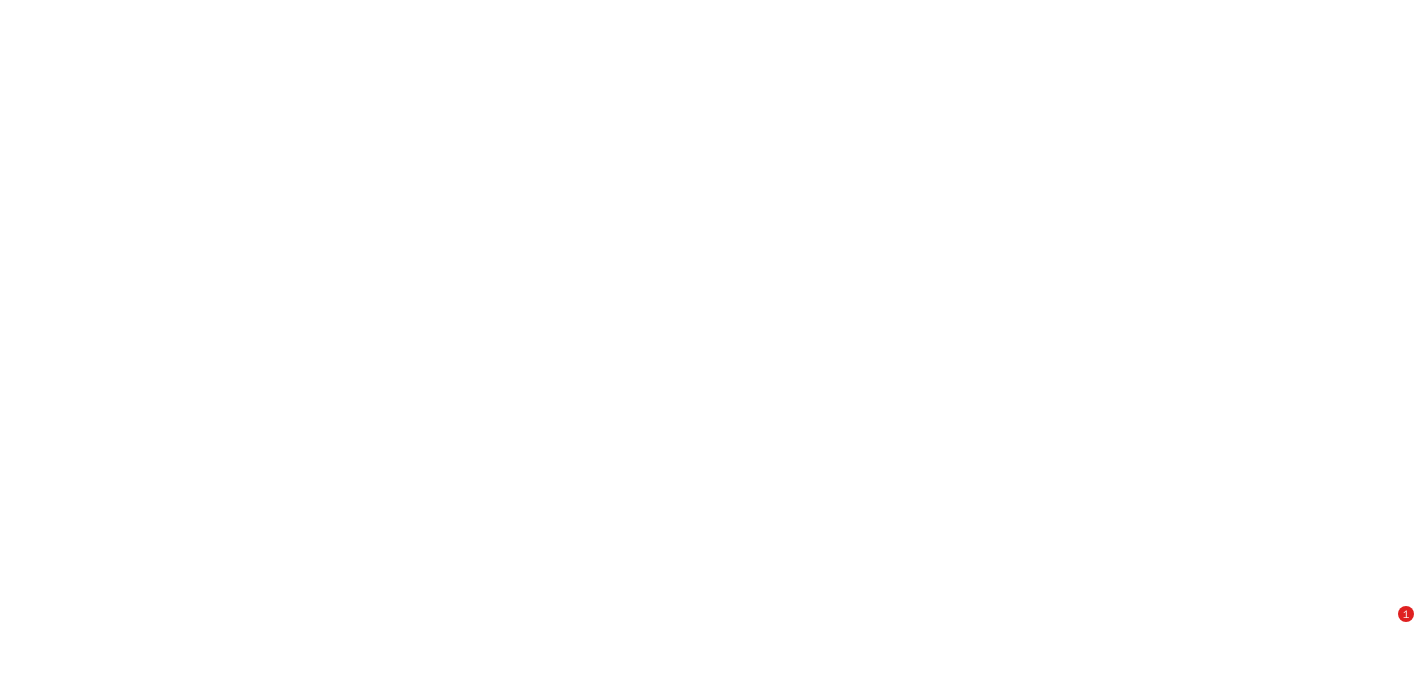 scroll, scrollTop: 0, scrollLeft: 0, axis: both 